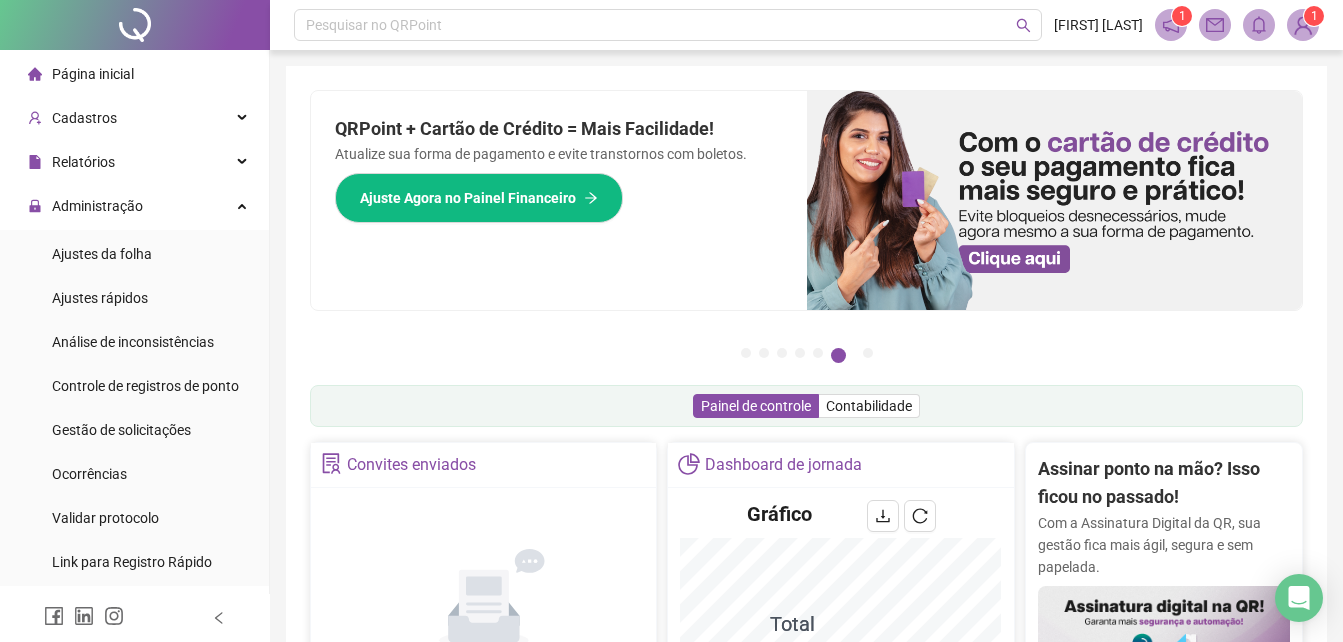 scroll, scrollTop: 636, scrollLeft: 0, axis: vertical 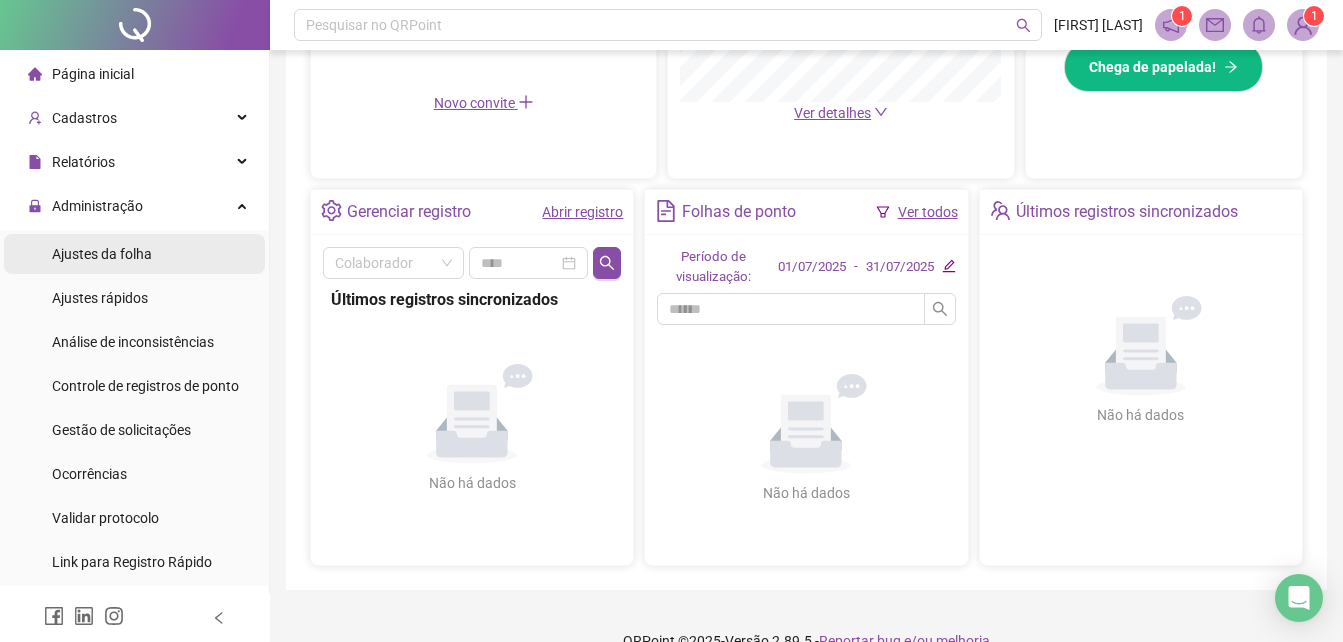 click on "Ajustes da folha" at bounding box center [134, 254] 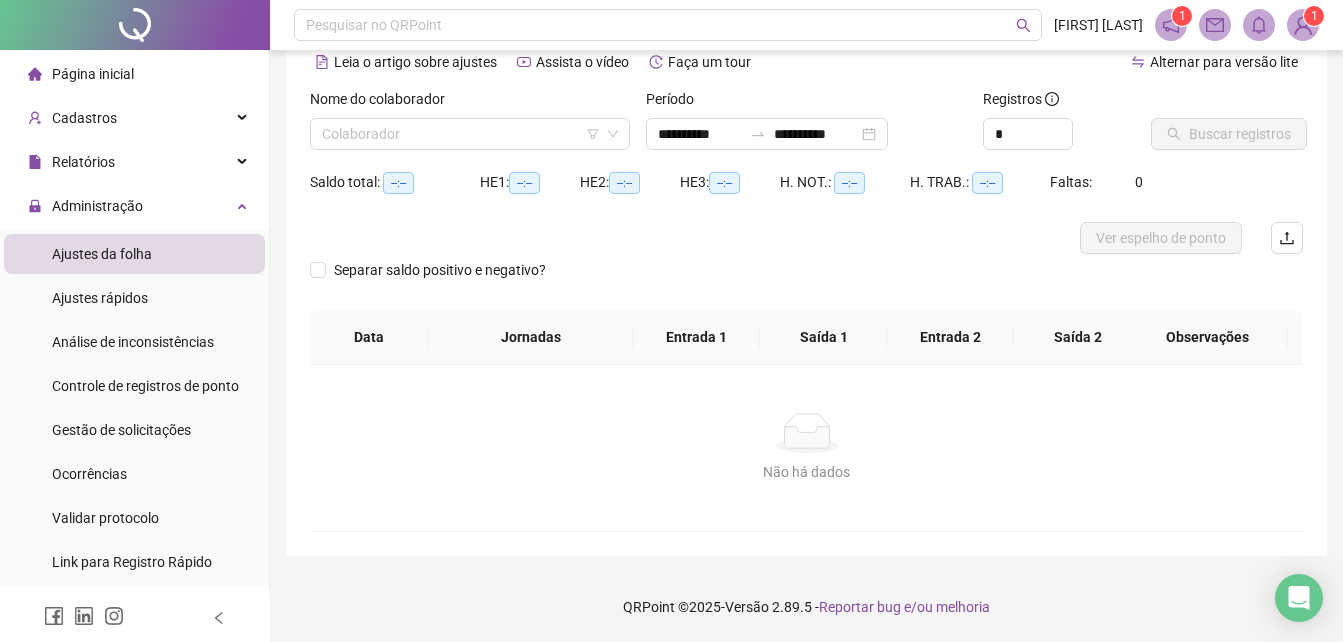 scroll, scrollTop: 96, scrollLeft: 0, axis: vertical 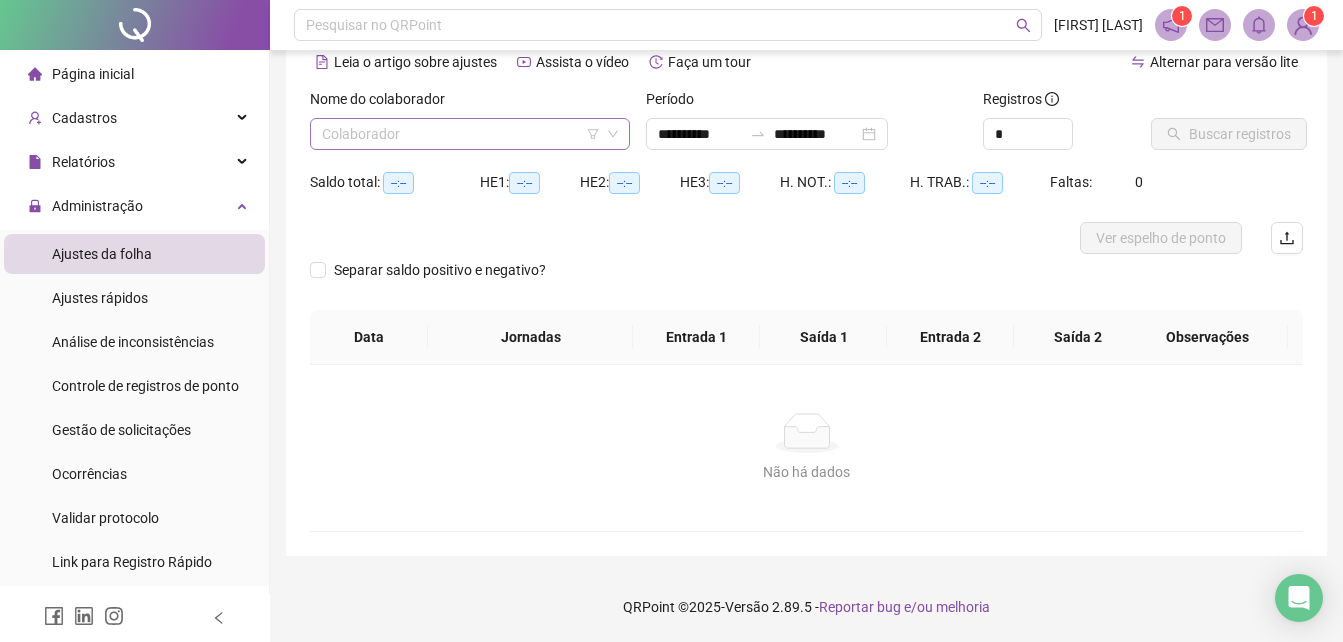 click at bounding box center (461, 134) 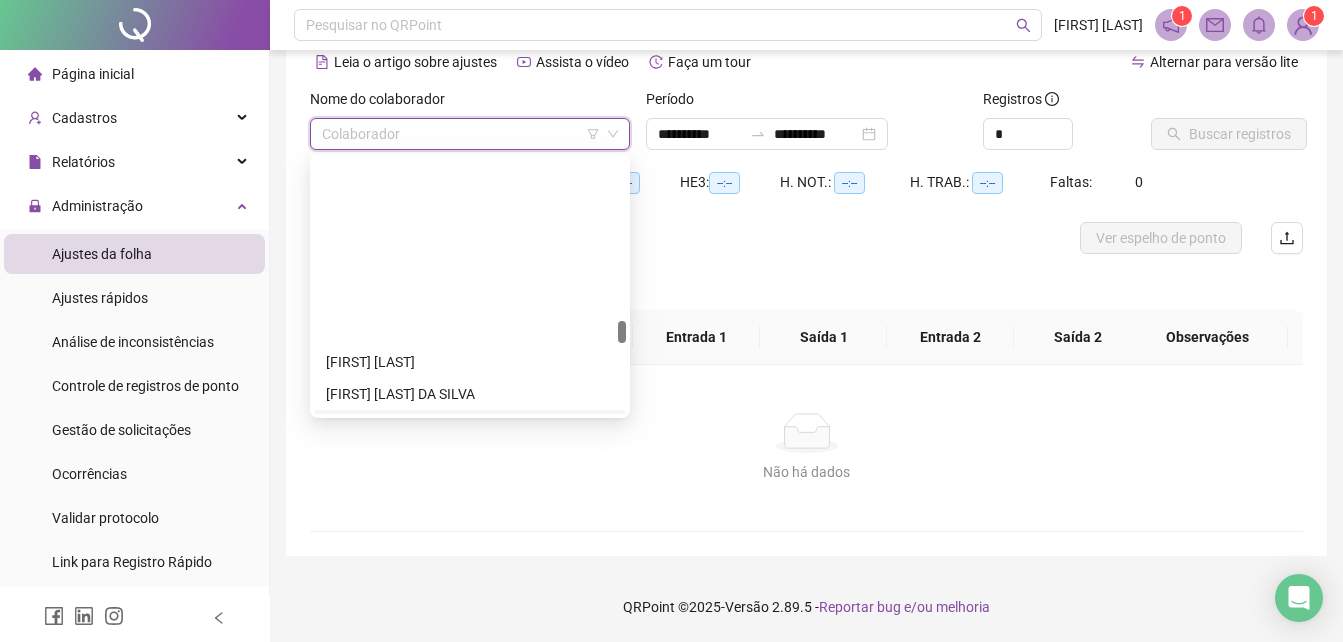scroll, scrollTop: 1900, scrollLeft: 0, axis: vertical 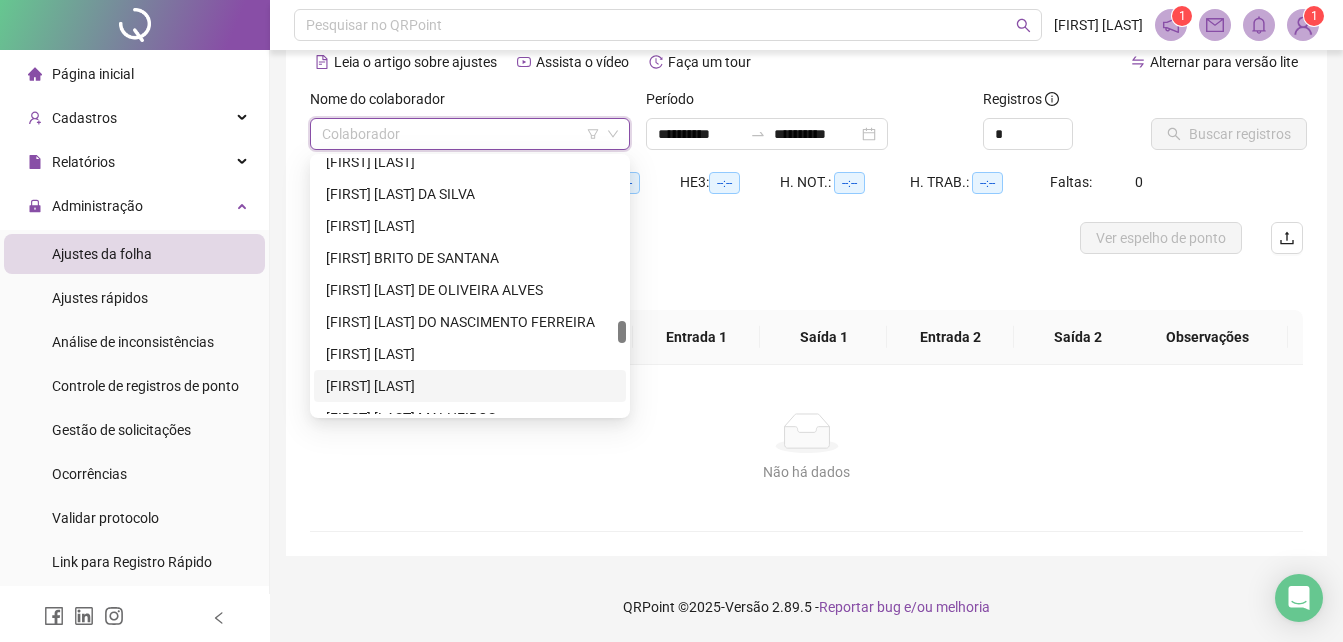 click on "[FIRST] [LAST]" at bounding box center (470, 386) 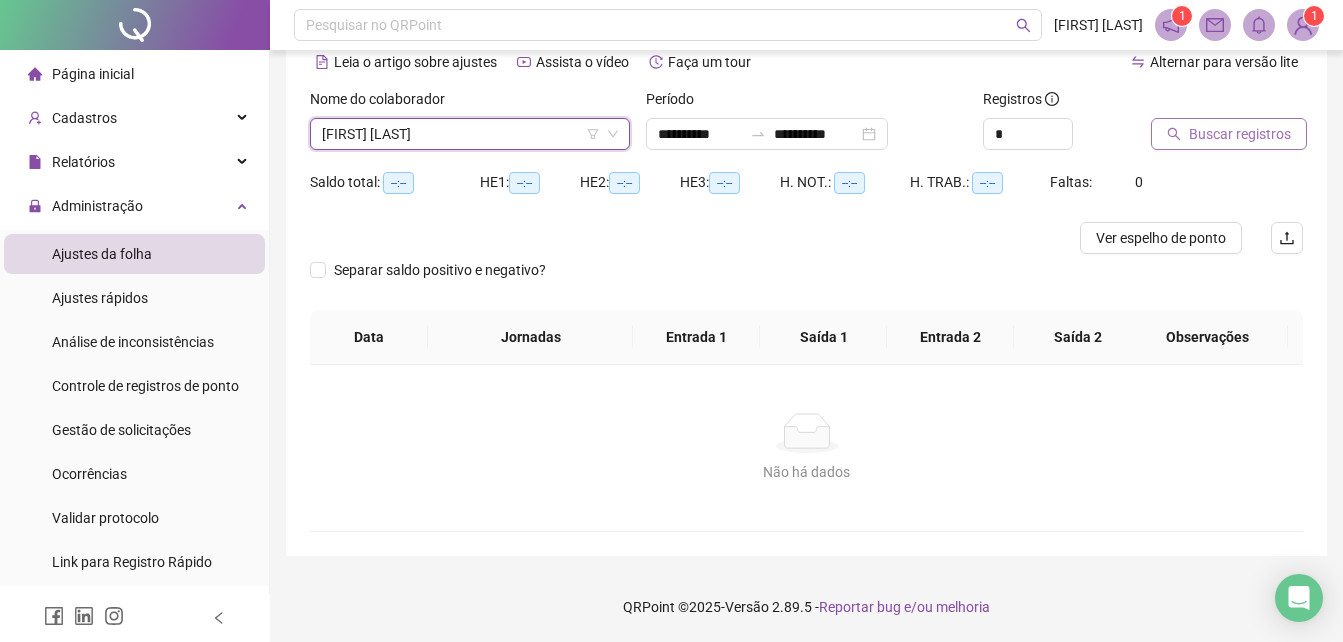 click 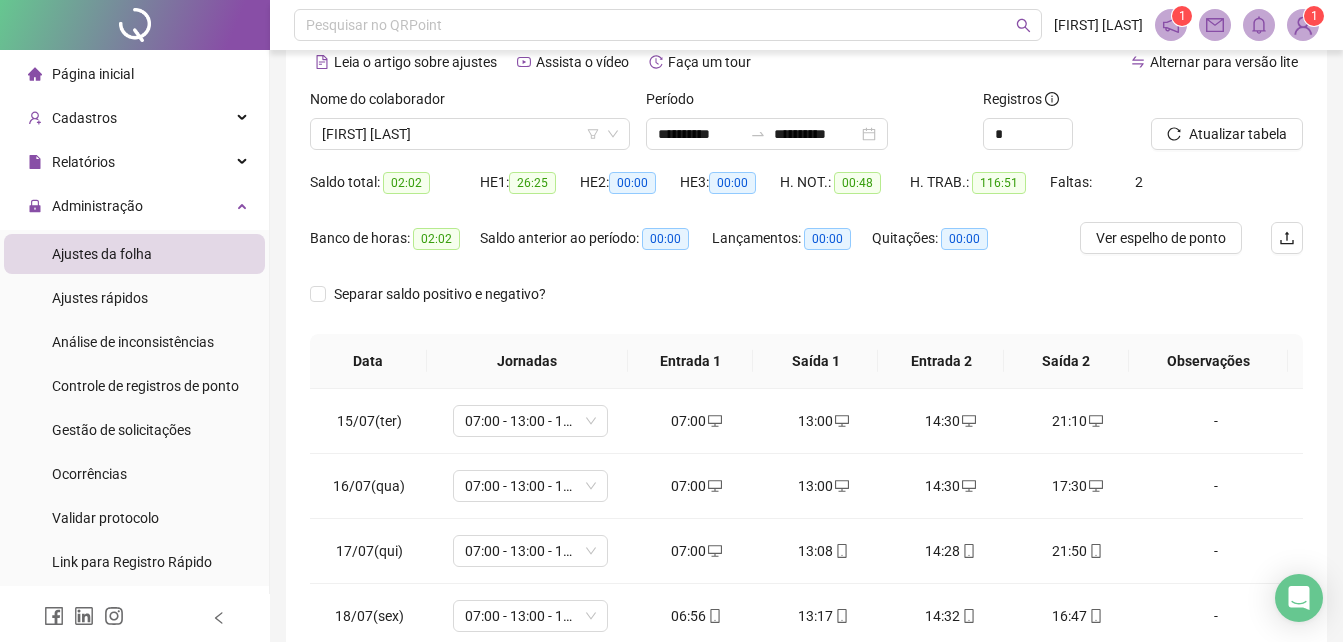scroll, scrollTop: 196, scrollLeft: 0, axis: vertical 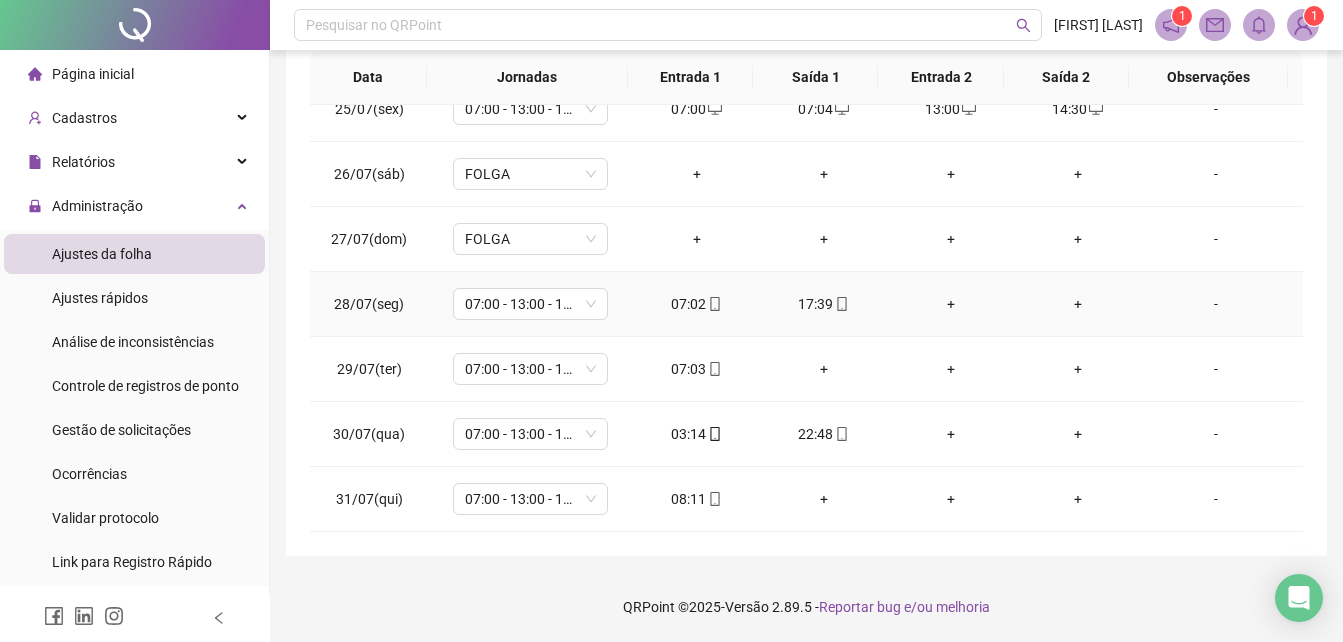 click on "+" at bounding box center (950, 304) 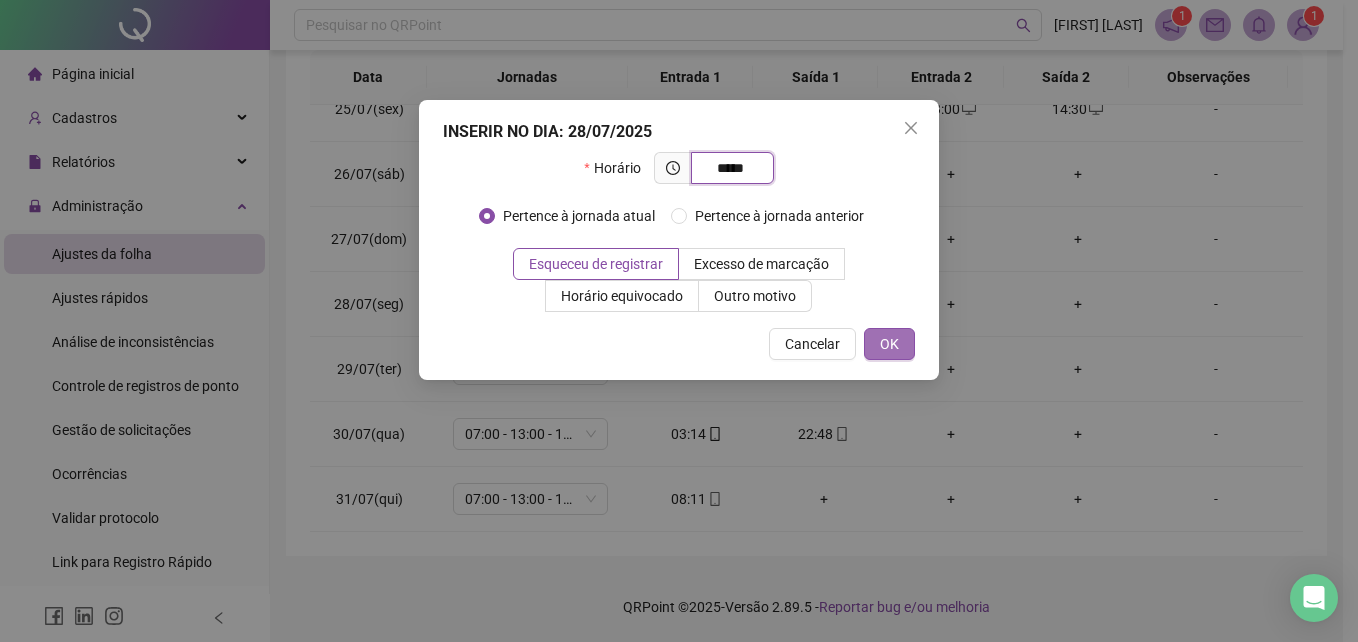 type on "*****" 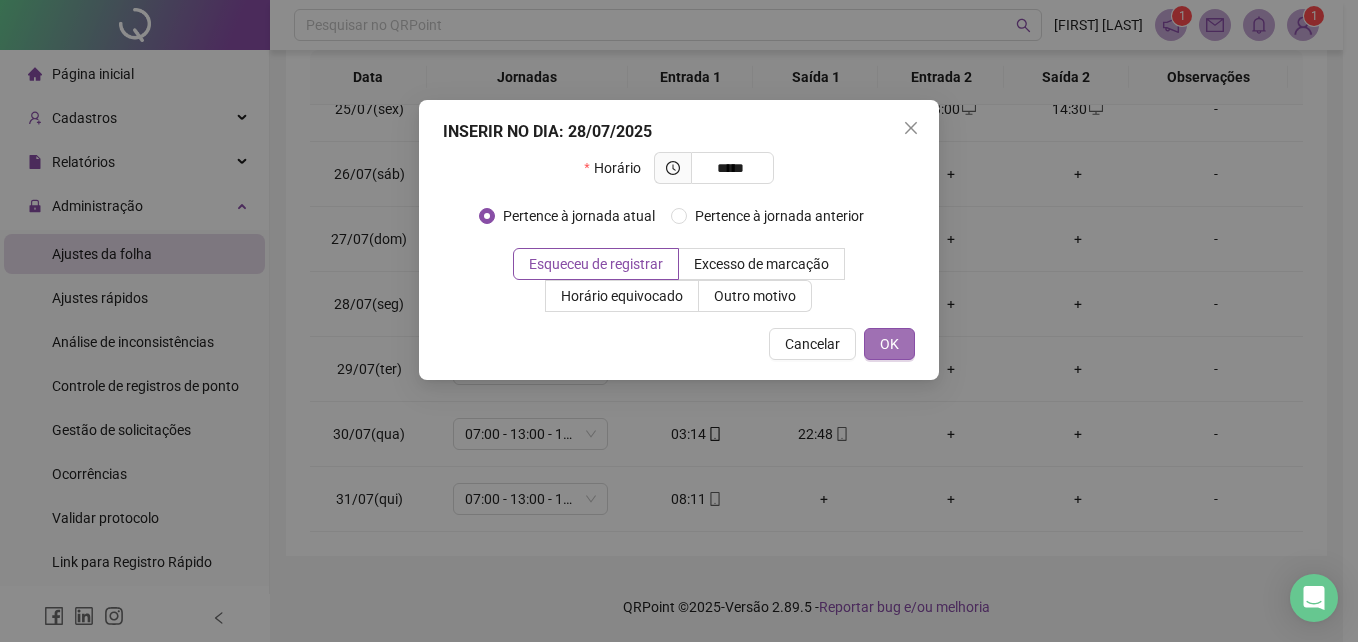 click on "OK" at bounding box center [889, 344] 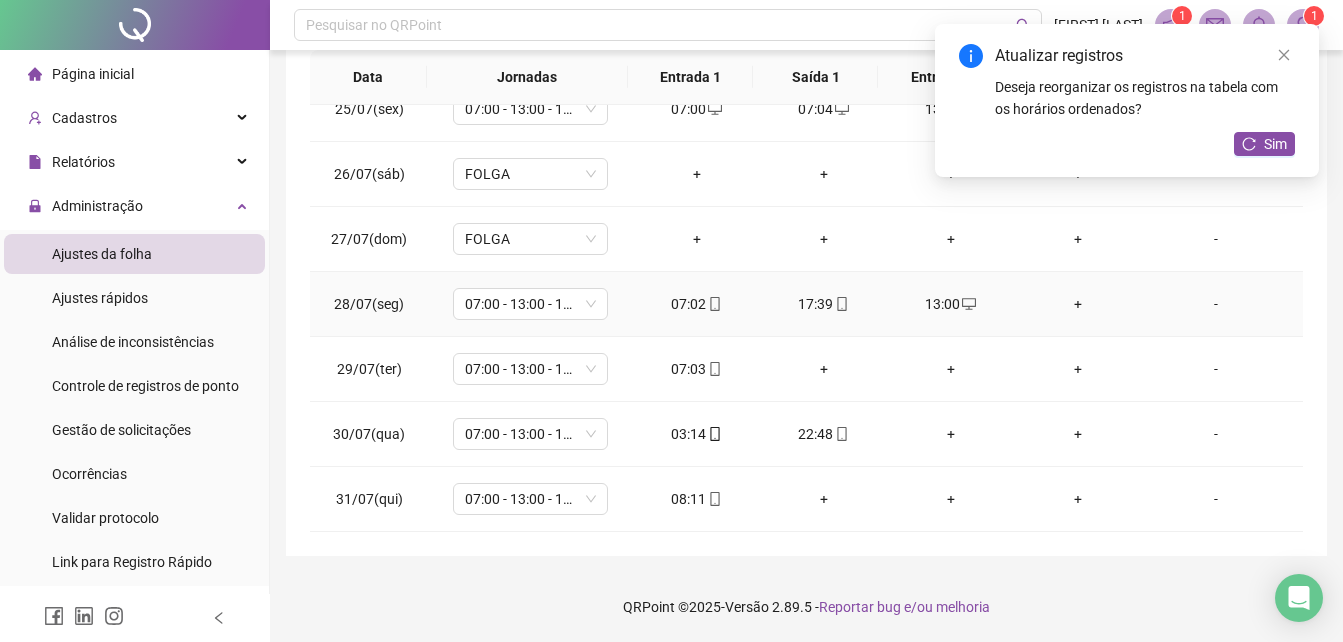 click on "+" at bounding box center [1077, 304] 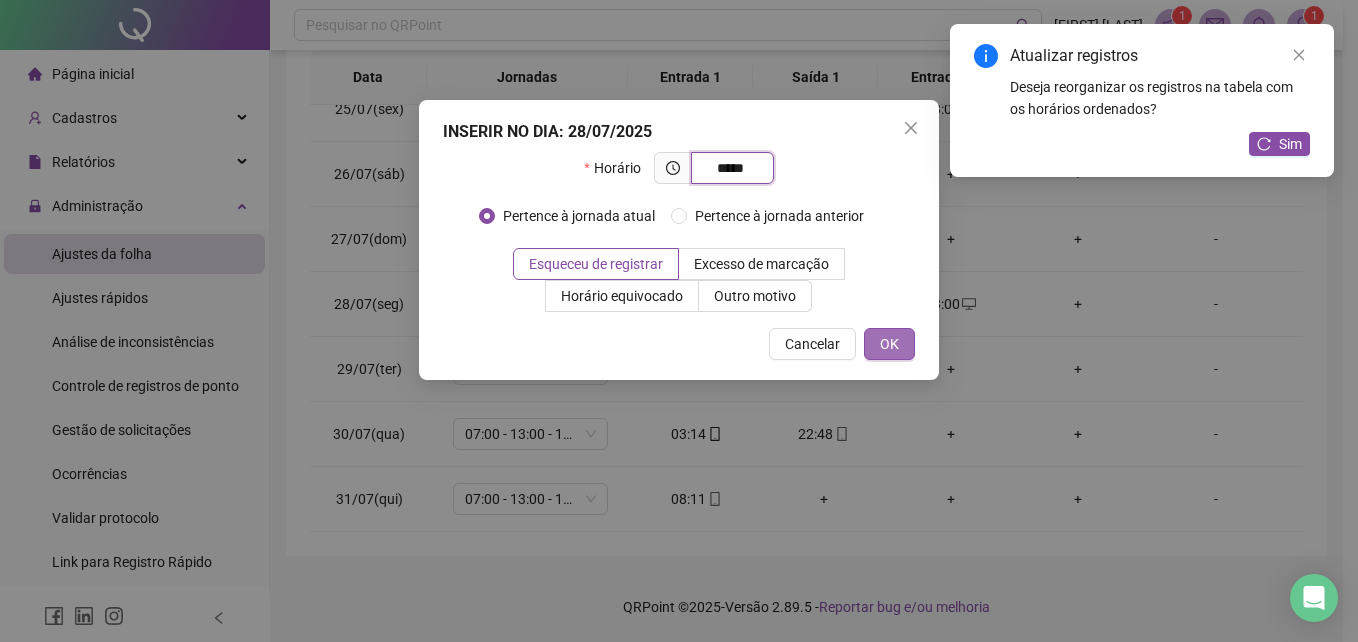 type on "*****" 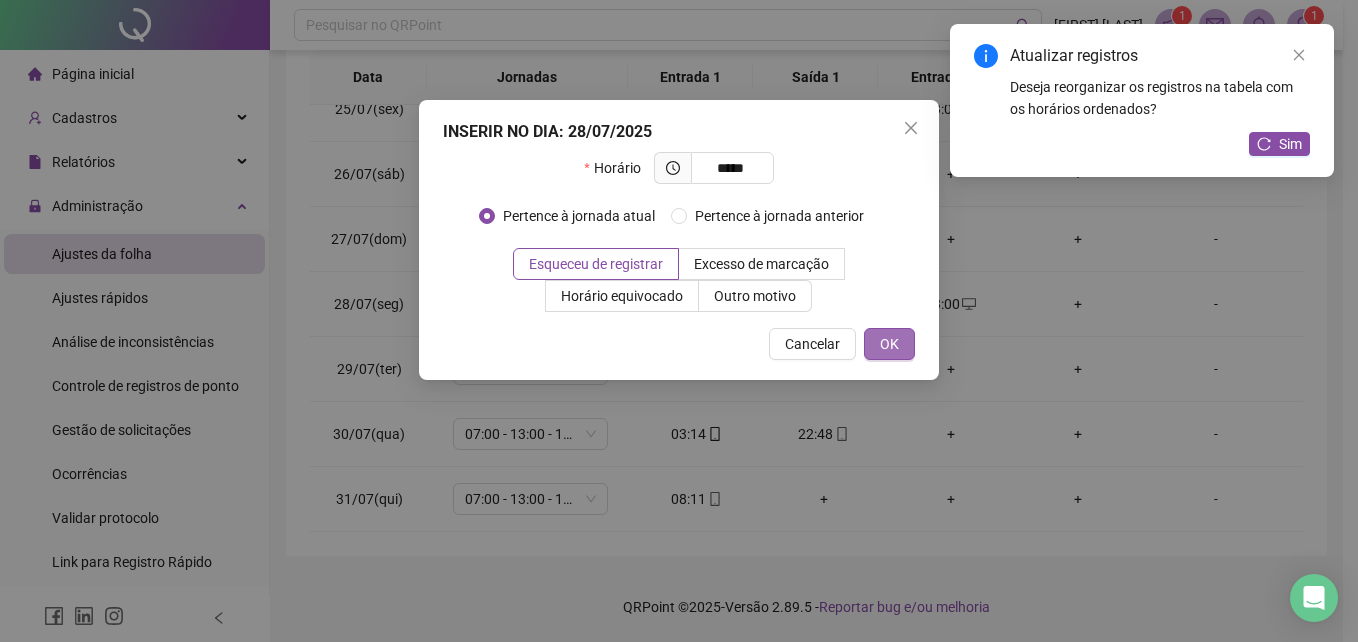 click on "OK" at bounding box center [889, 344] 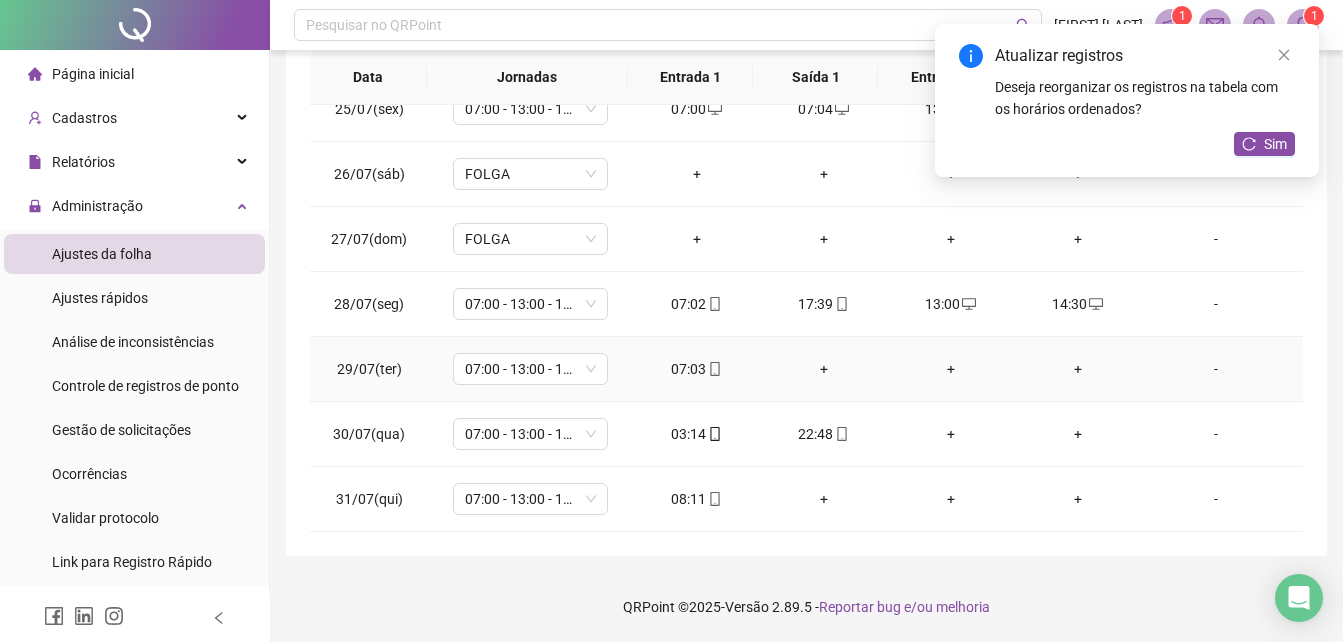 click on "+" at bounding box center [823, 369] 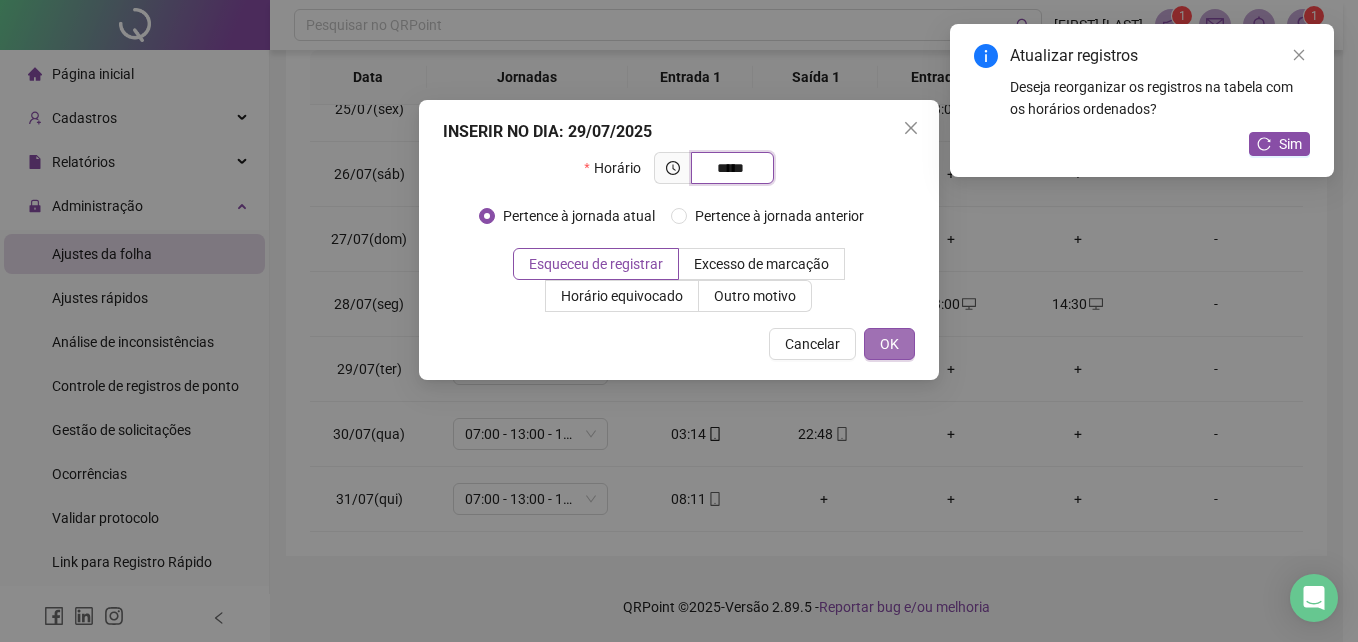 type on "*****" 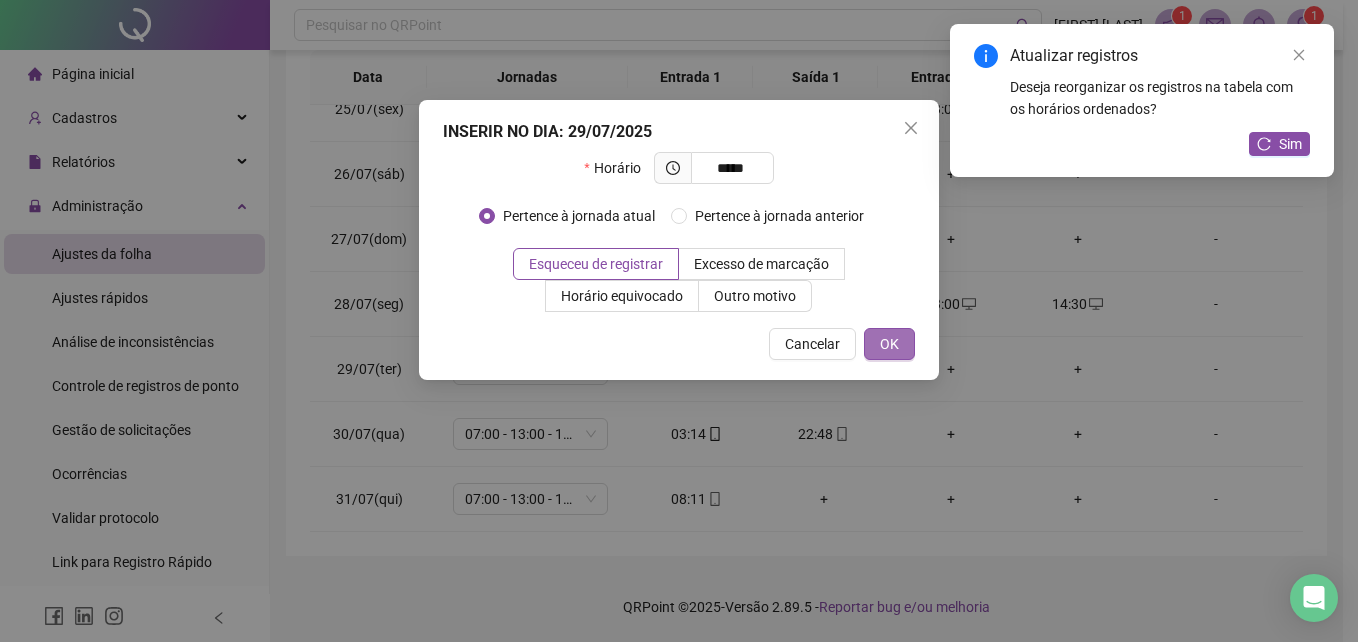 click on "OK" at bounding box center (889, 344) 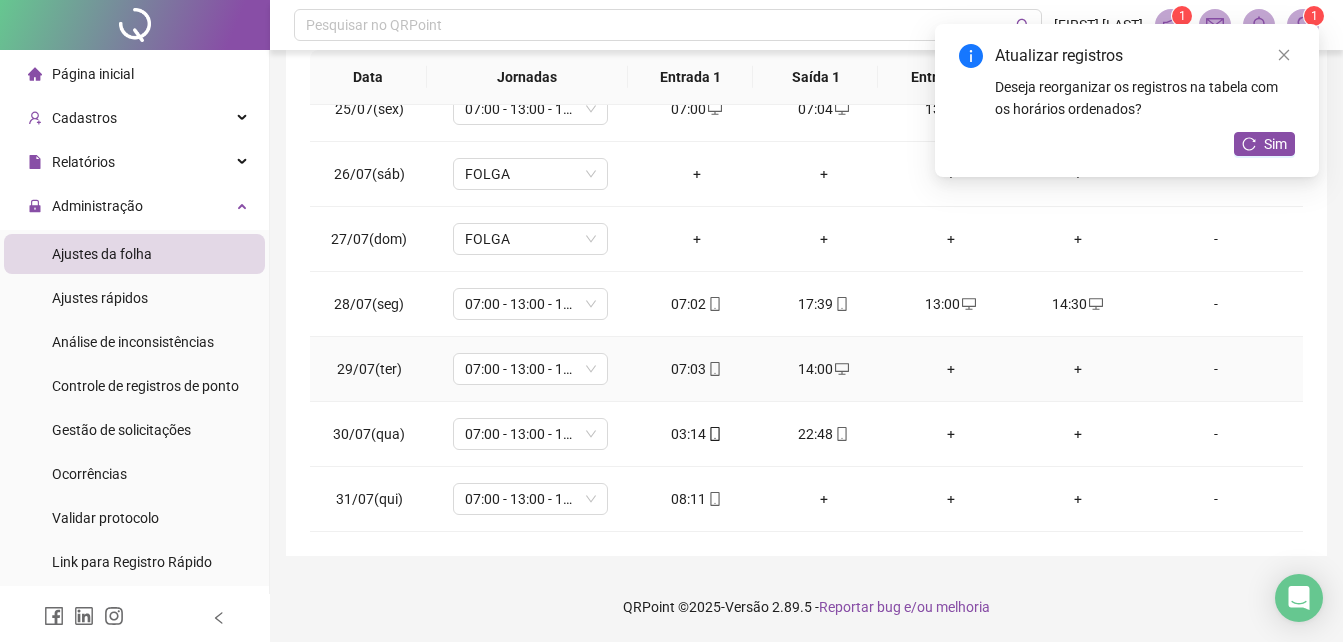 click on "+" at bounding box center (950, 369) 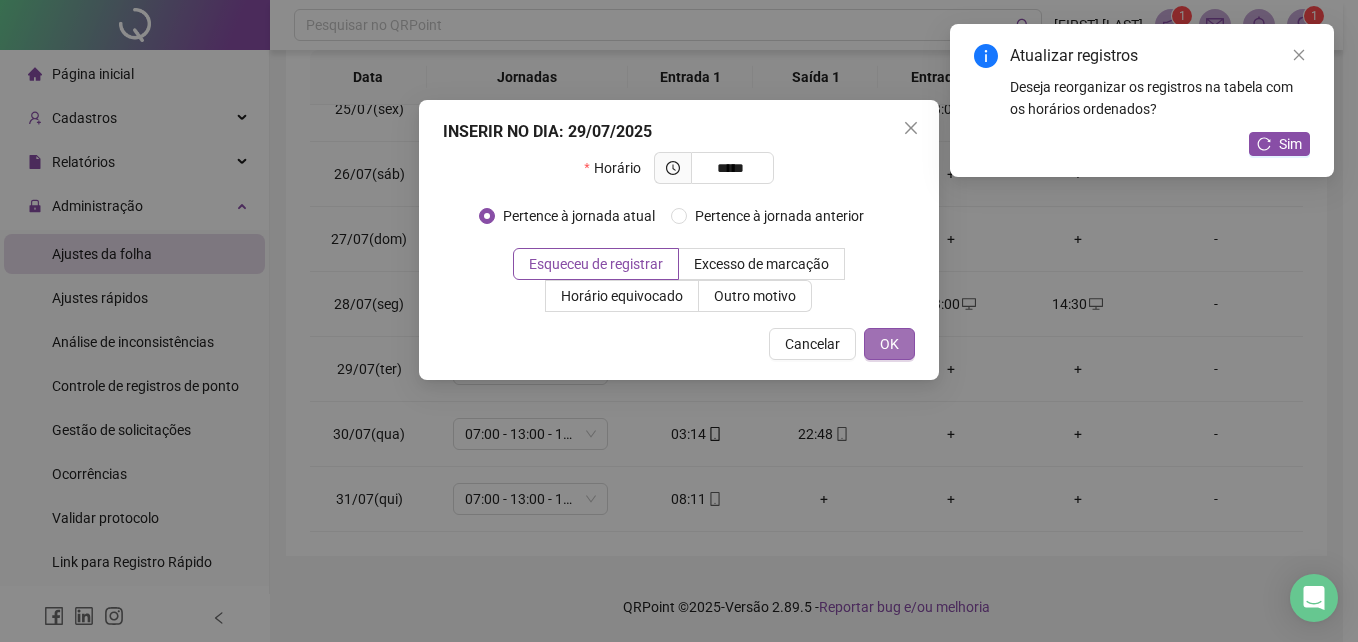 type on "*****" 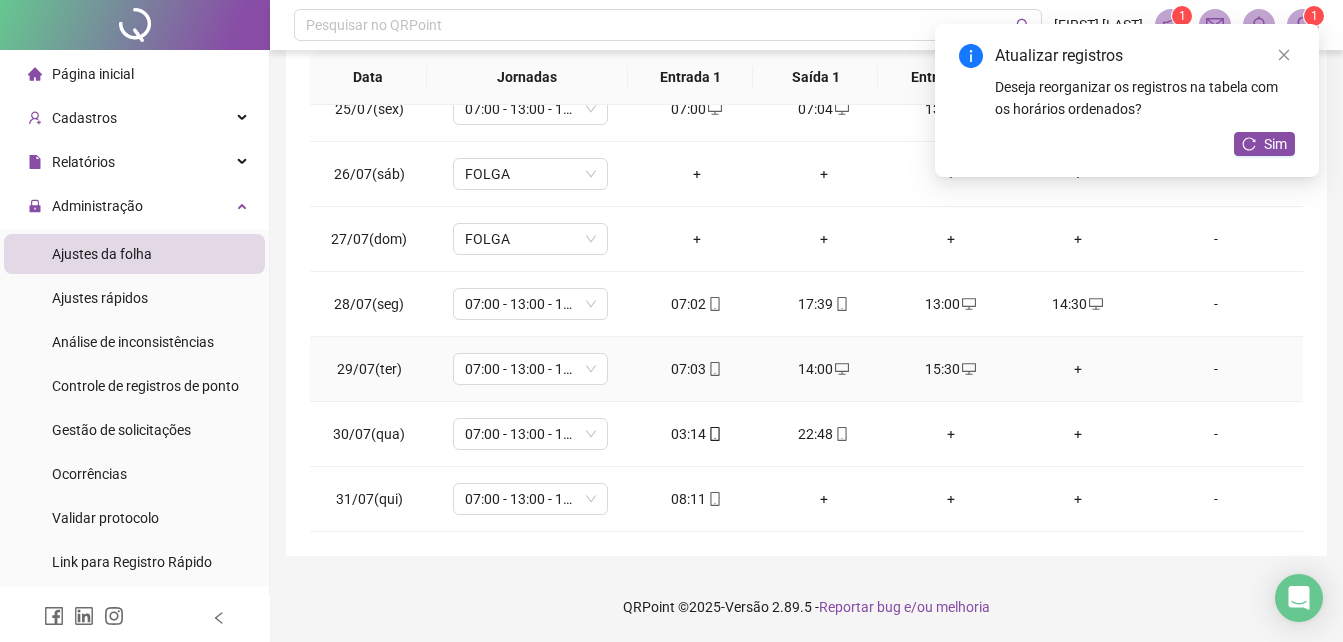 click on "+" at bounding box center [1077, 369] 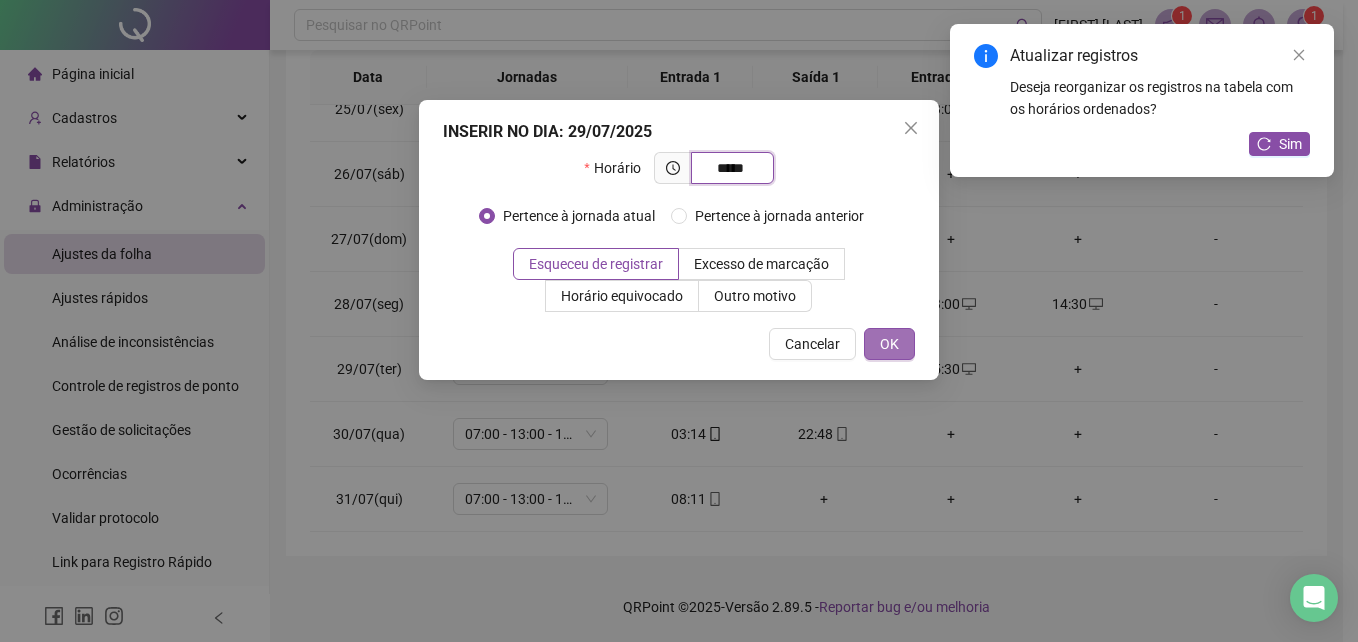 type on "*****" 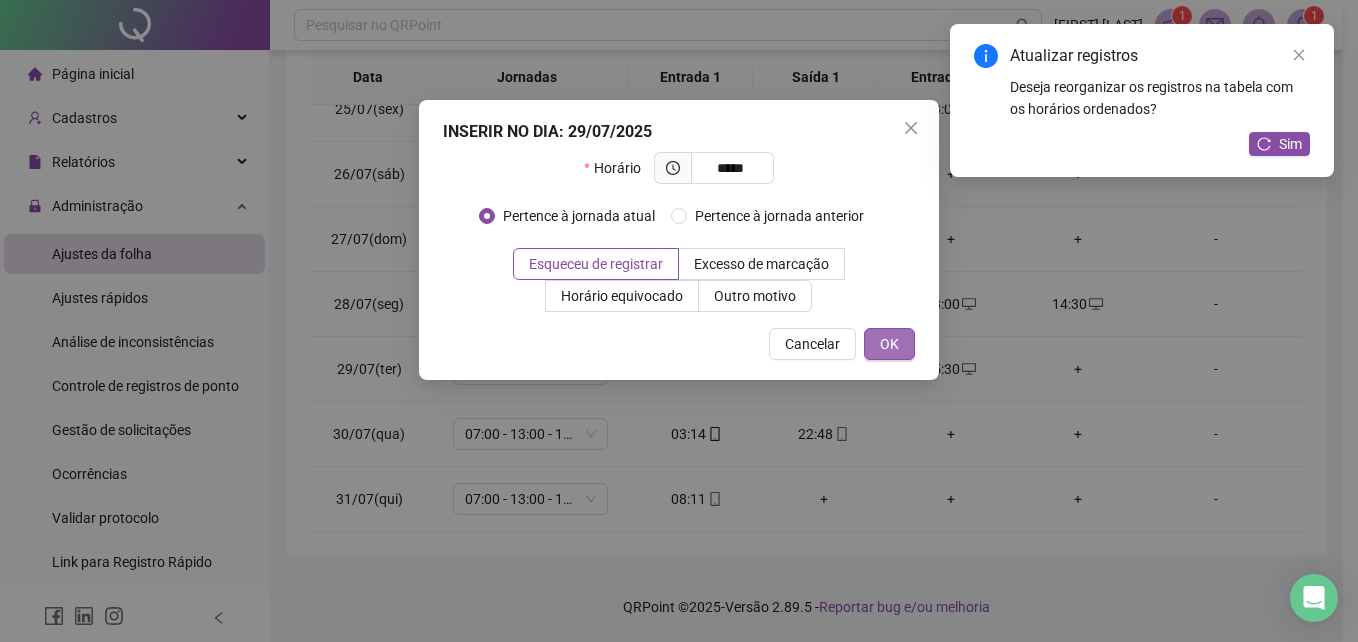 click on "OK" at bounding box center [889, 344] 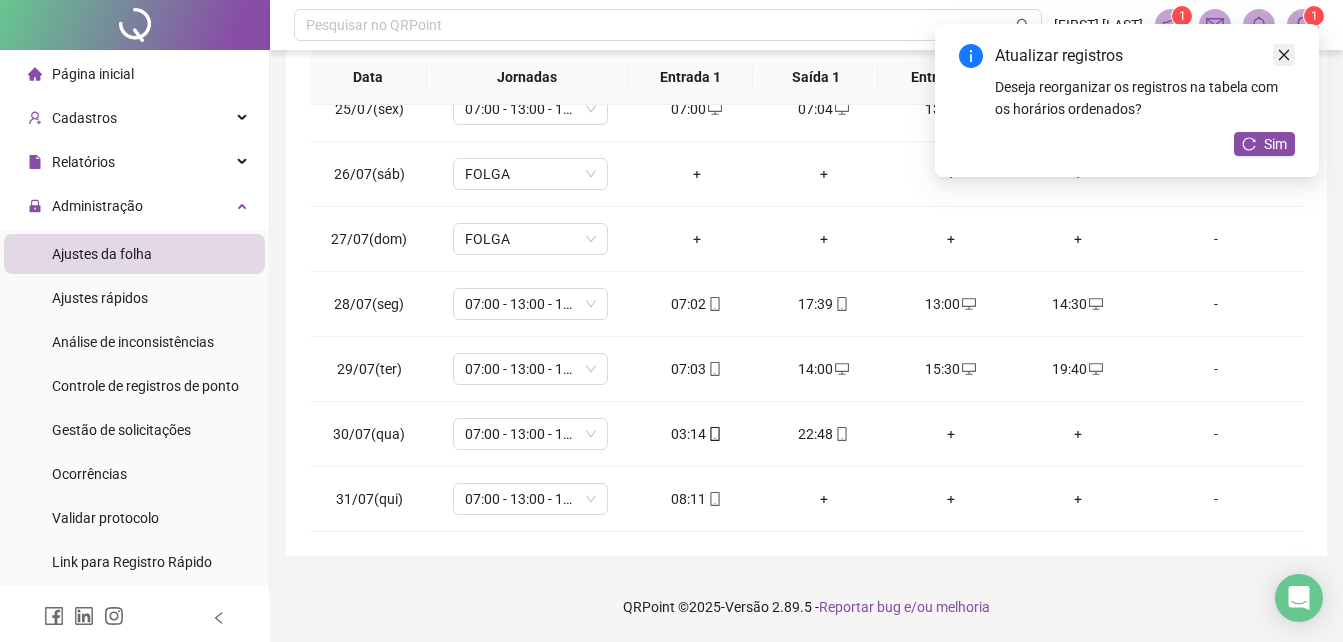click 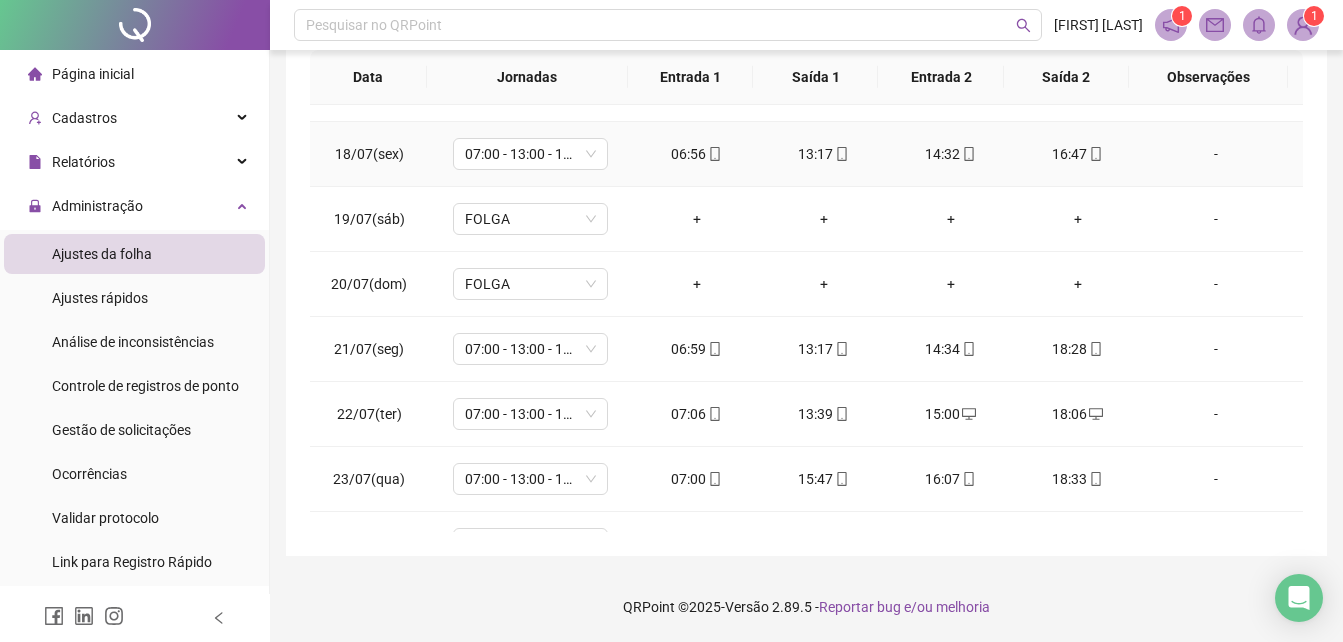 scroll, scrollTop: 0, scrollLeft: 0, axis: both 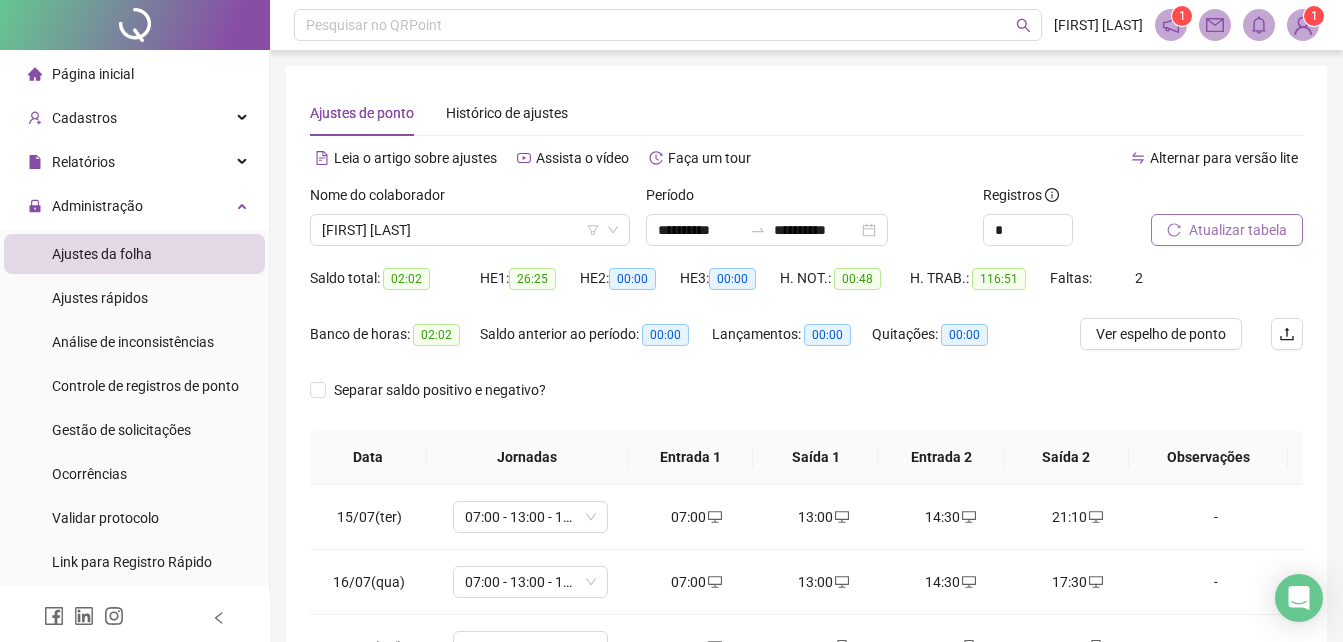 click on "Atualizar tabela" at bounding box center (1227, 230) 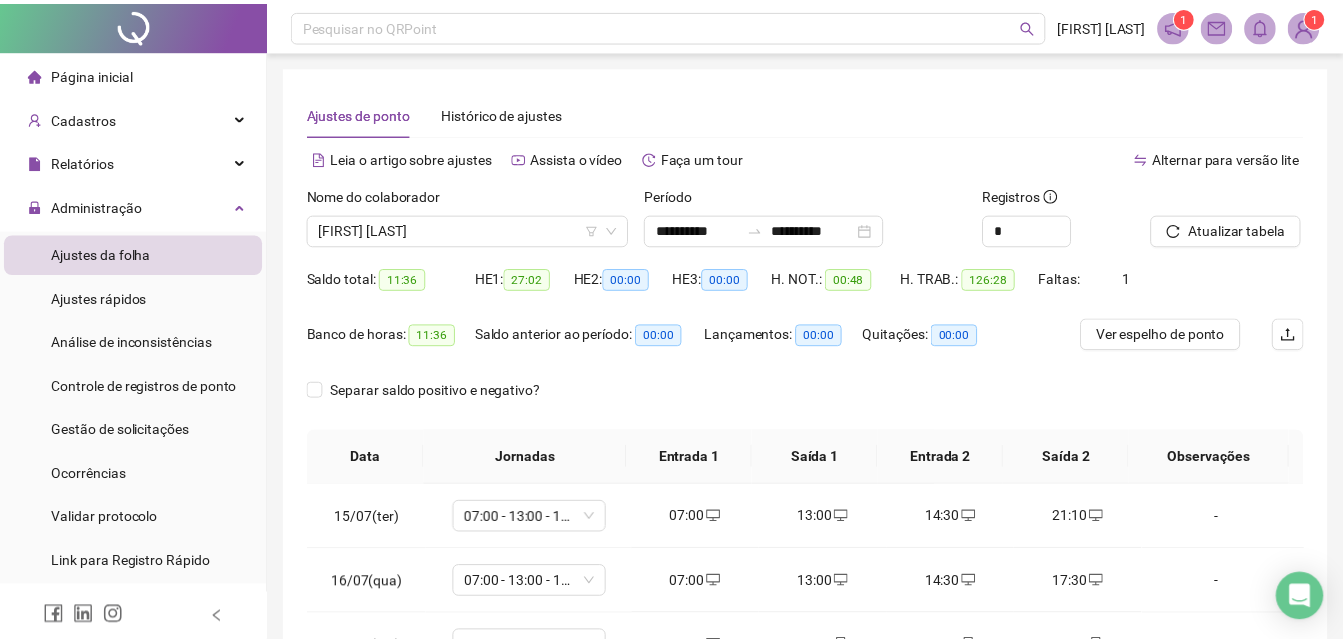 scroll, scrollTop: 100, scrollLeft: 0, axis: vertical 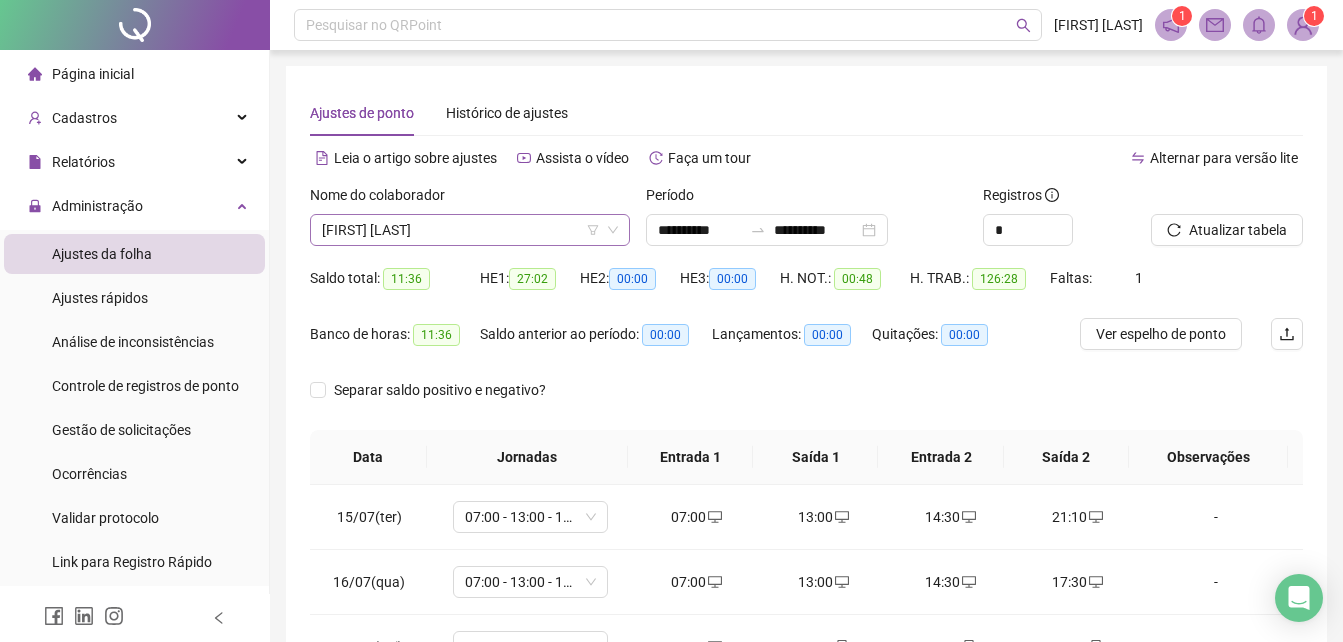 click on "[FIRST] [LAST]" at bounding box center [470, 230] 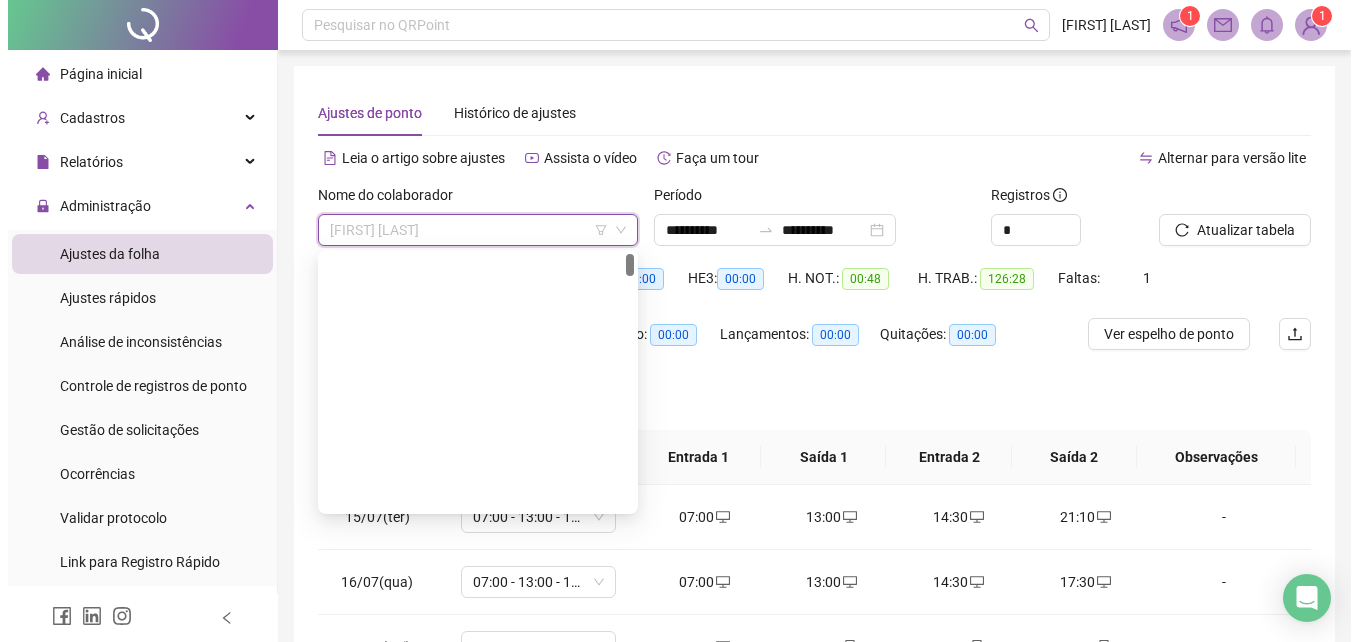 scroll, scrollTop: 0, scrollLeft: 0, axis: both 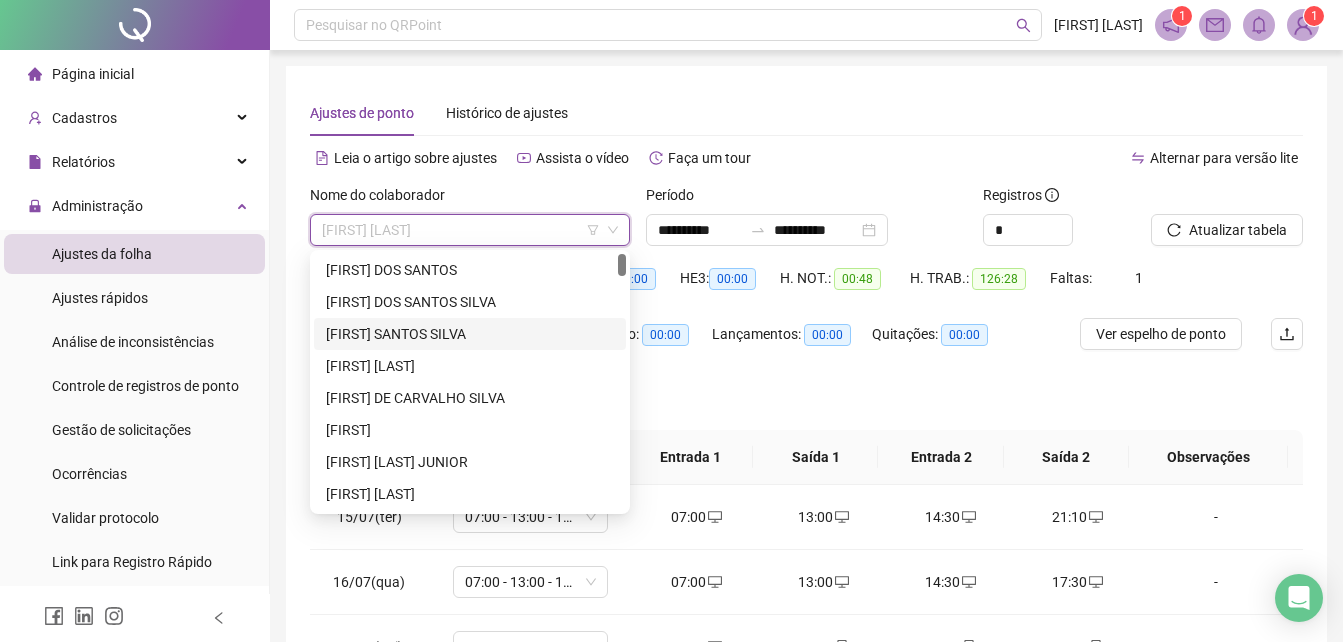 click on "[FIRST] SANTOS SILVA" at bounding box center (470, 334) 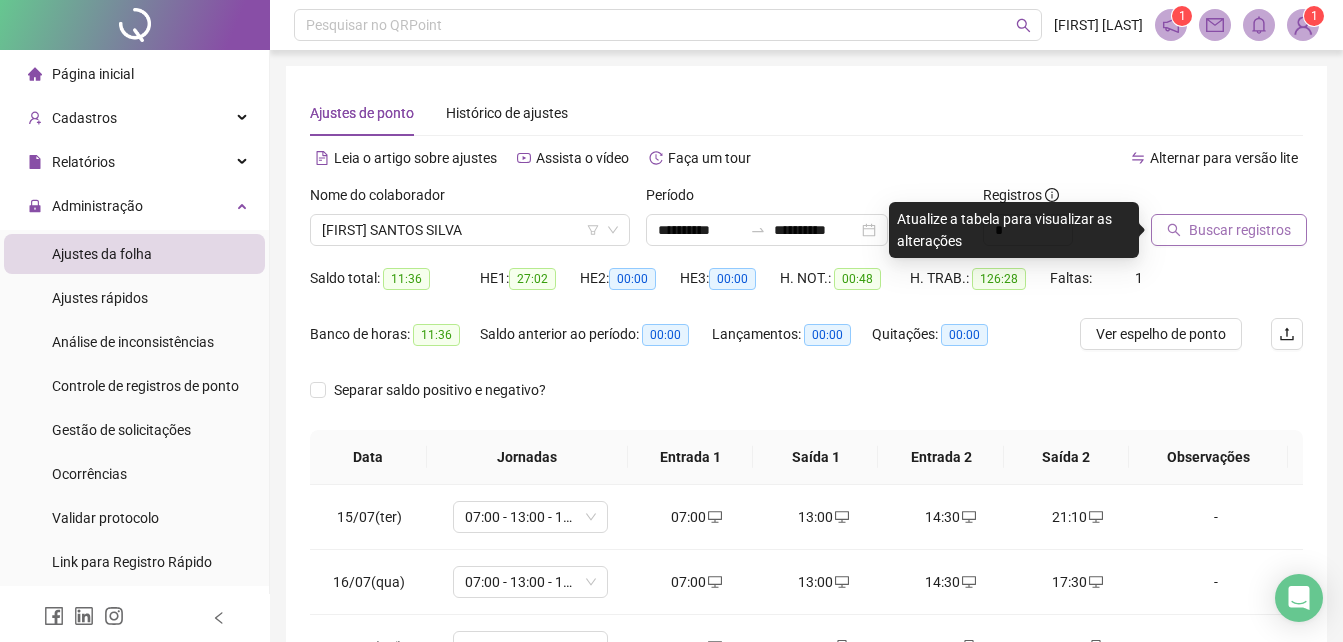 click on "Buscar registros" at bounding box center (1229, 230) 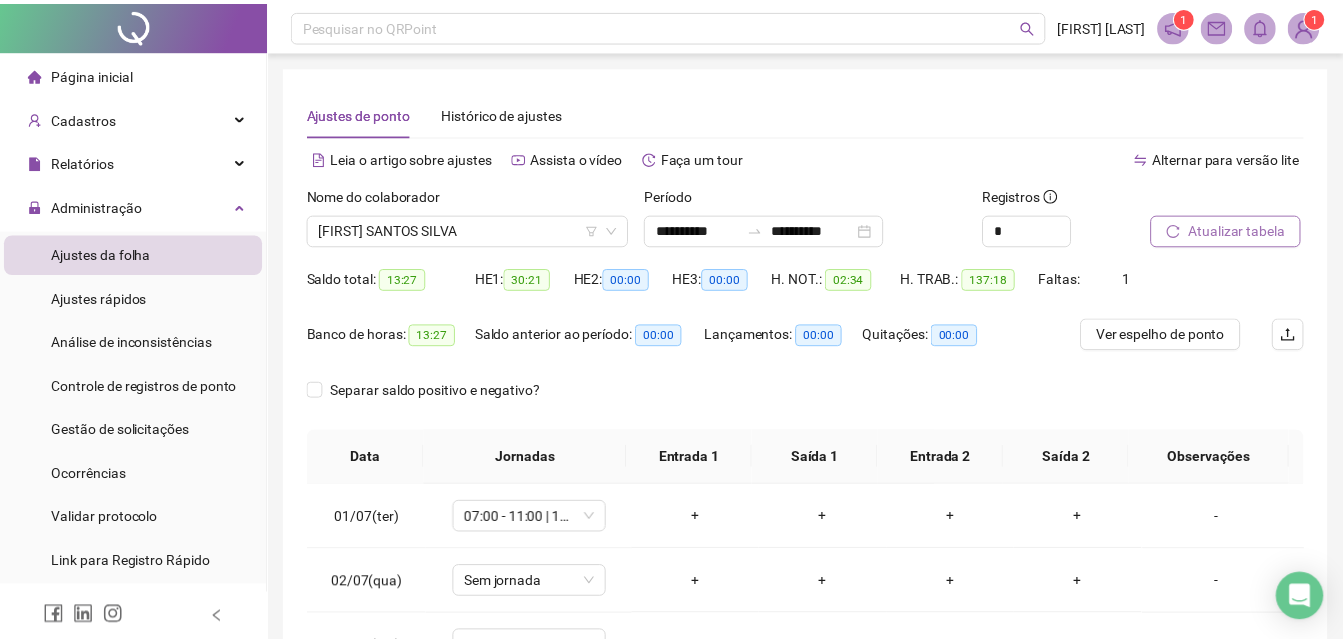scroll, scrollTop: 100, scrollLeft: 0, axis: vertical 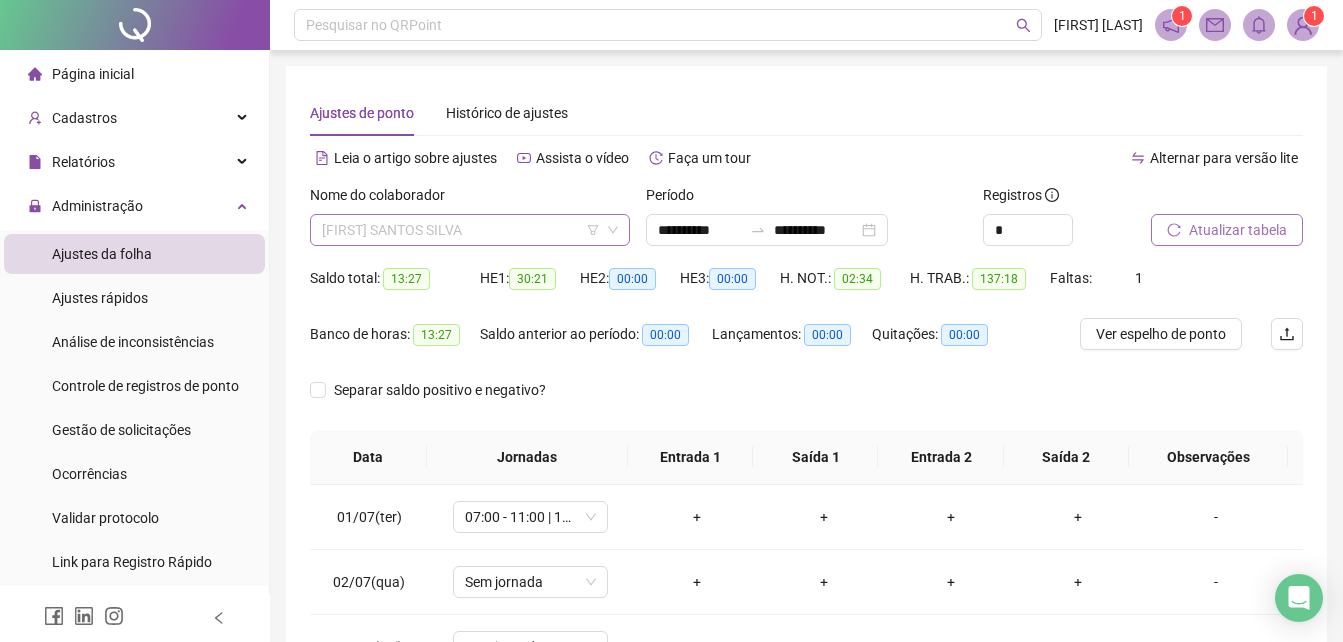 drag, startPoint x: 500, startPoint y: 233, endPoint x: 523, endPoint y: 236, distance: 23.194826 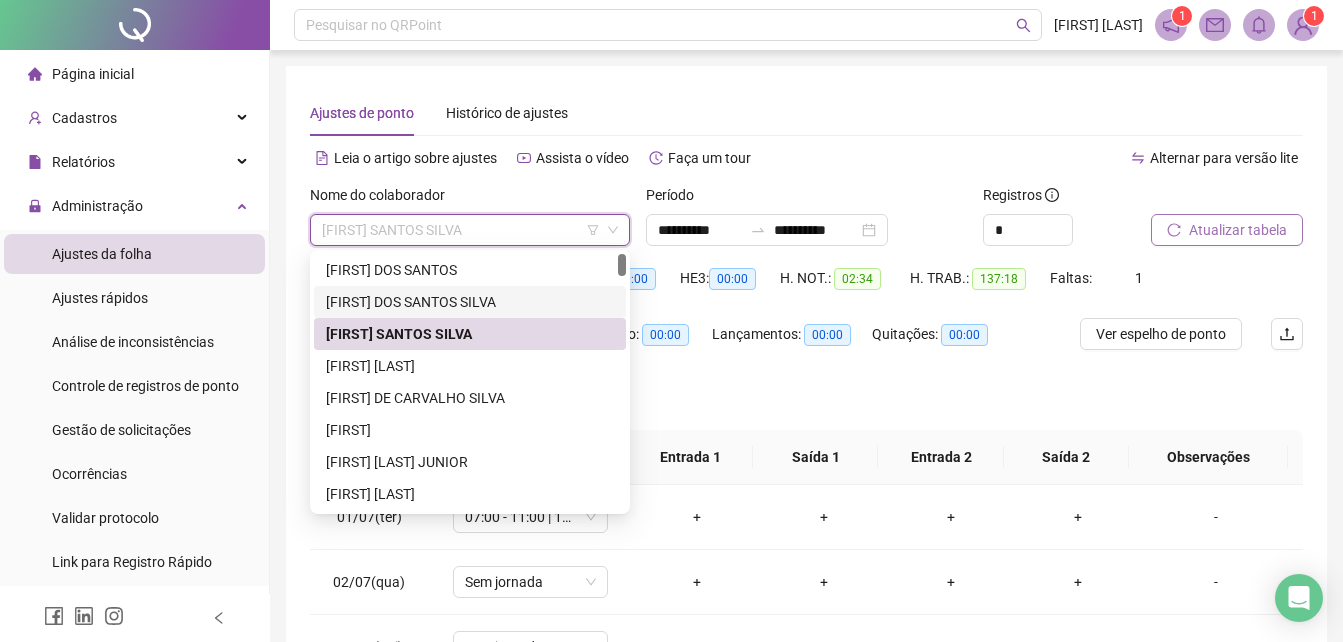 click on "[FIRST] DOS SANTOS SILVA" at bounding box center (470, 302) 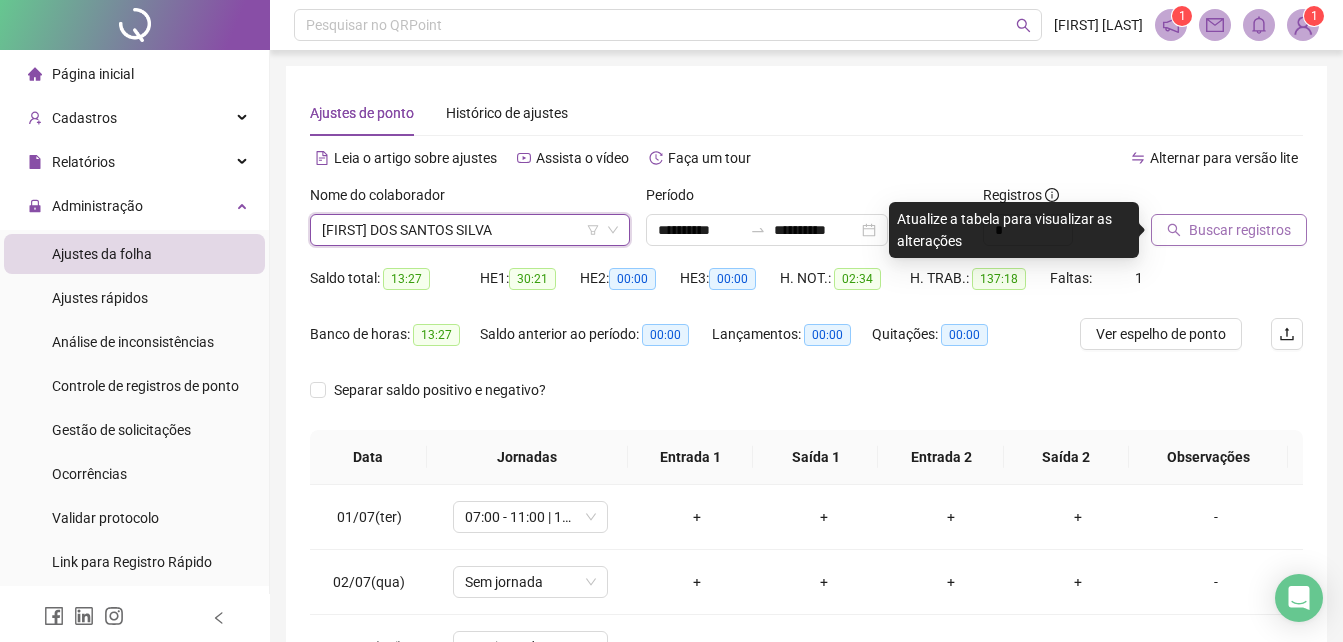 click on "Buscar registros" at bounding box center (1240, 230) 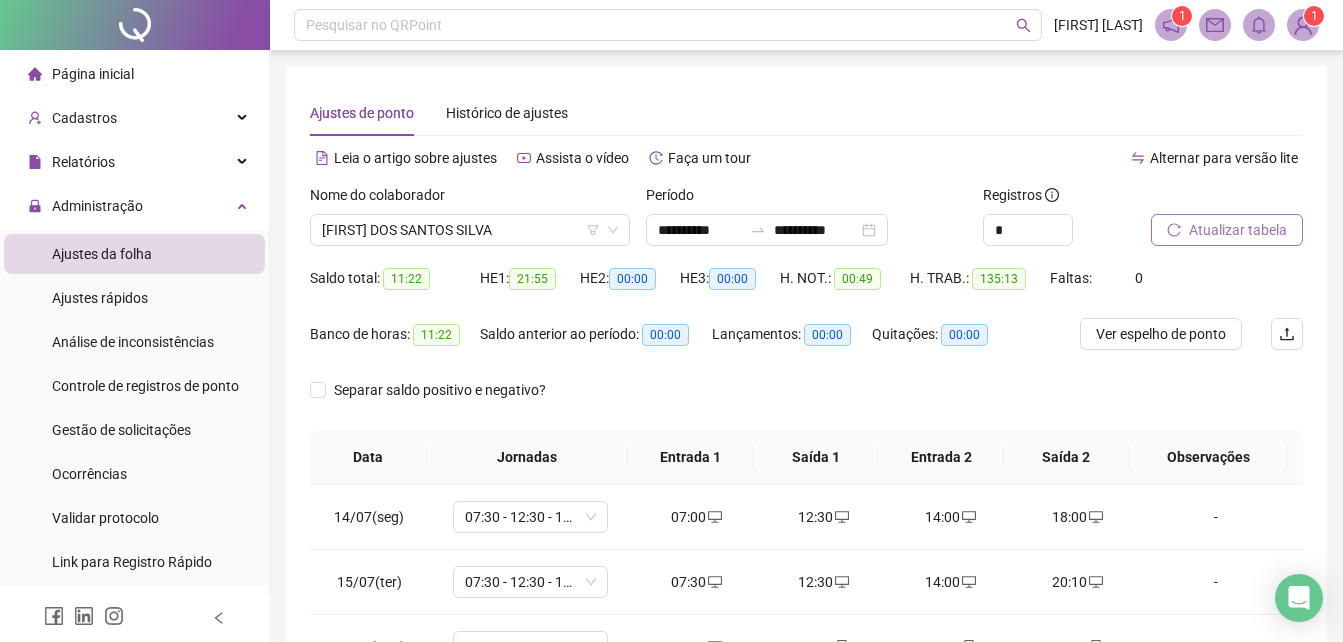 scroll, scrollTop: 200, scrollLeft: 0, axis: vertical 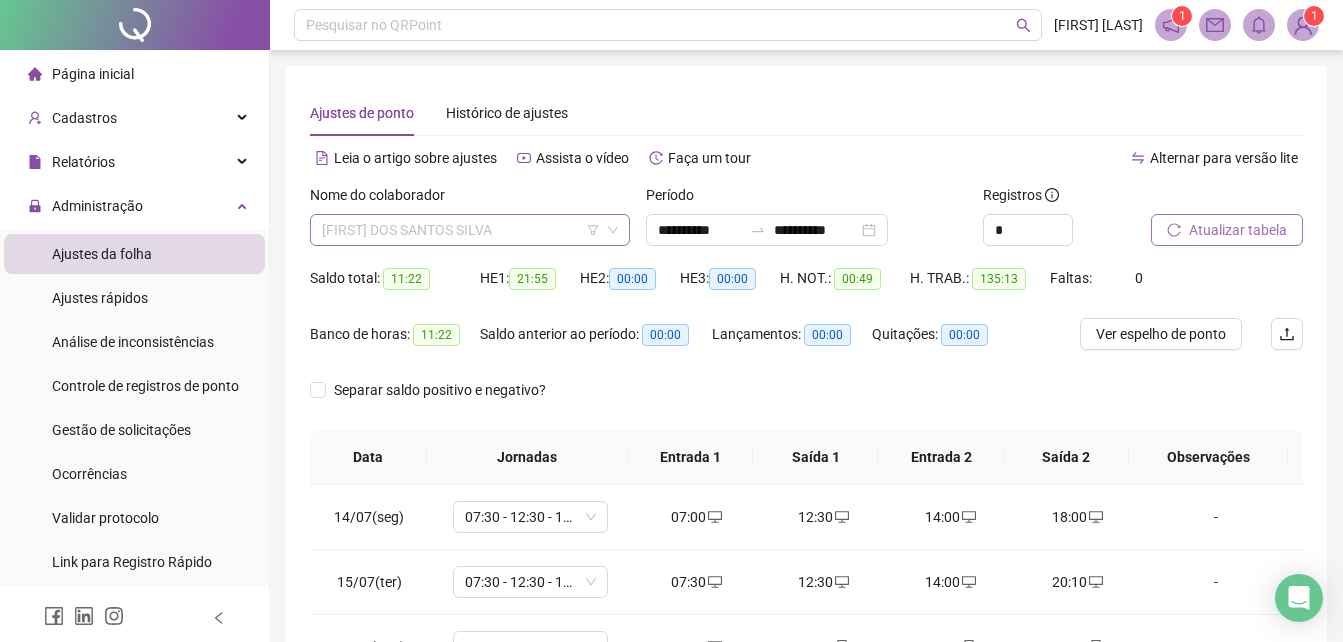 click on "[FIRST] DOS SANTOS SILVA" at bounding box center [470, 230] 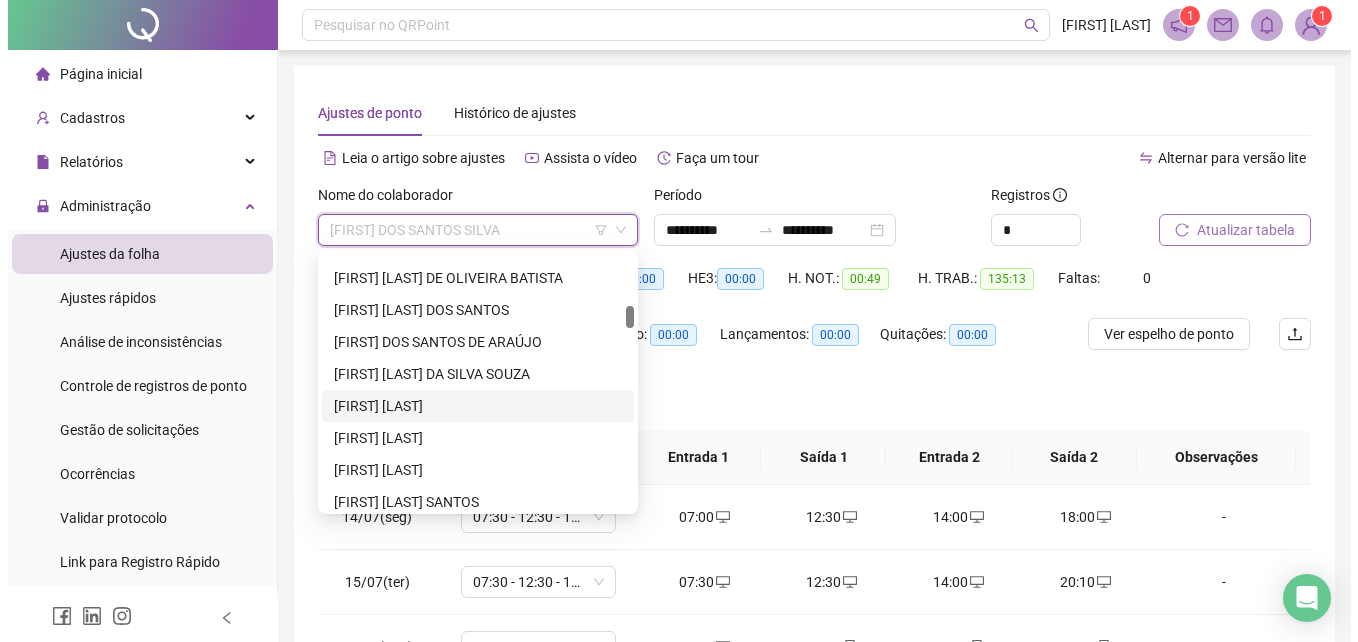 scroll, scrollTop: 800, scrollLeft: 0, axis: vertical 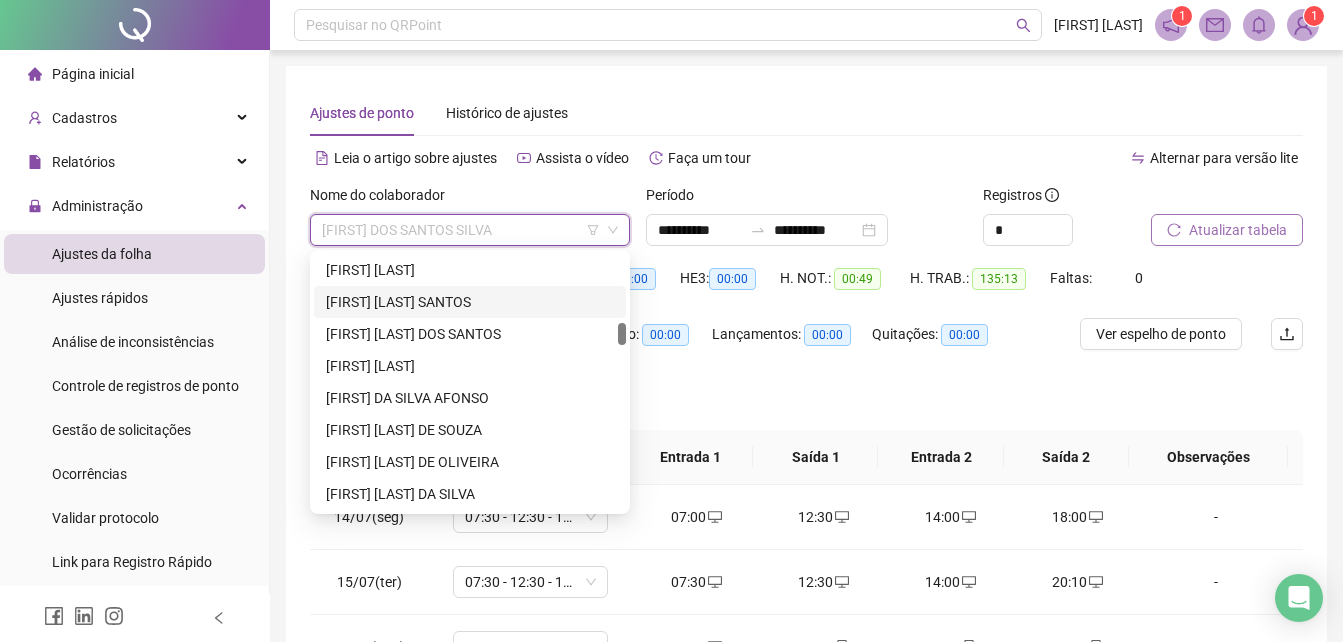 click on "[FIRST] [LAST] SANTOS" at bounding box center [470, 302] 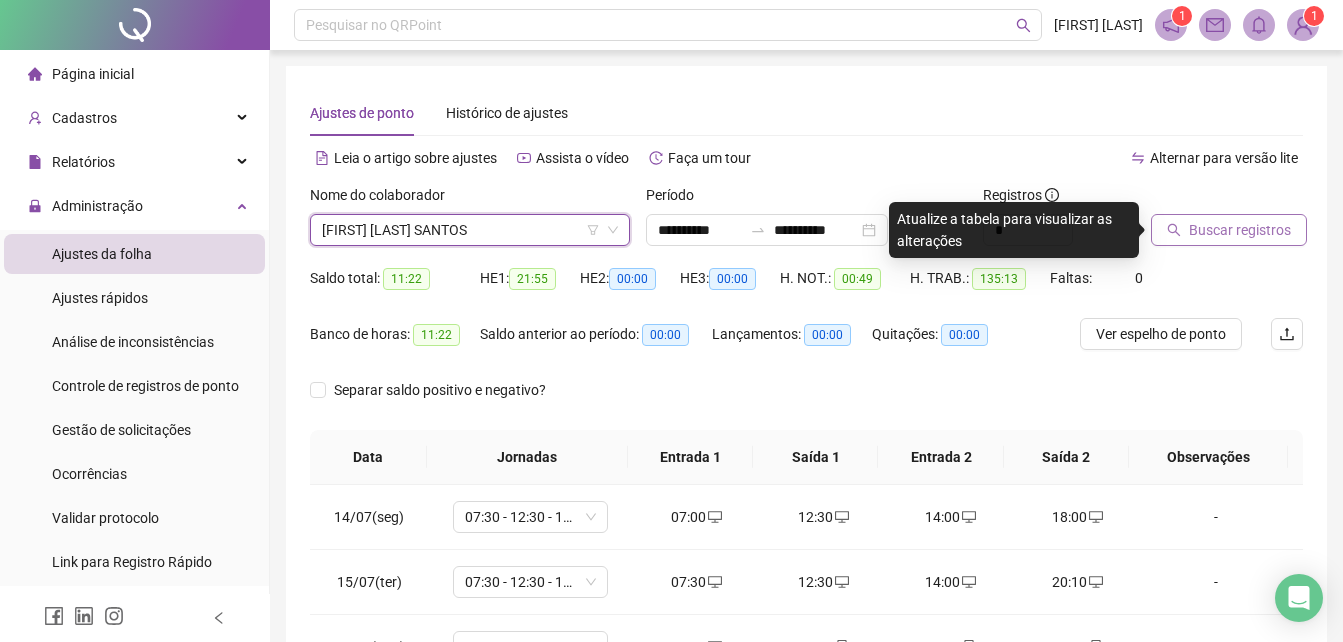 click on "Buscar registros" at bounding box center (1240, 230) 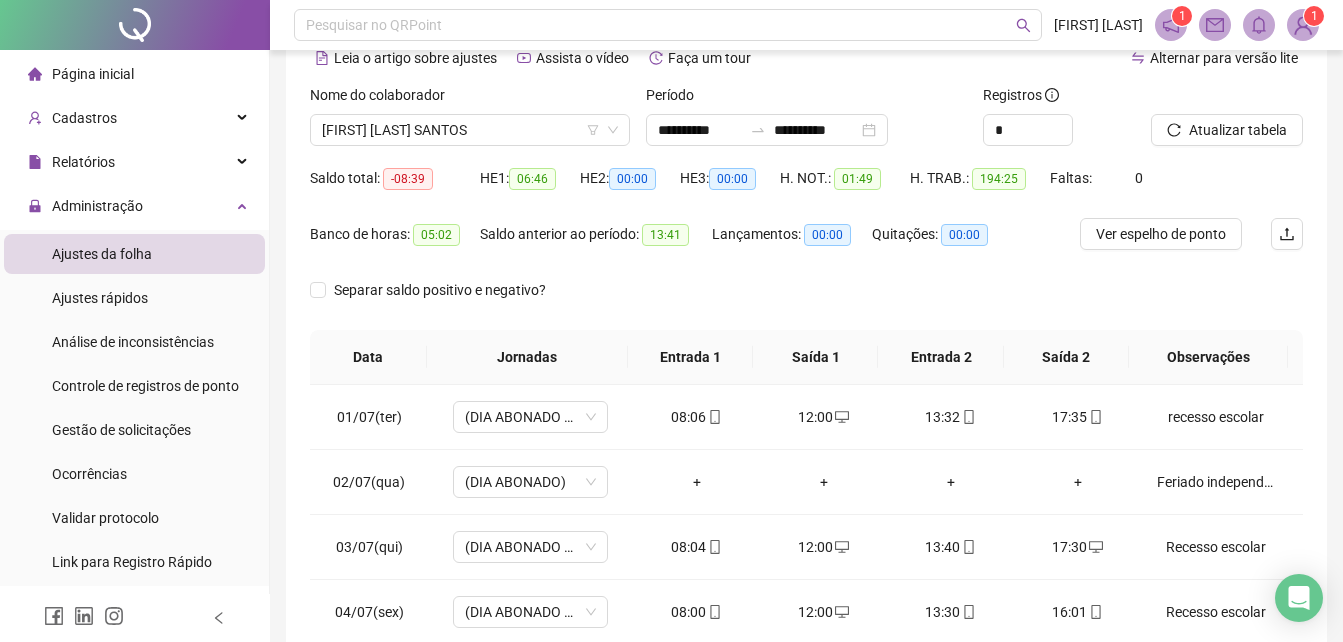 scroll, scrollTop: 380, scrollLeft: 0, axis: vertical 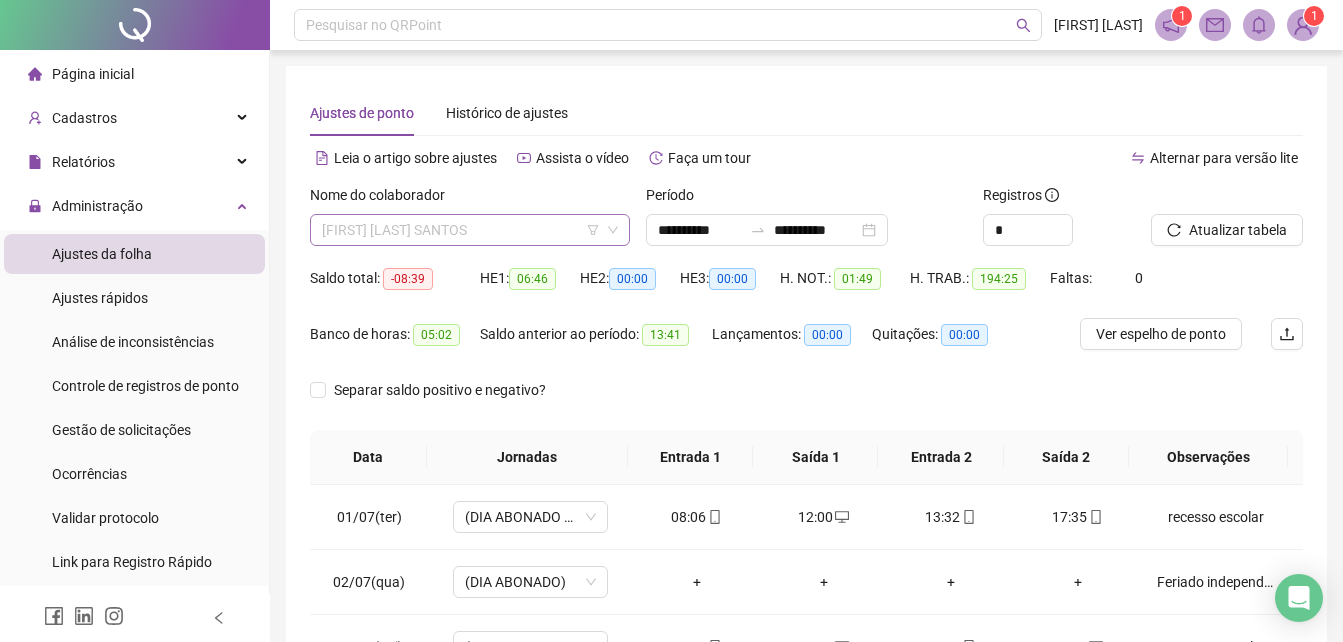 click on "[FIRST] [LAST] SANTOS" at bounding box center [470, 230] 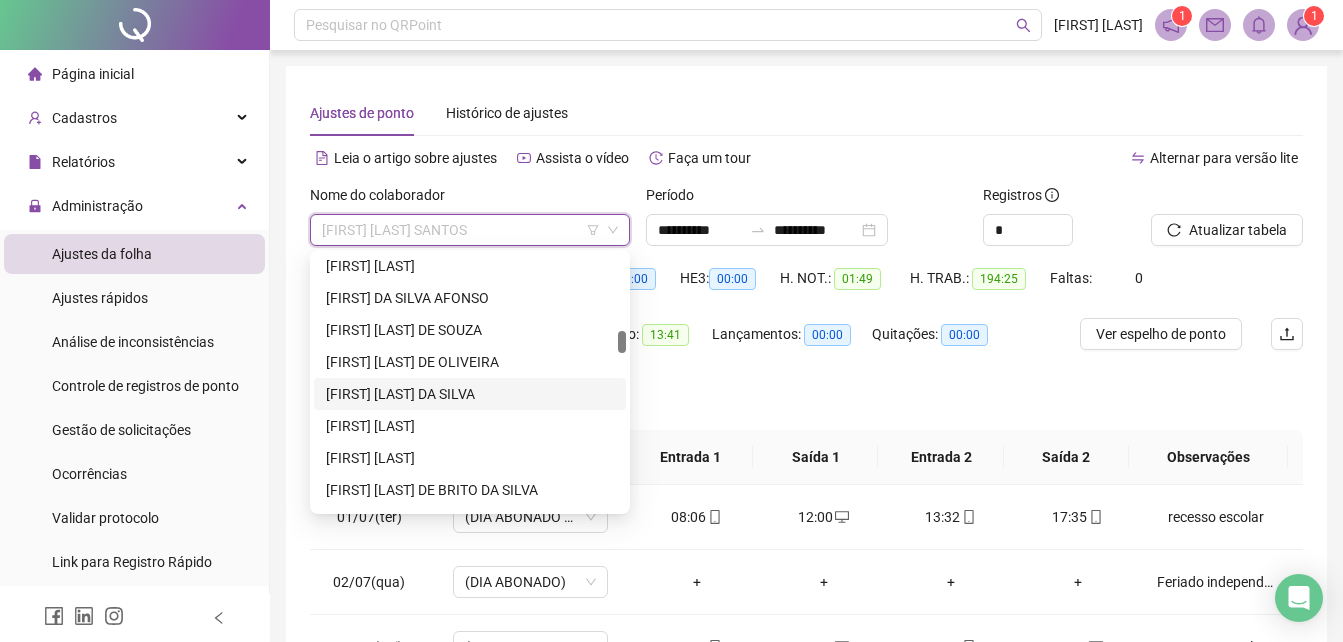 scroll, scrollTop: 1100, scrollLeft: 0, axis: vertical 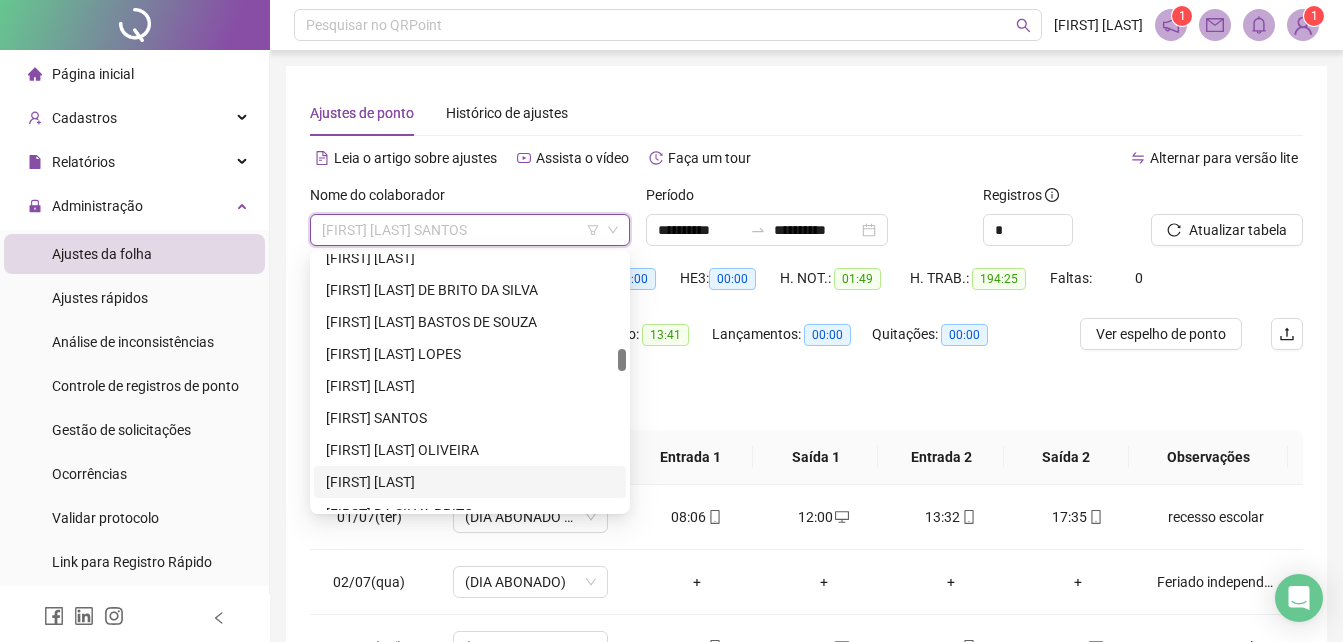 drag, startPoint x: 387, startPoint y: 481, endPoint x: 663, endPoint y: 322, distance: 318.52316 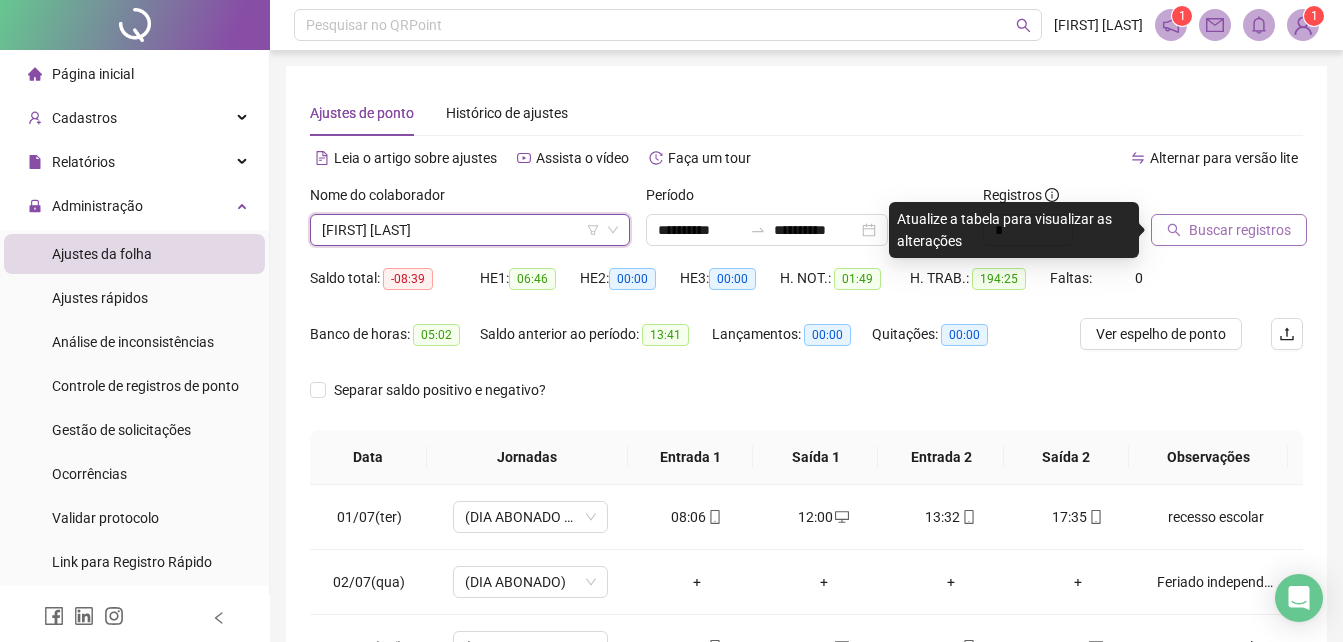 click on "Buscar registros" at bounding box center (1229, 230) 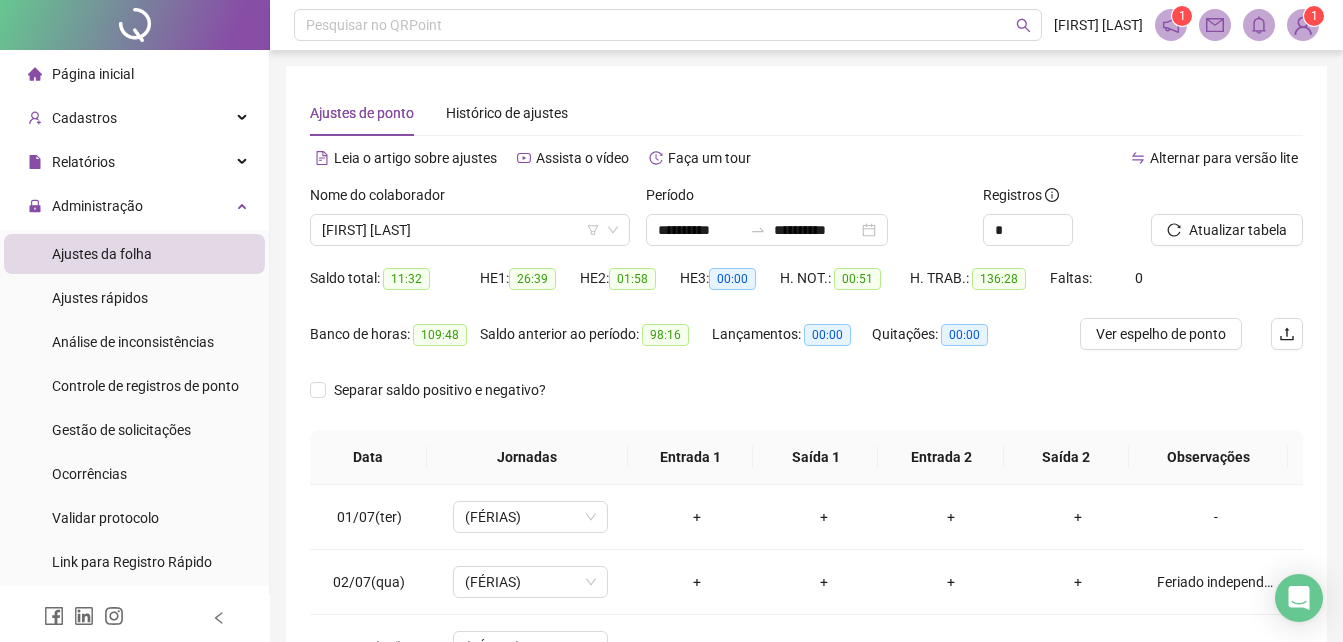 scroll, scrollTop: 380, scrollLeft: 0, axis: vertical 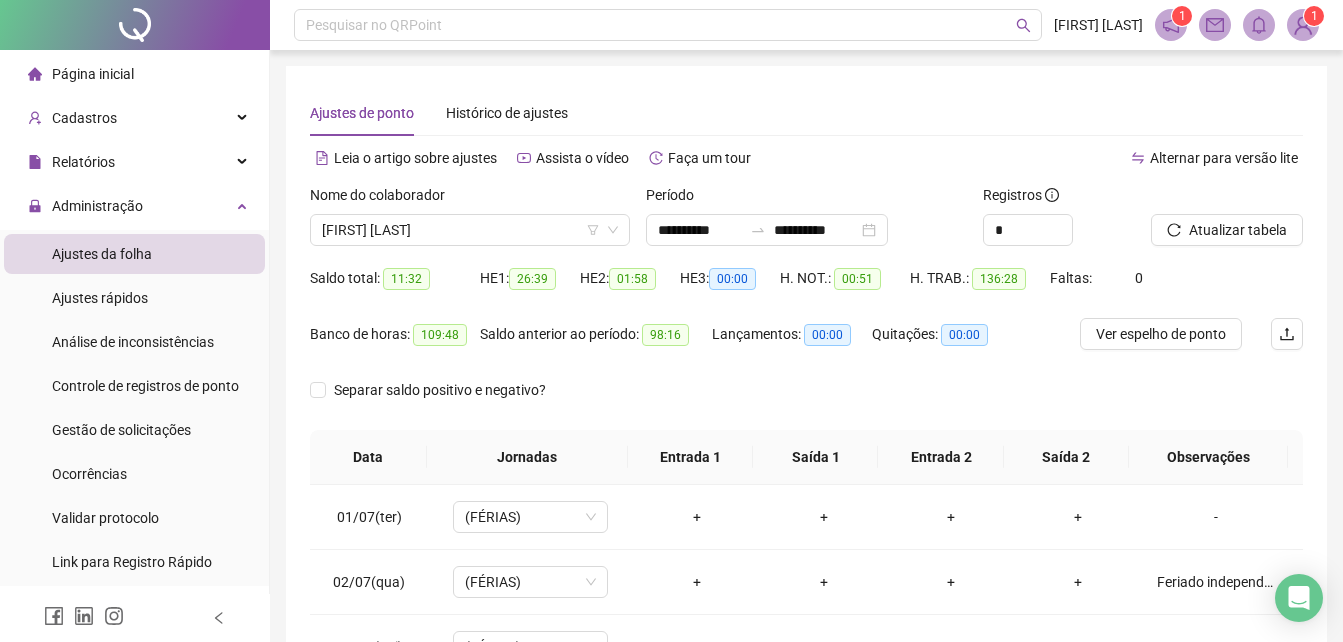 click on "Nome do colaborador" at bounding box center (470, 199) 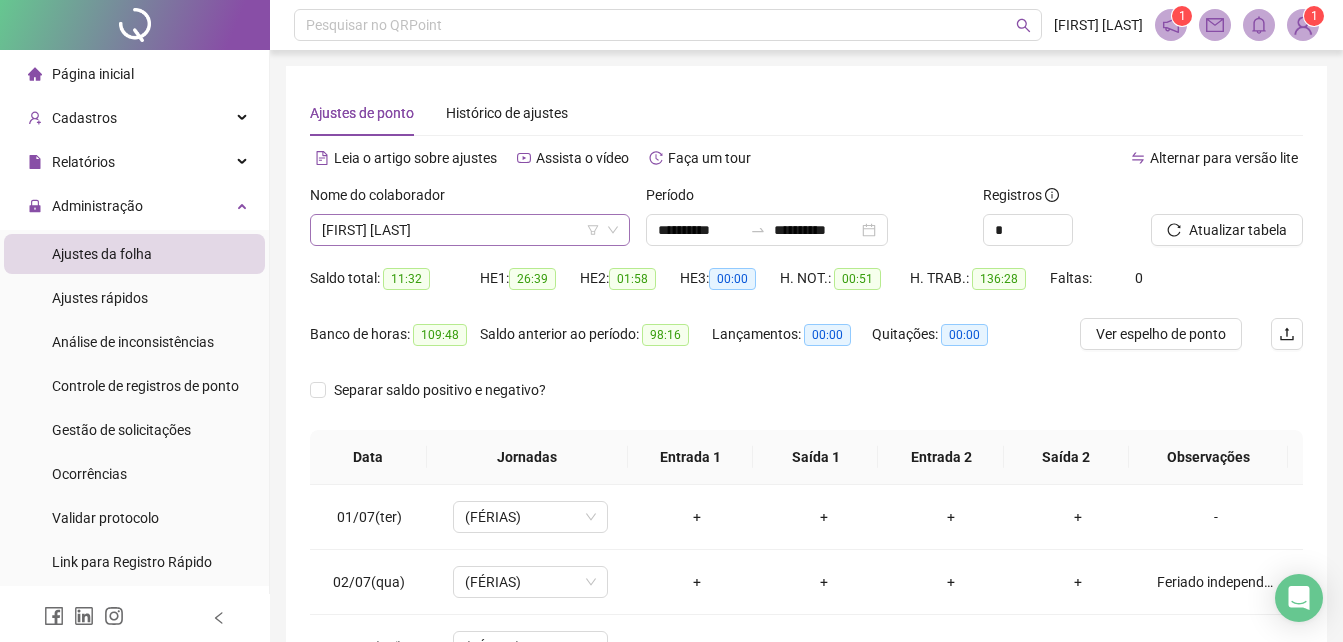 click on "[FIRST] [LAST]" at bounding box center (470, 230) 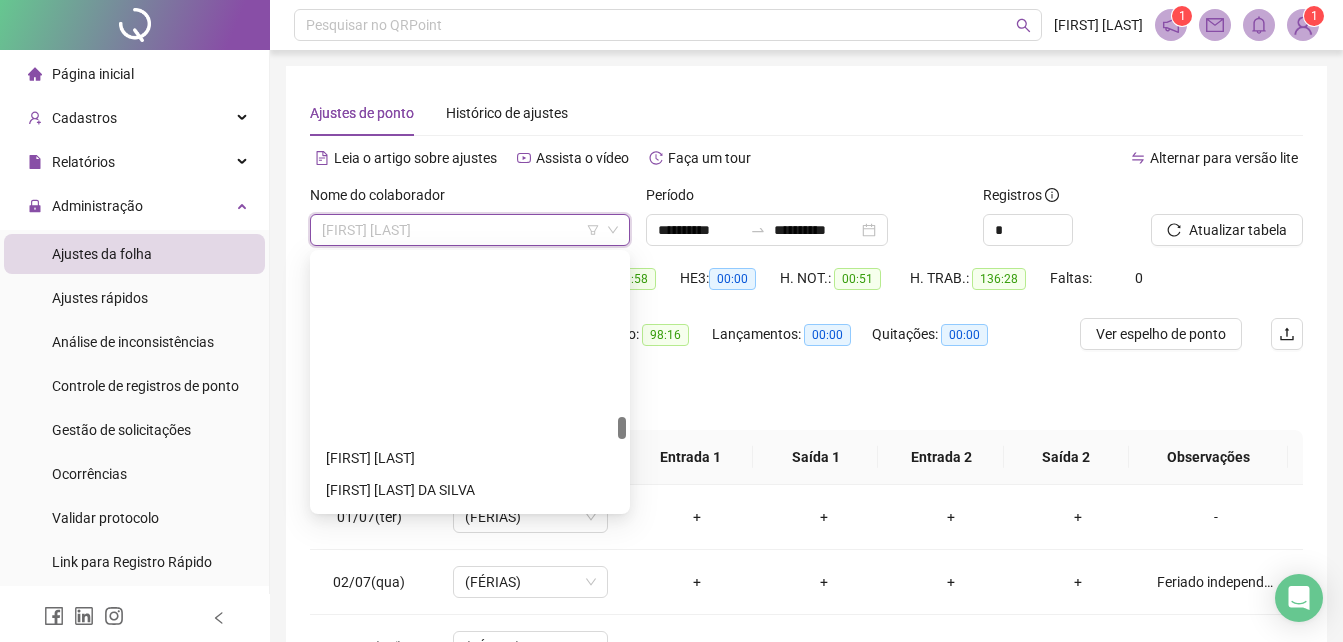 scroll, scrollTop: 2000, scrollLeft: 0, axis: vertical 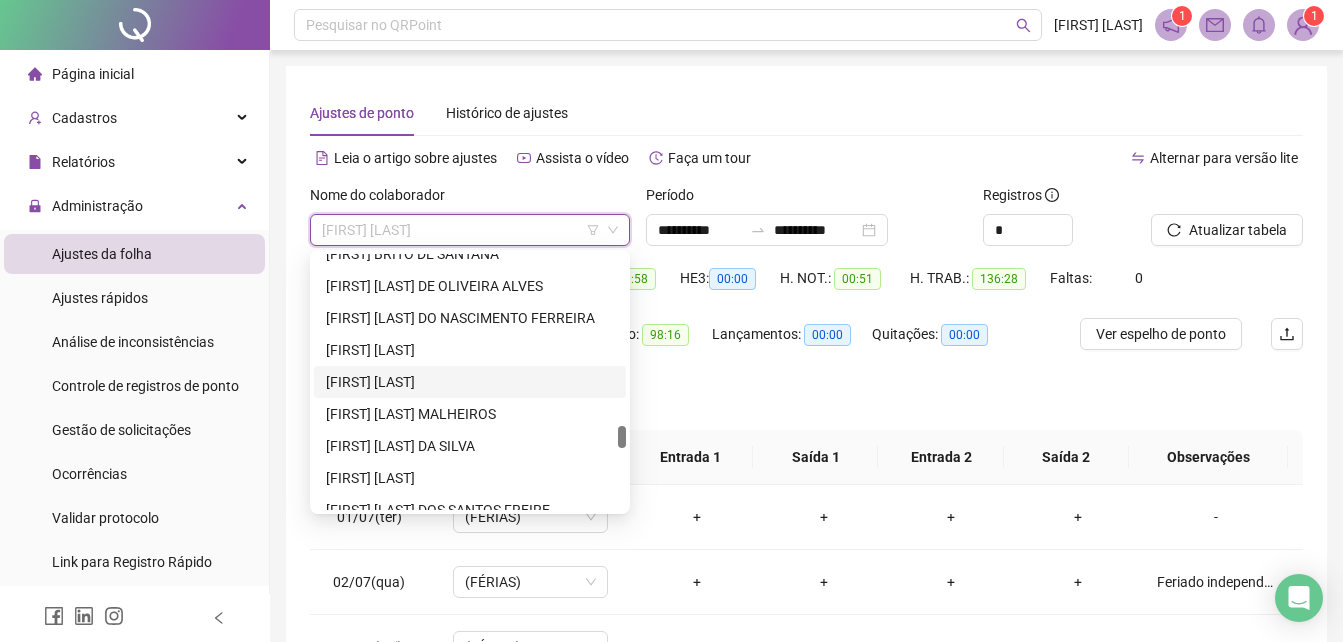 click on "[FIRST] [LAST]" at bounding box center (470, 382) 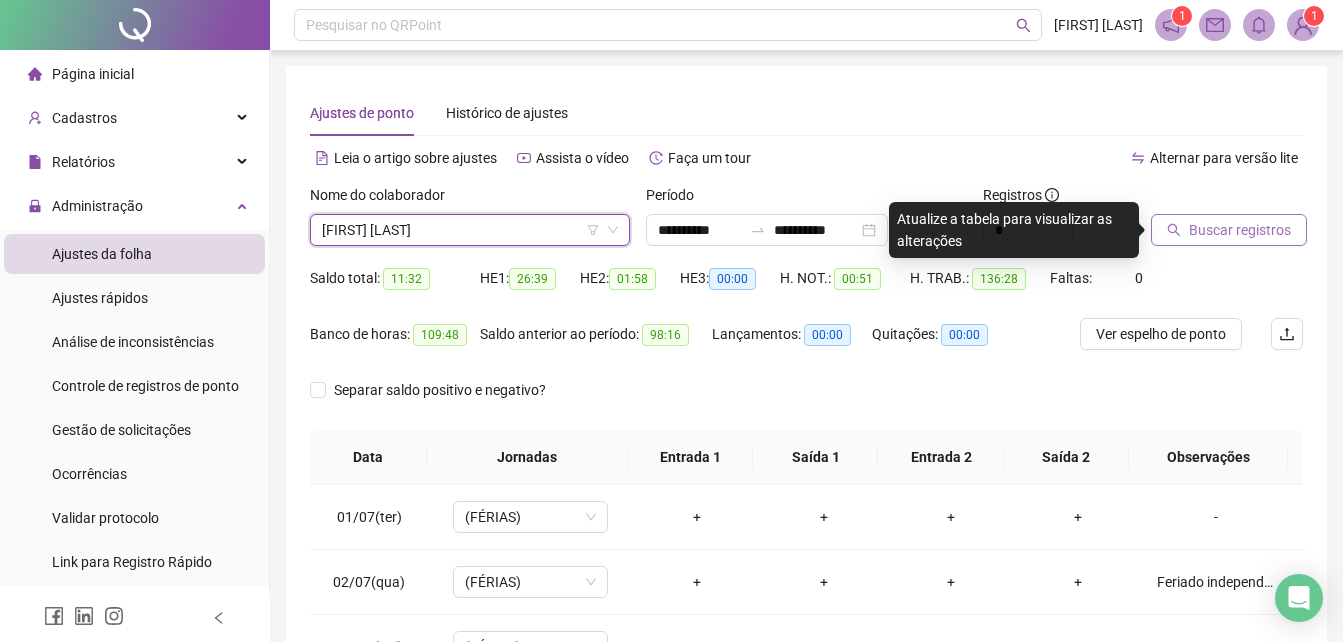 click on "Buscar registros" at bounding box center (1229, 230) 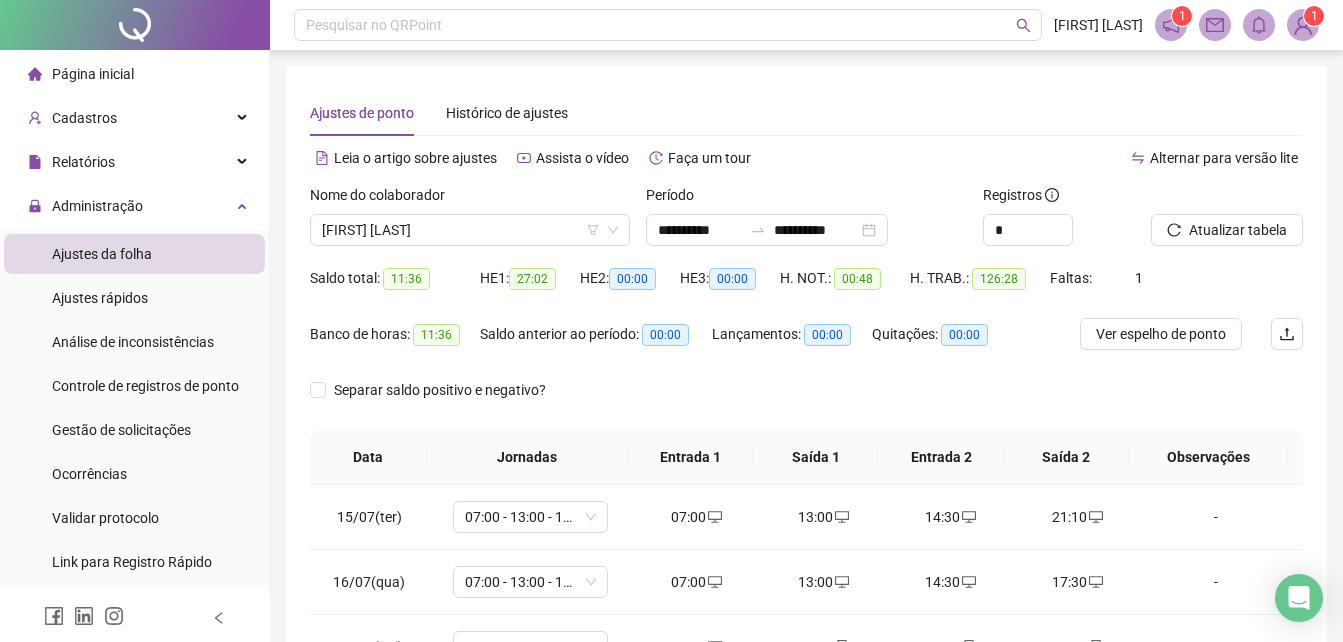 click on "Ajustes de ponto Histórico de ajustes" at bounding box center [806, 113] 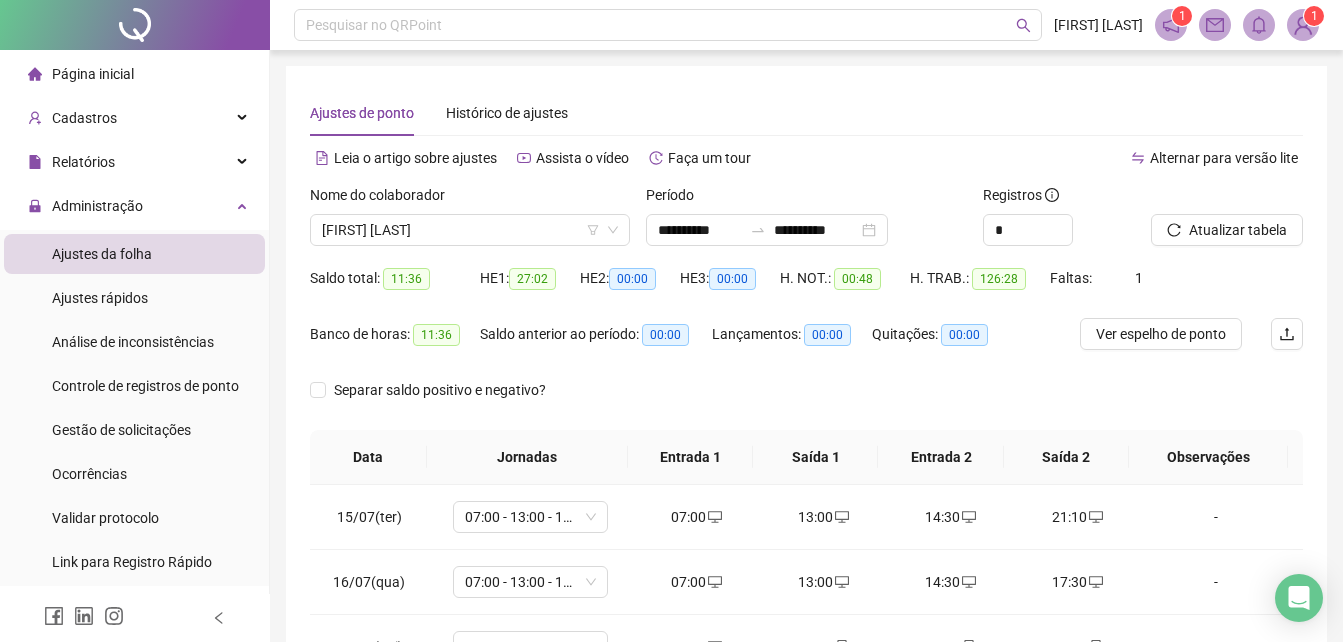 click 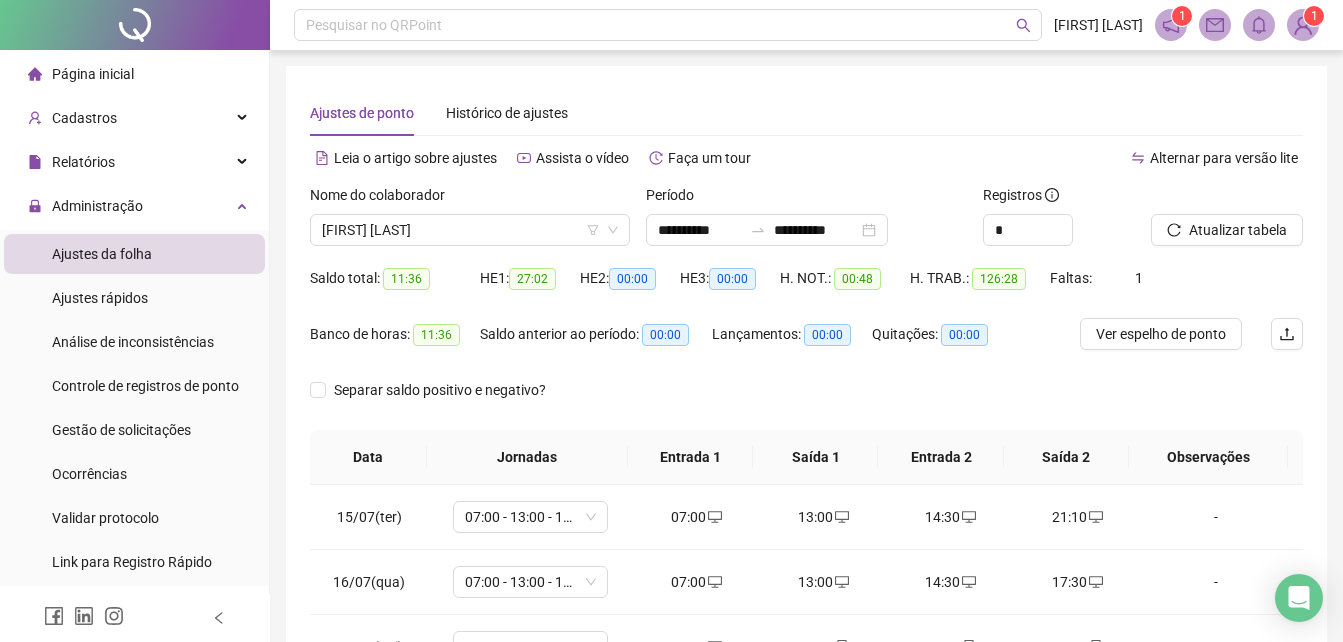 scroll, scrollTop: 100, scrollLeft: 0, axis: vertical 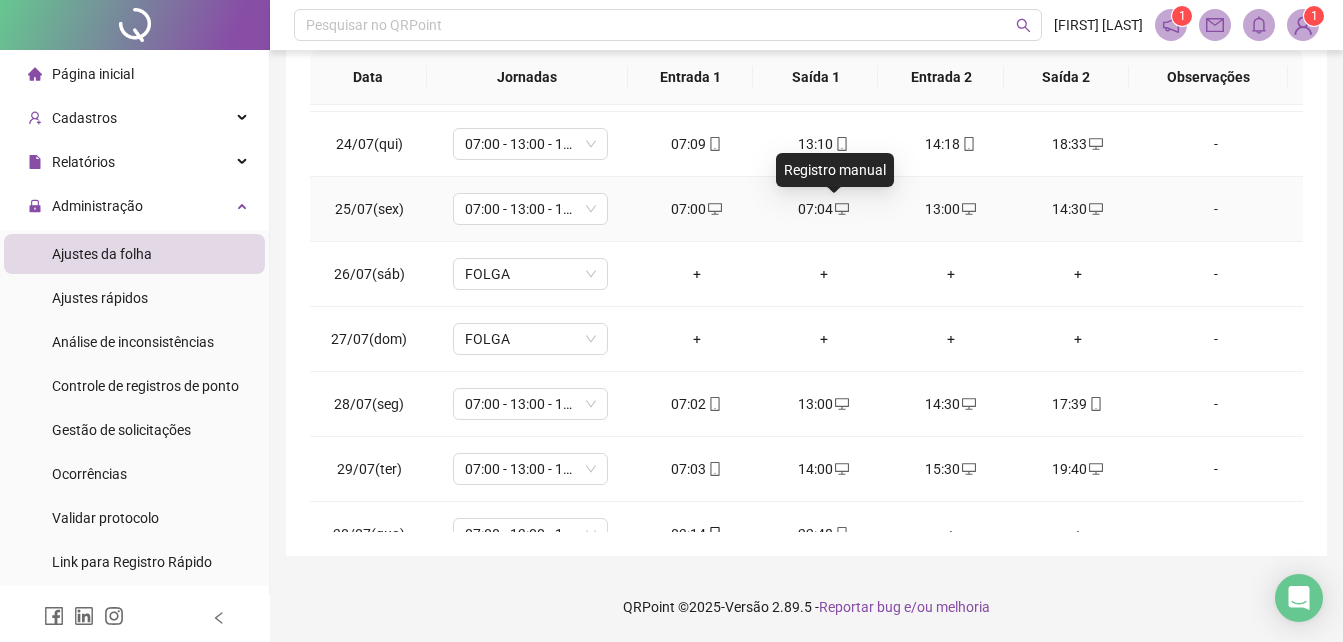 click 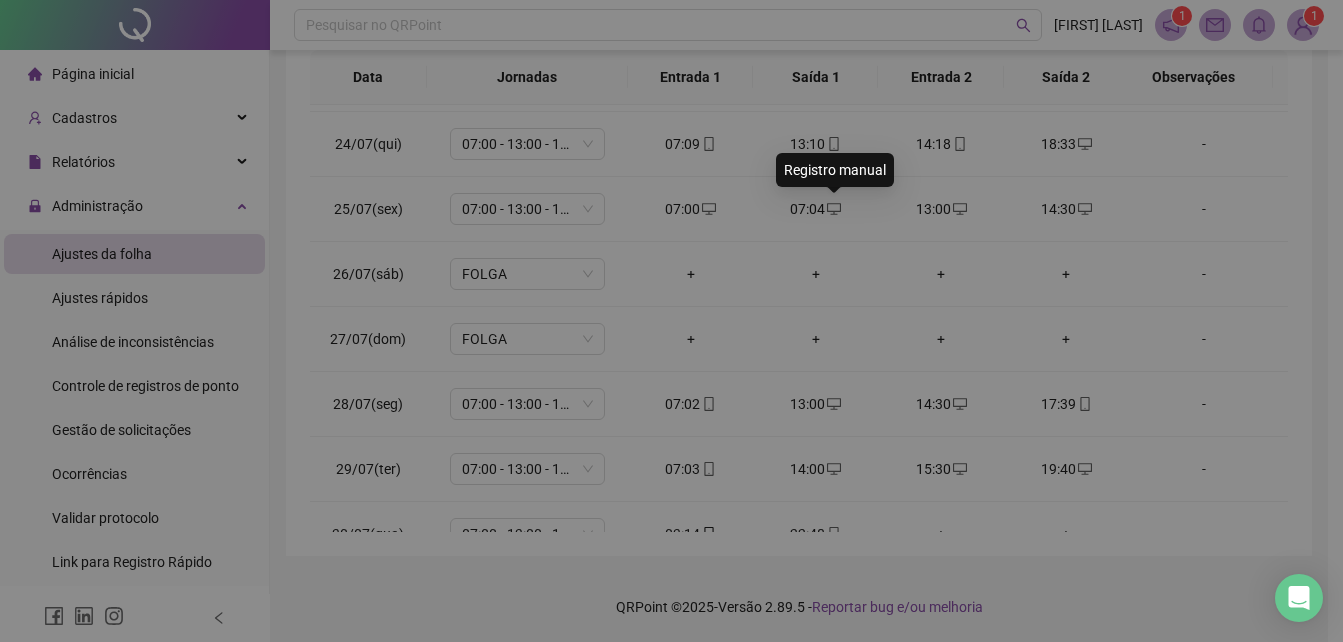 type on "**********" 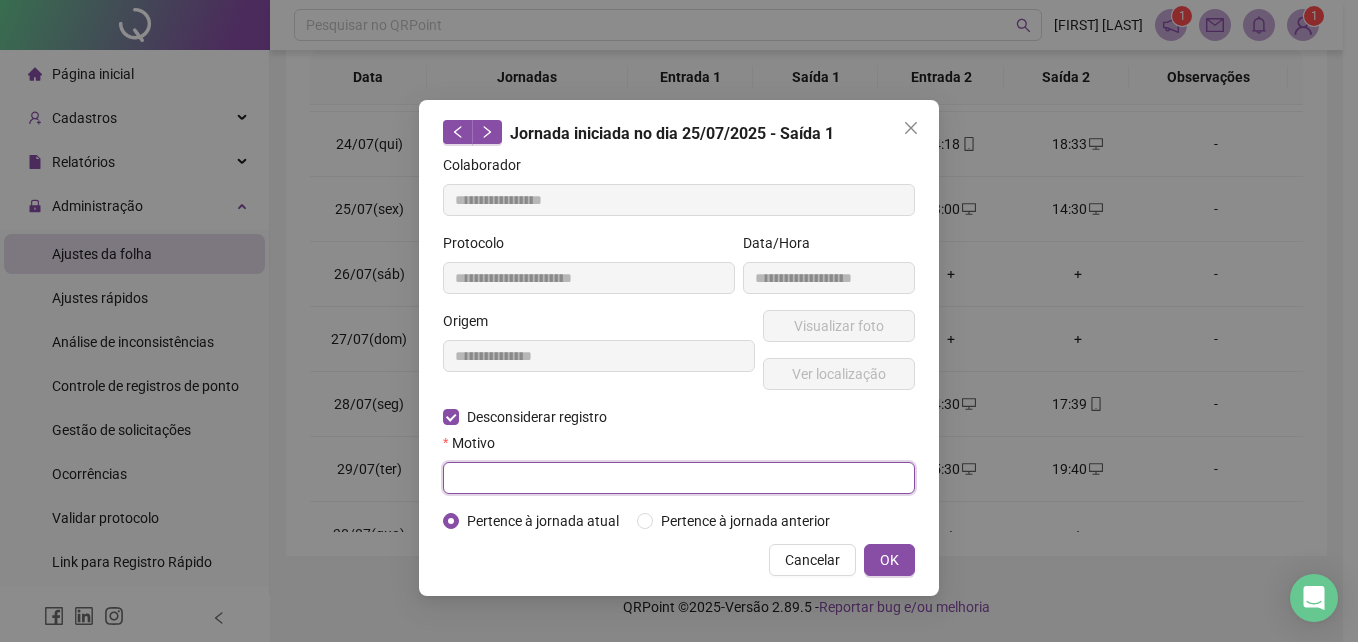 click at bounding box center [679, 478] 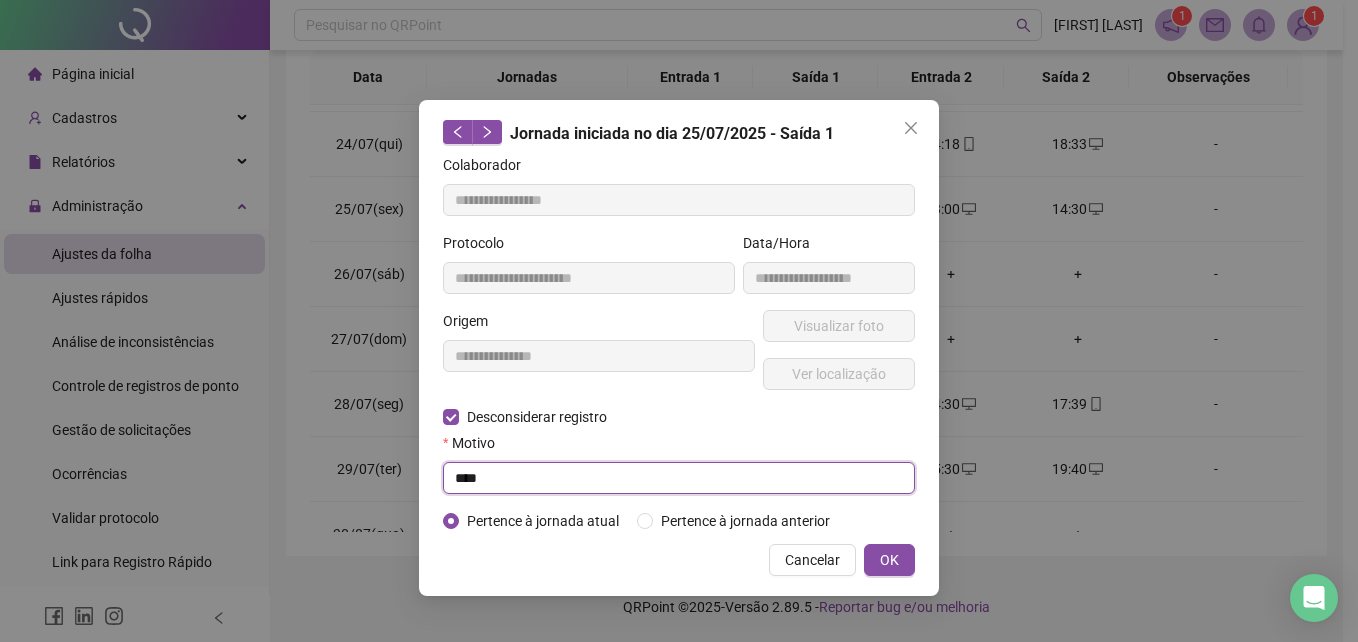 type on "****" 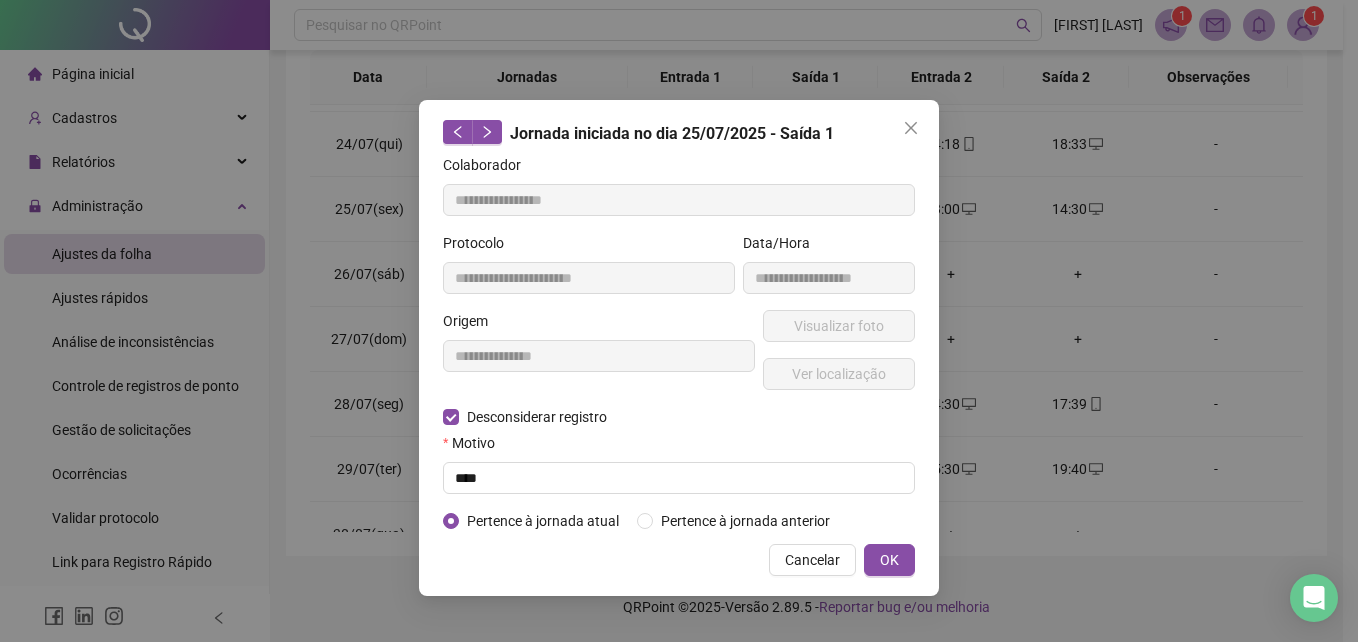 click on "**********" at bounding box center [679, 348] 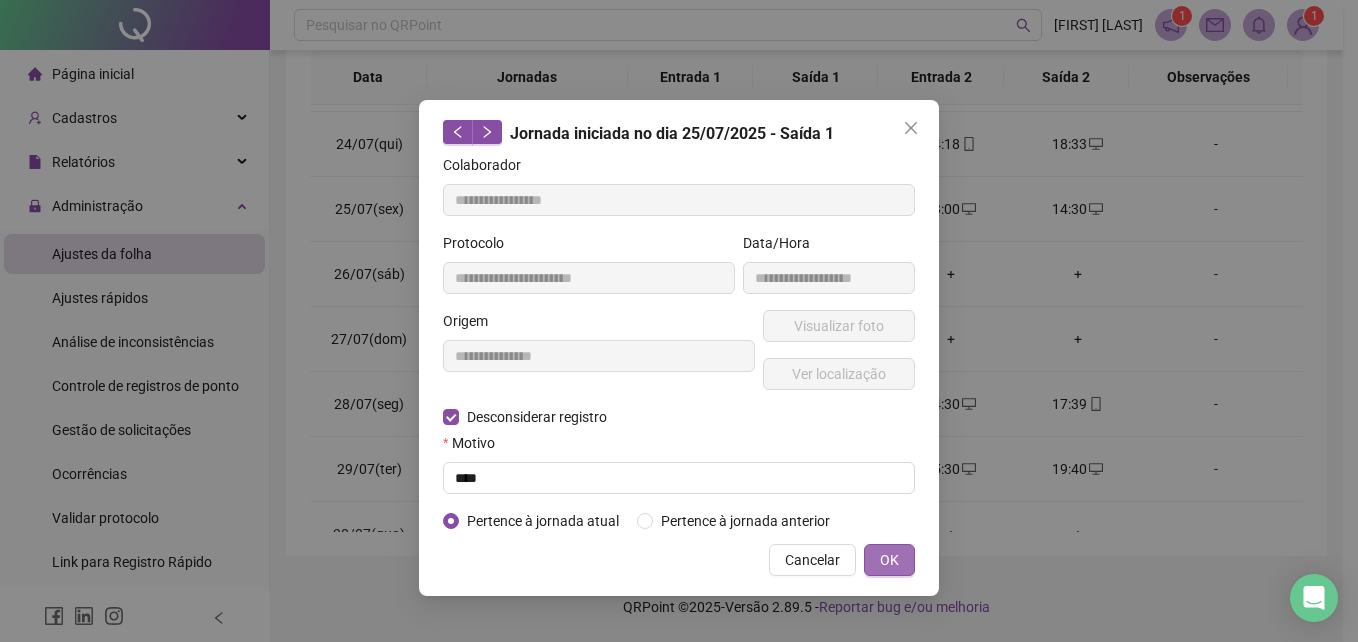 click on "OK" at bounding box center [889, 560] 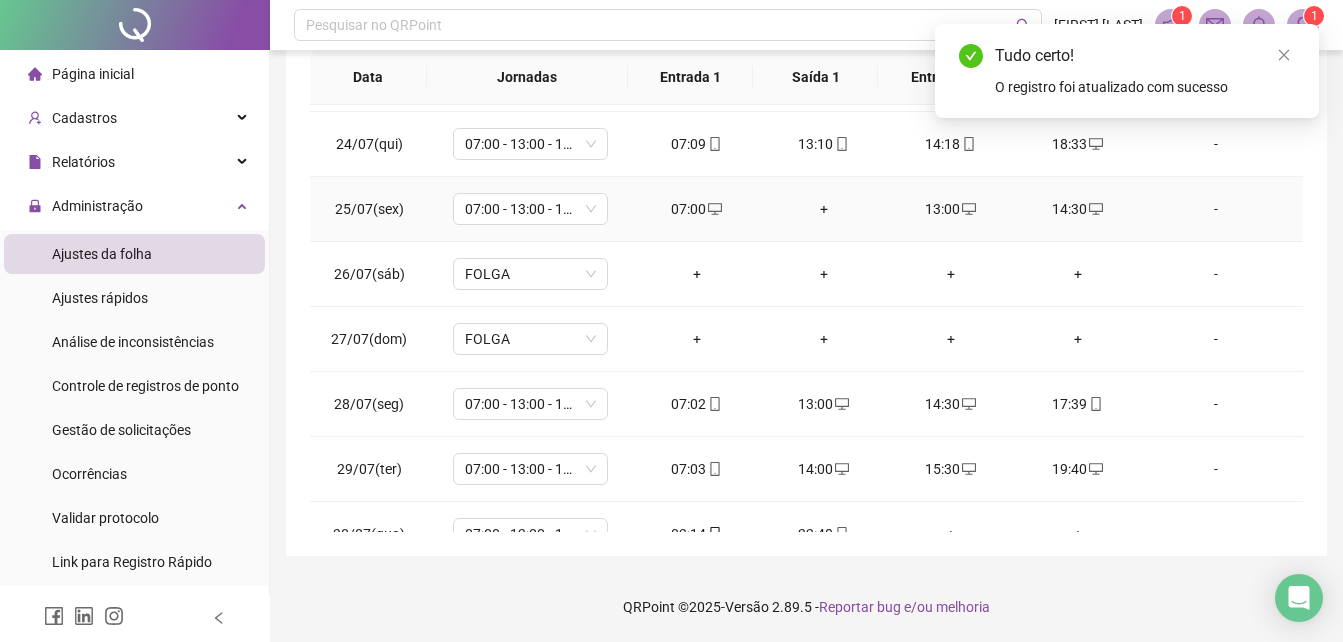 click on "13:00" at bounding box center [950, 209] 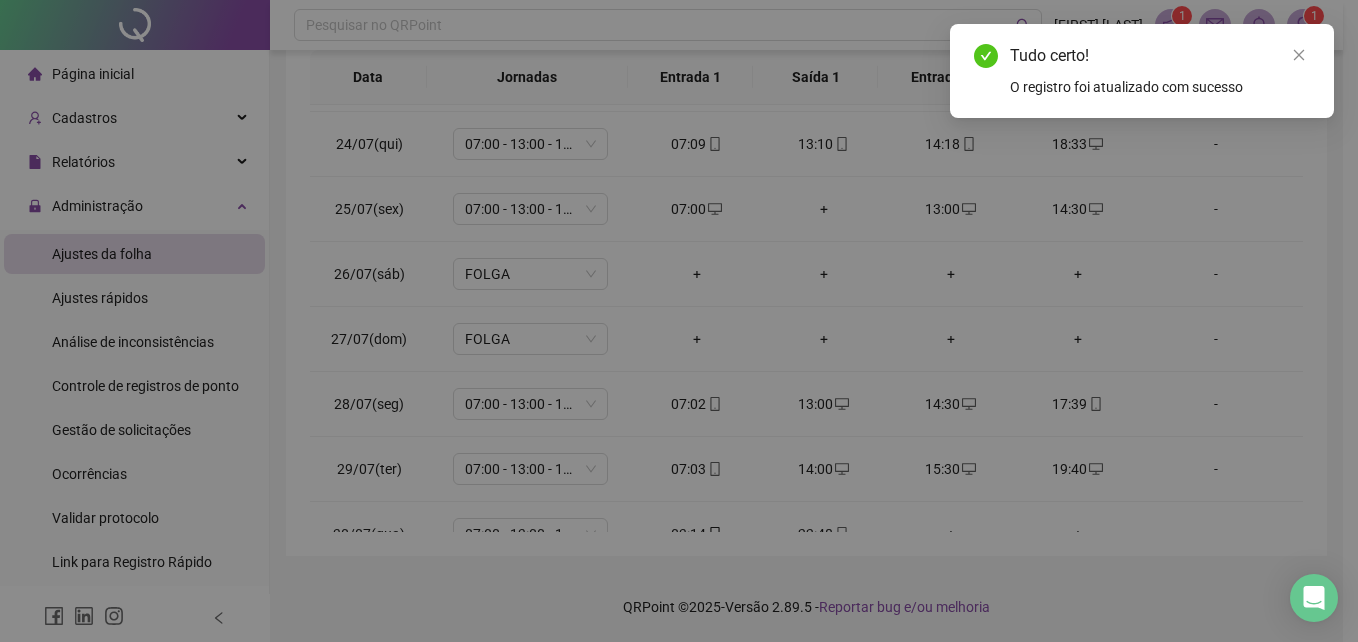 type on "**********" 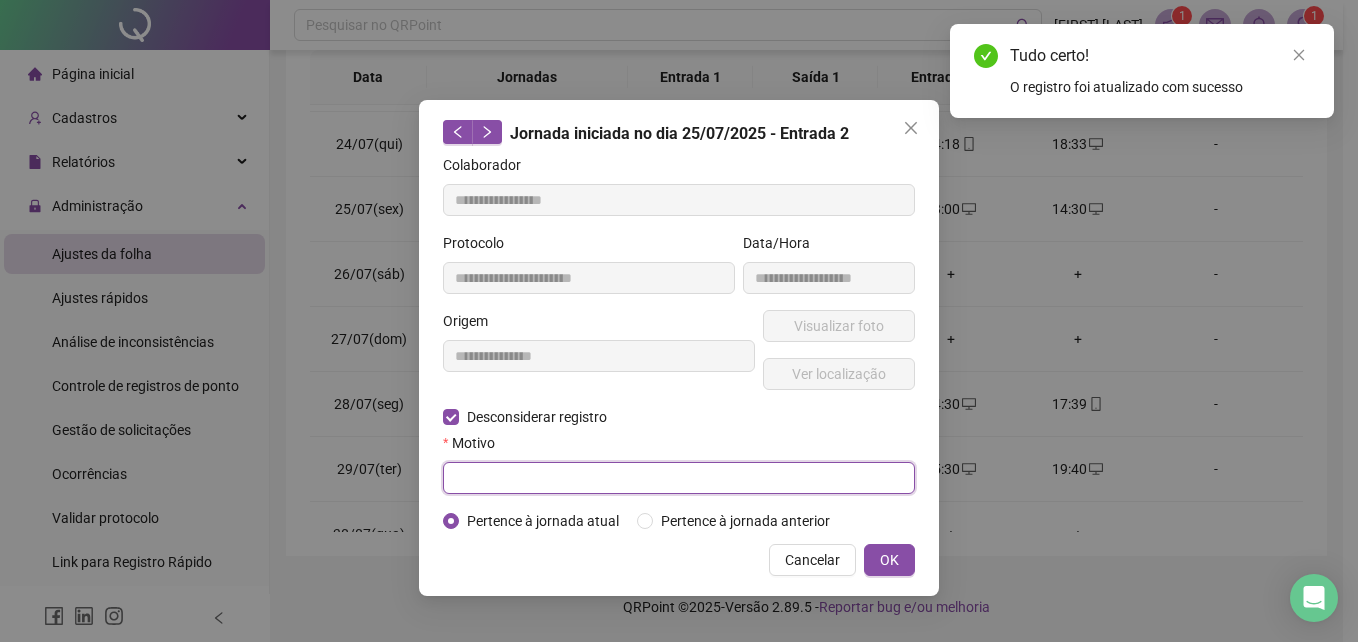 click at bounding box center (679, 478) 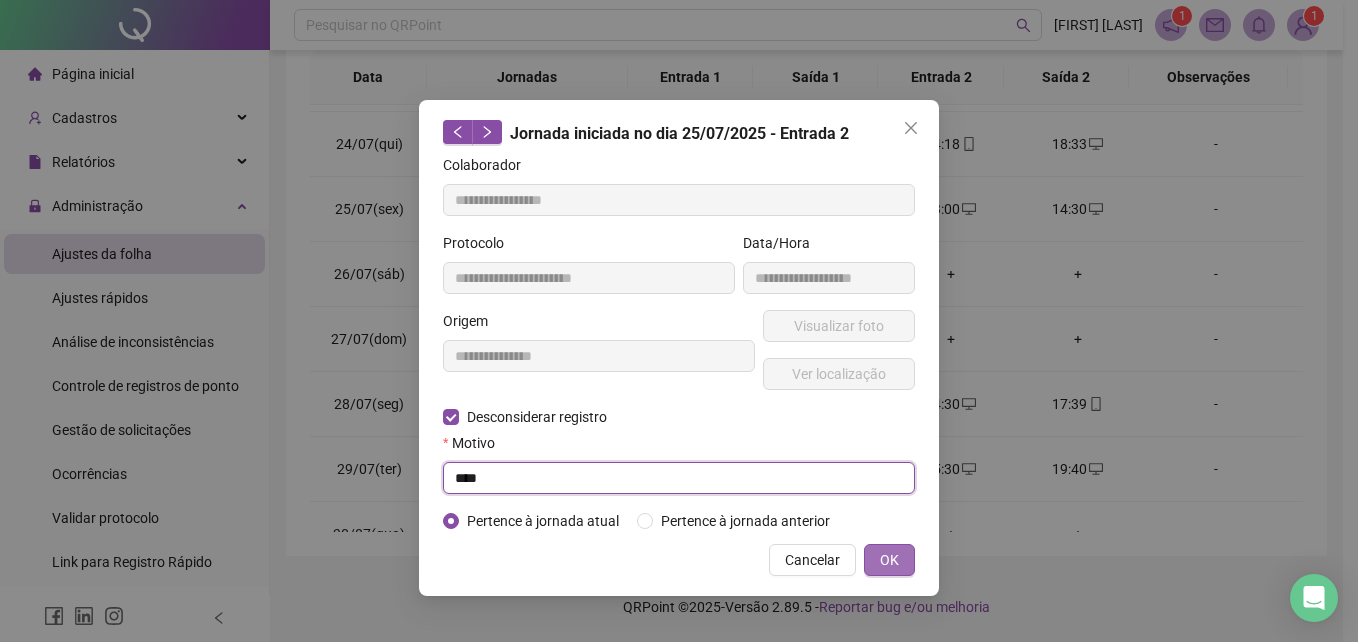 type on "****" 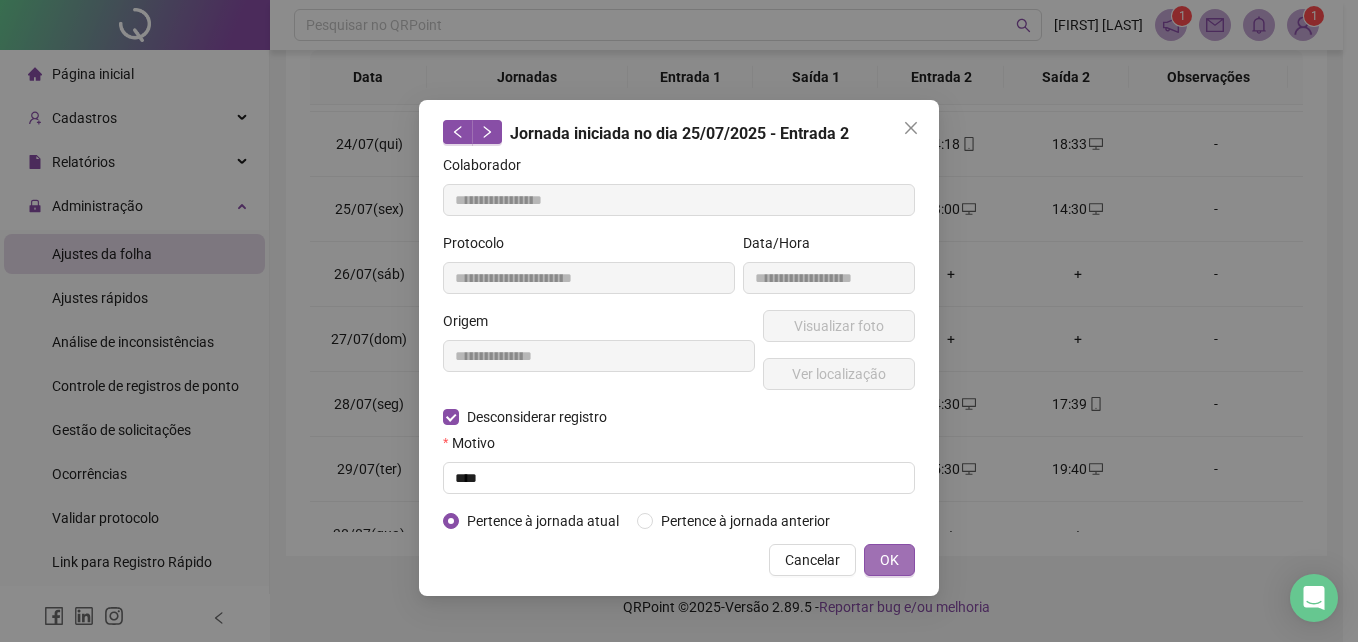 click on "OK" at bounding box center (889, 560) 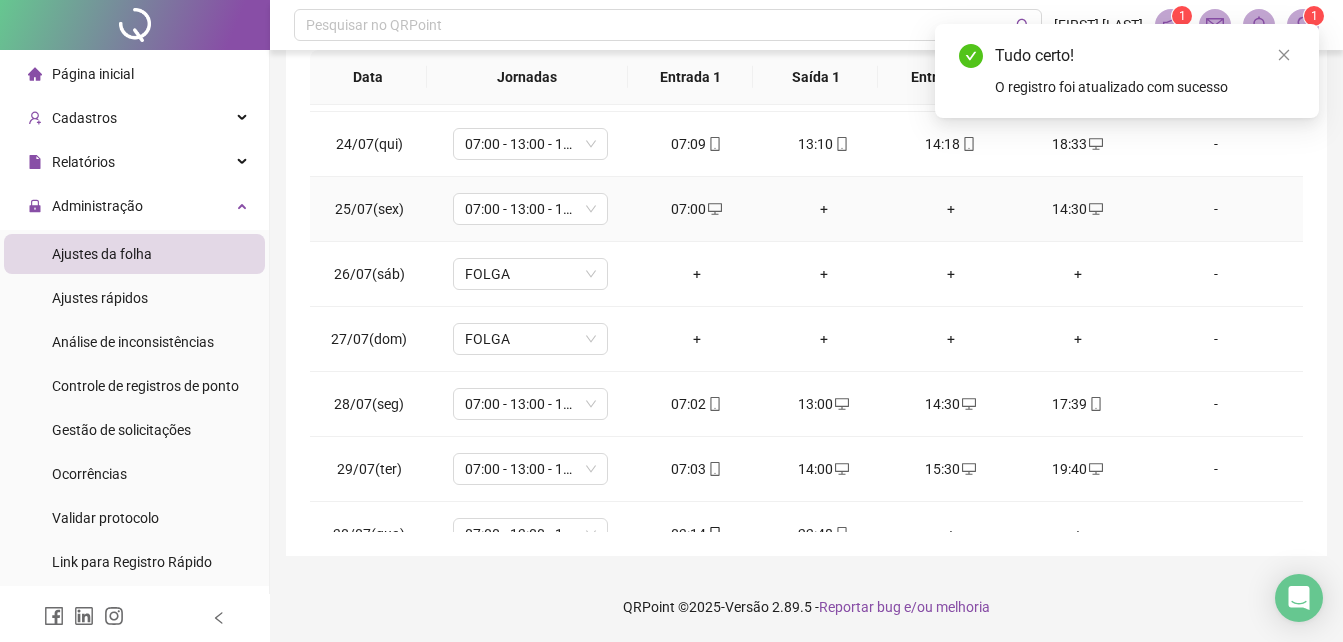 click on "14:30" at bounding box center [1077, 209] 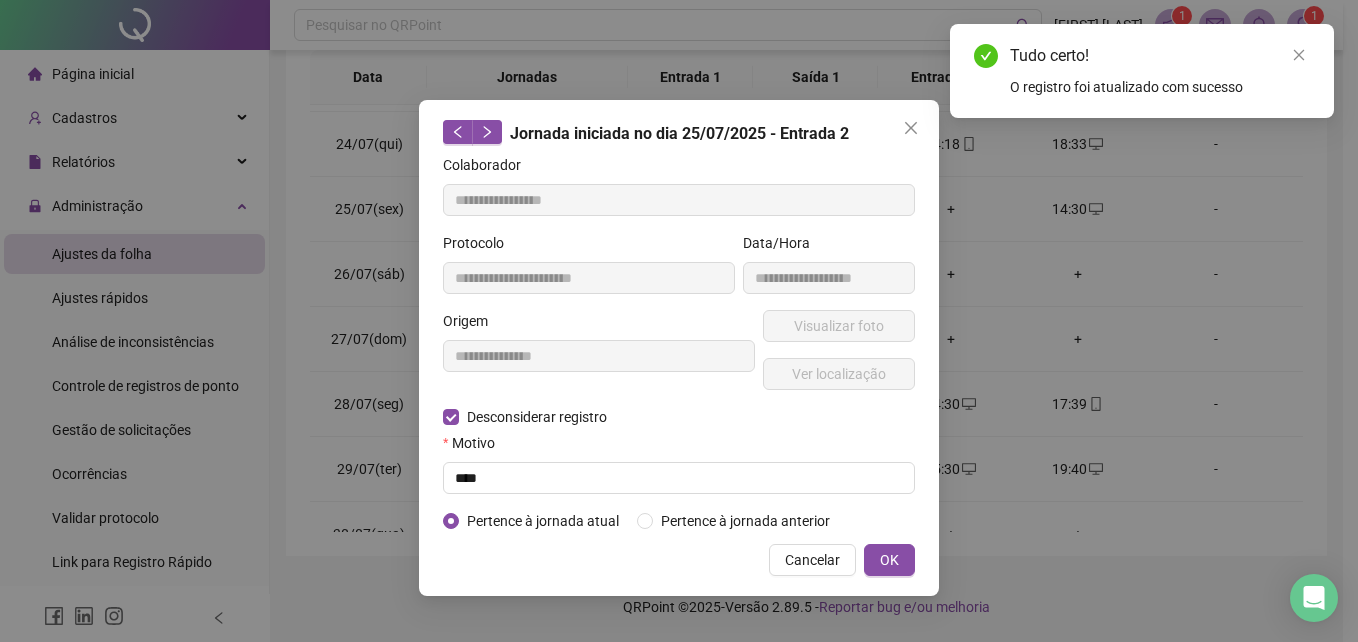 type on "**********" 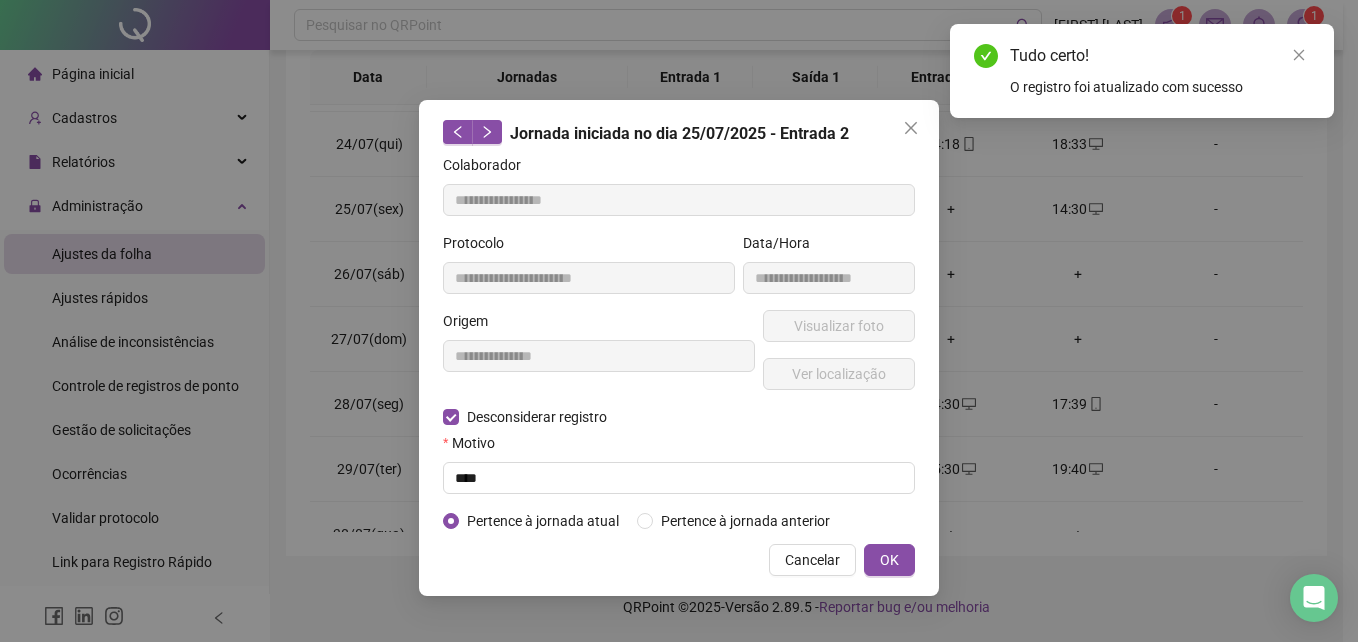 type on "**********" 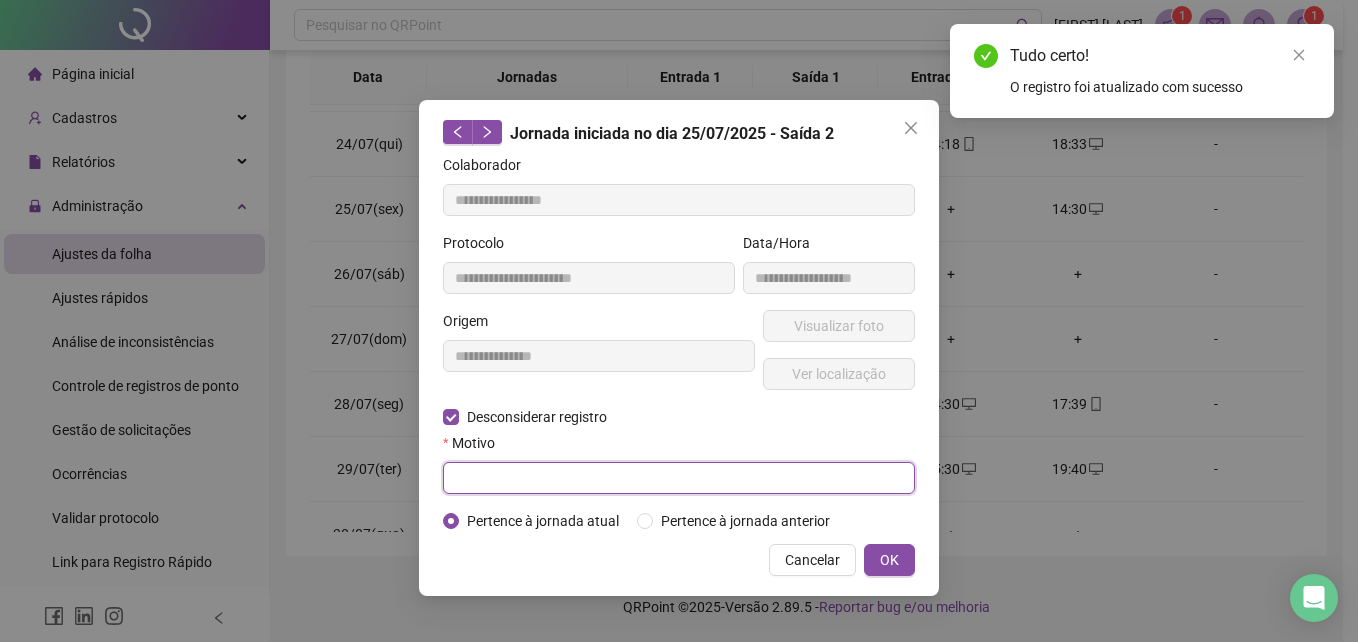 click at bounding box center (679, 478) 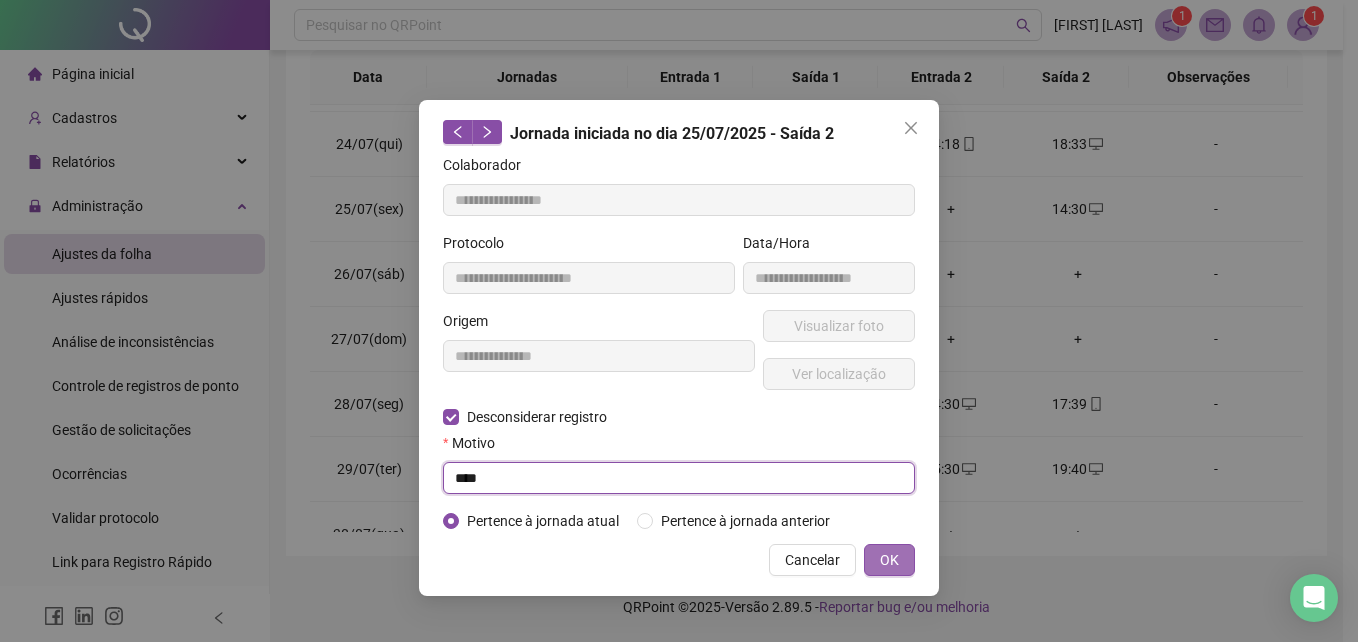 type on "****" 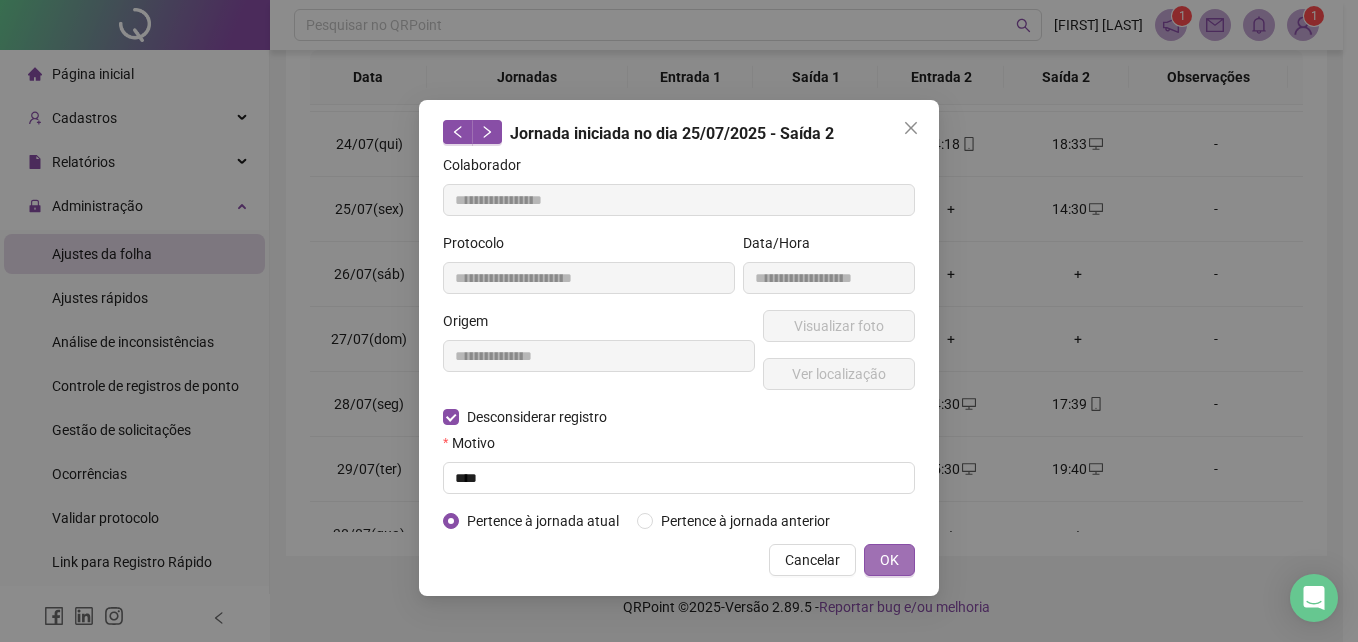 click on "OK" at bounding box center [889, 560] 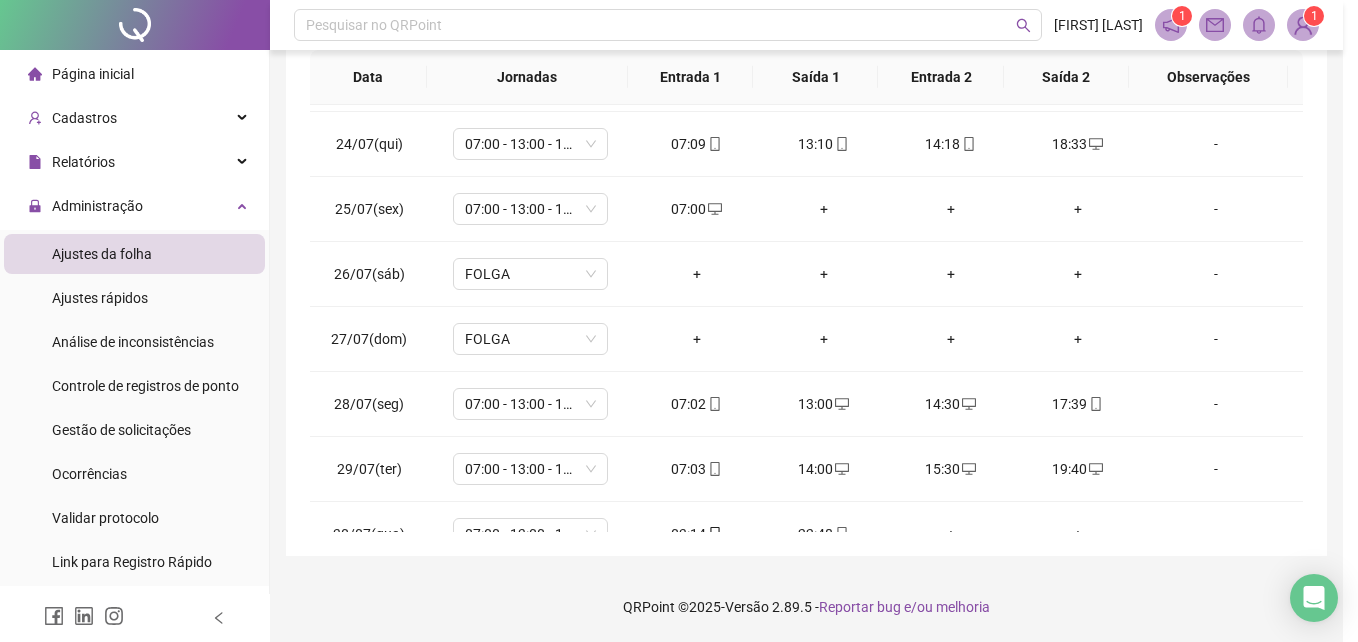 click on "**********" at bounding box center (679, 321) 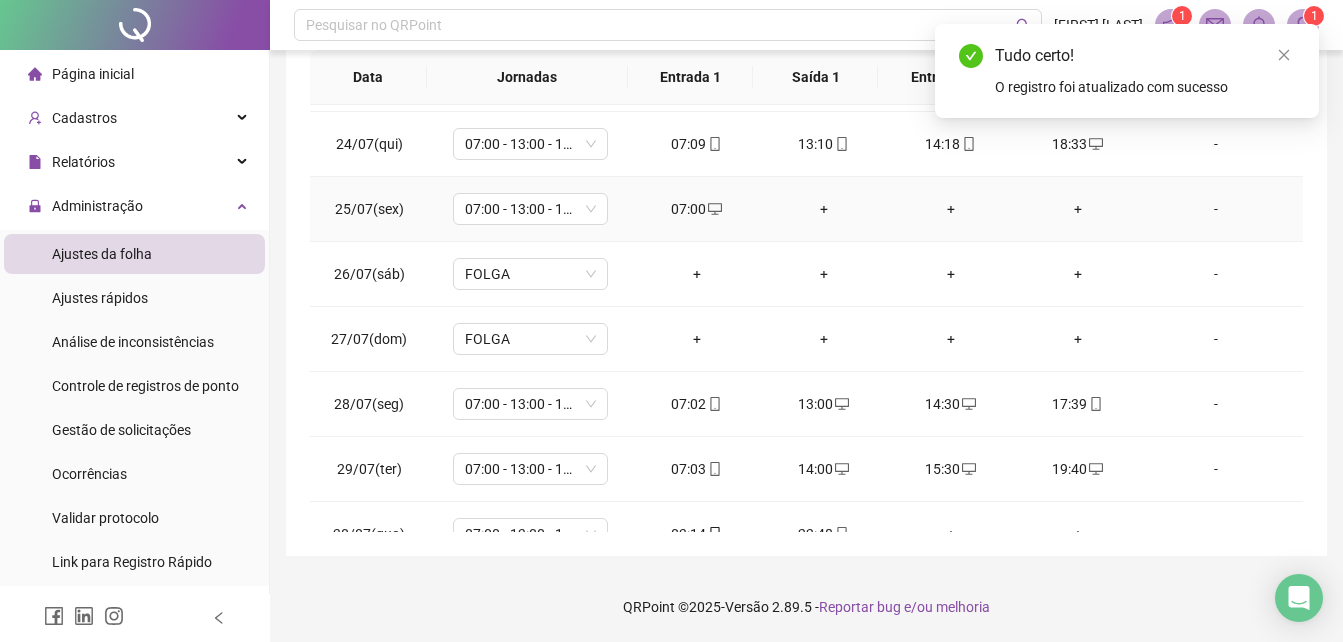 click on "+" at bounding box center [823, 209] 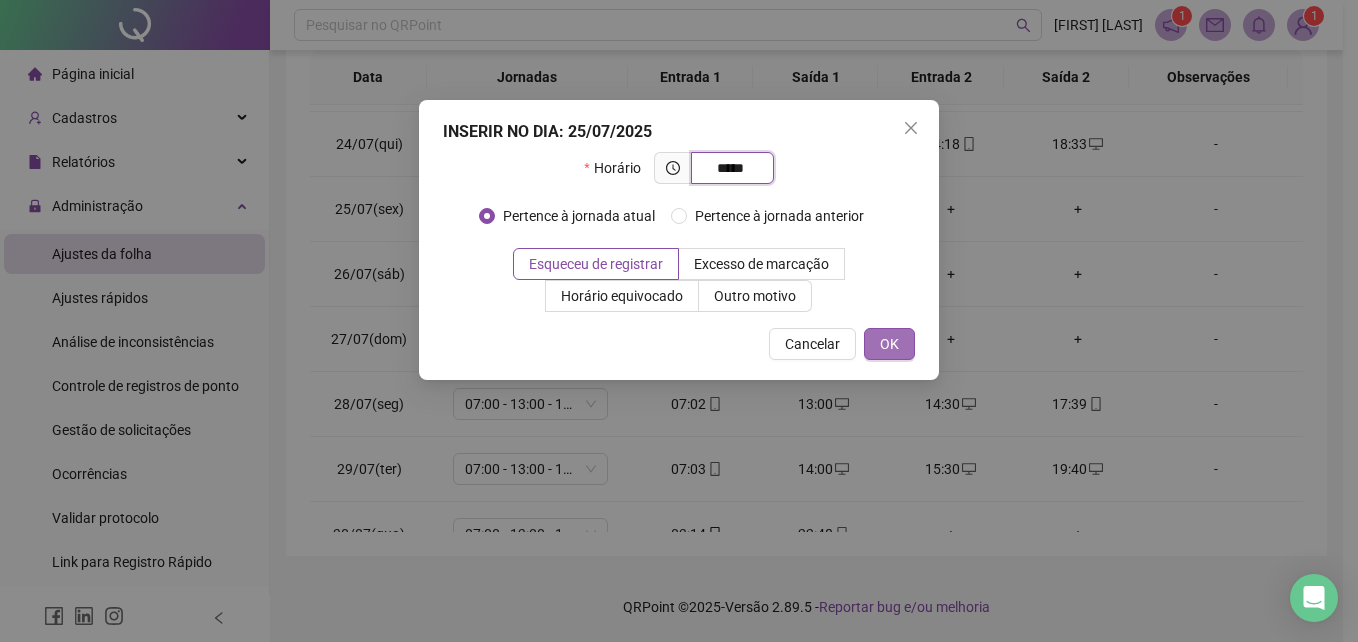 type on "*****" 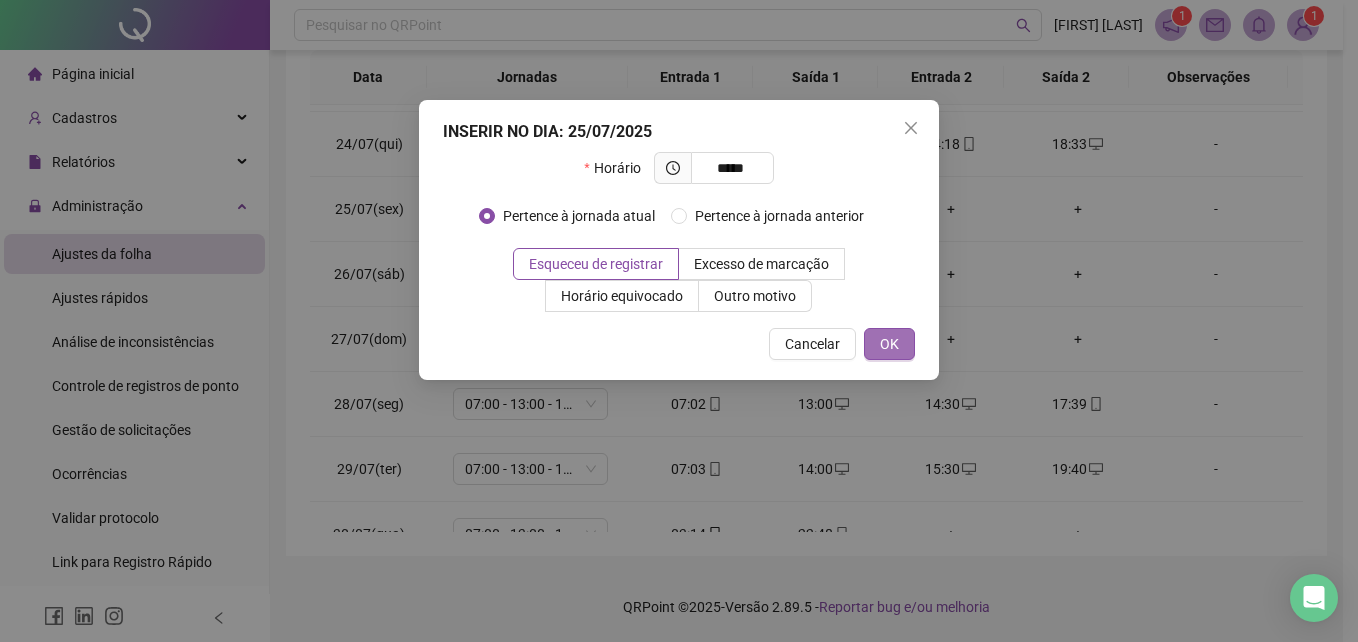 click on "OK" at bounding box center (889, 344) 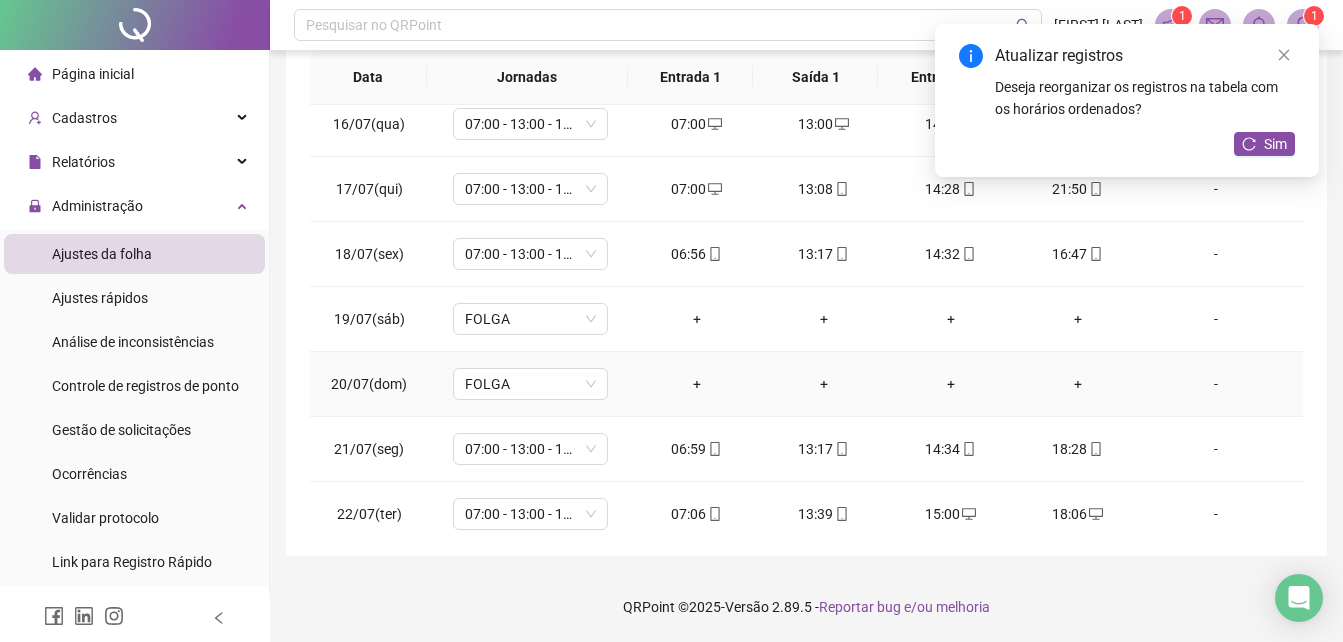 scroll, scrollTop: 0, scrollLeft: 0, axis: both 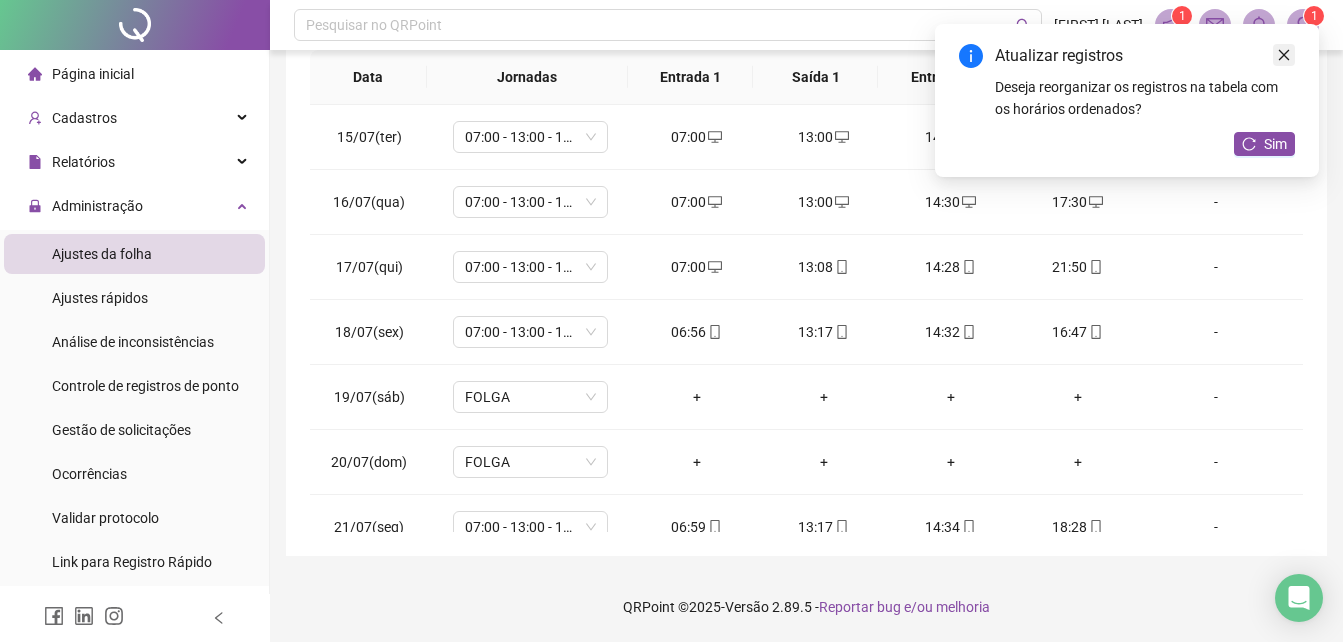 click 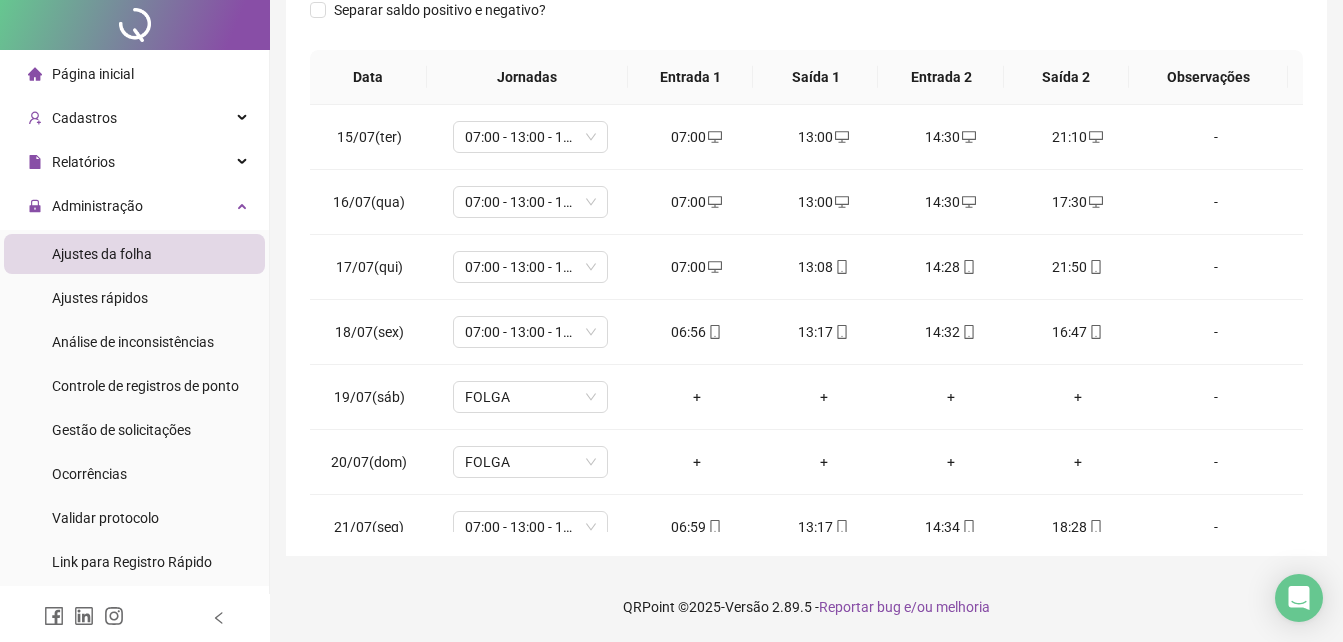 scroll, scrollTop: 0, scrollLeft: 0, axis: both 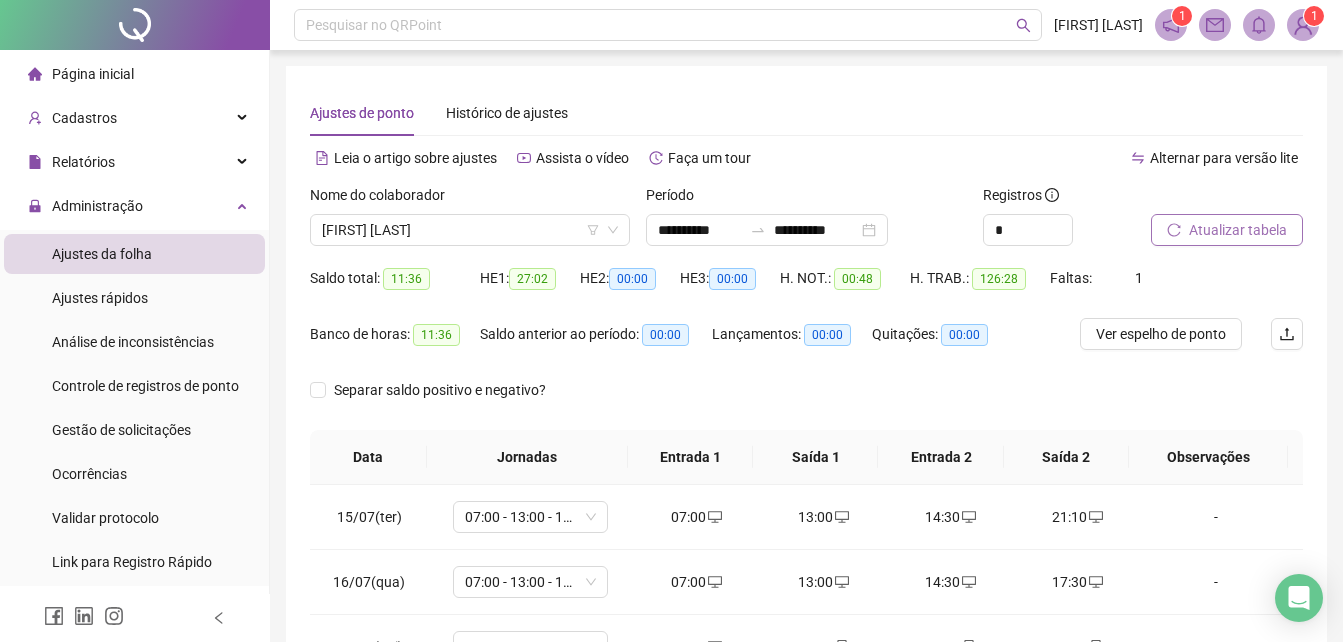 click on "Atualizar tabela" at bounding box center [1238, 230] 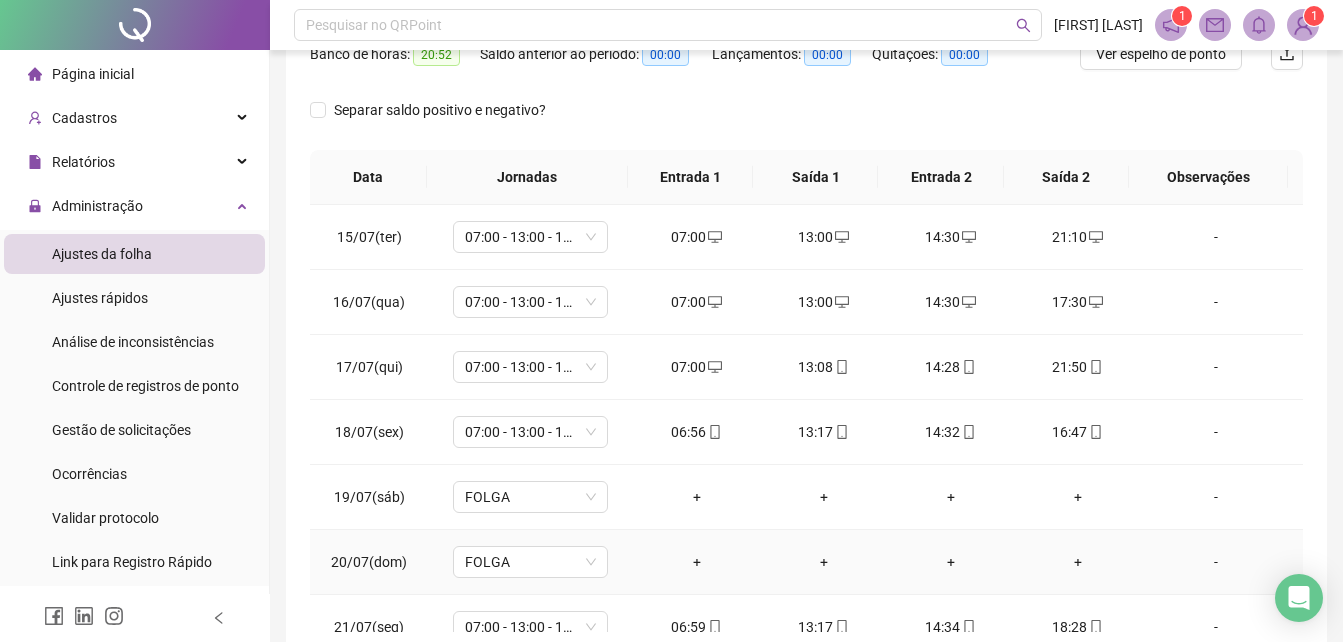 scroll, scrollTop: 380, scrollLeft: 0, axis: vertical 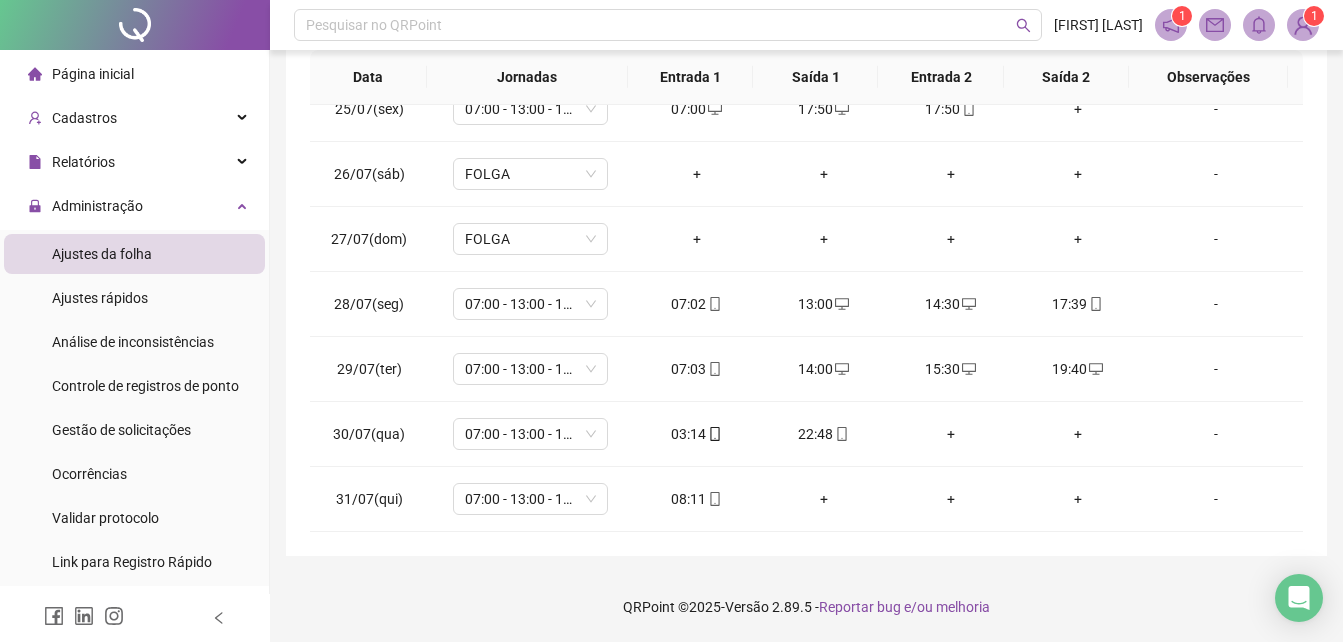 click on "**********" at bounding box center (806, 131) 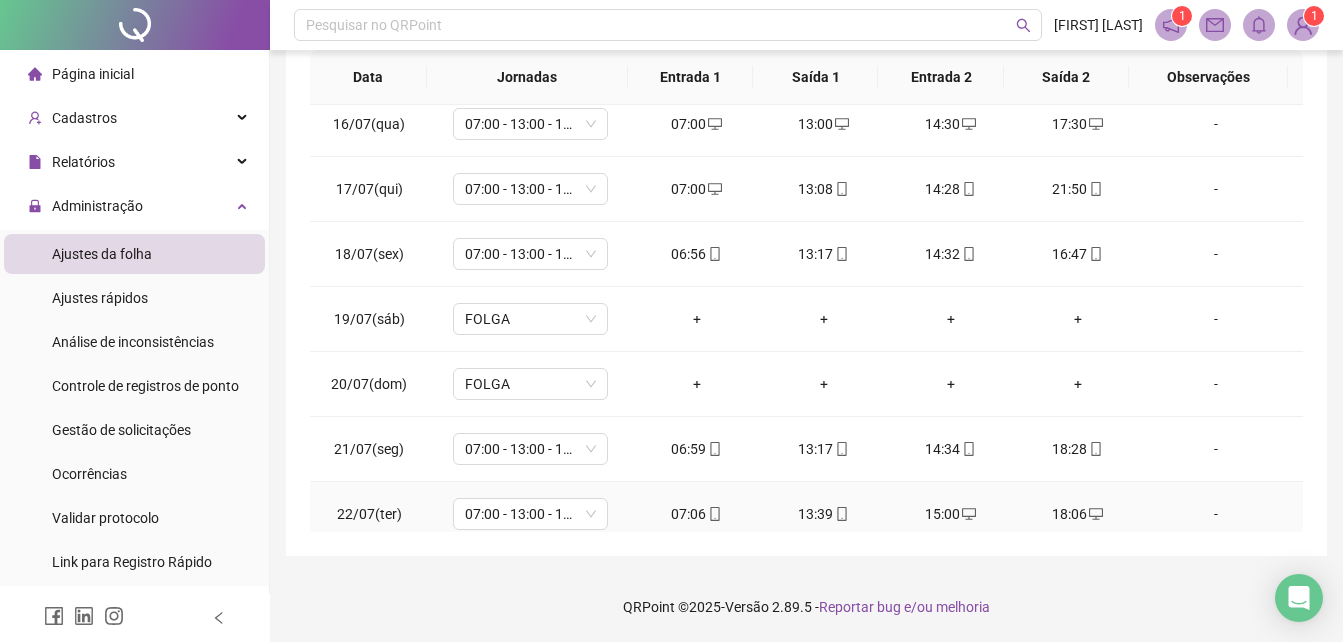 scroll, scrollTop: 0, scrollLeft: 0, axis: both 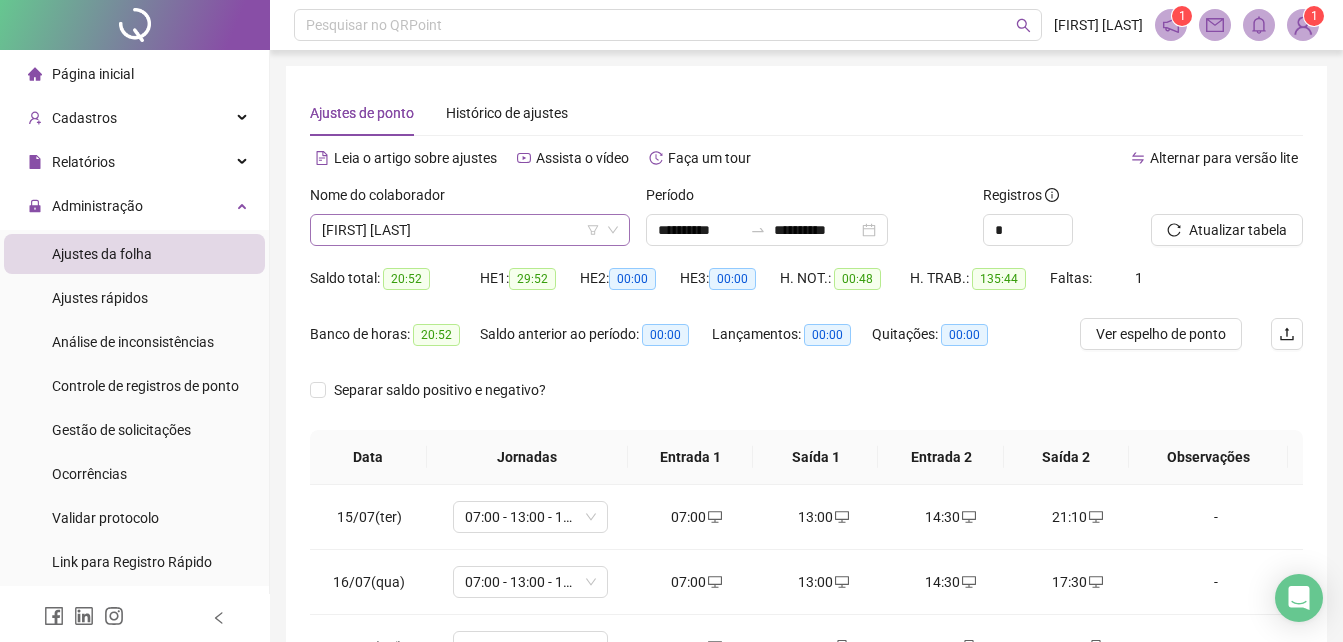 click on "[FIRST] [LAST]" at bounding box center [470, 230] 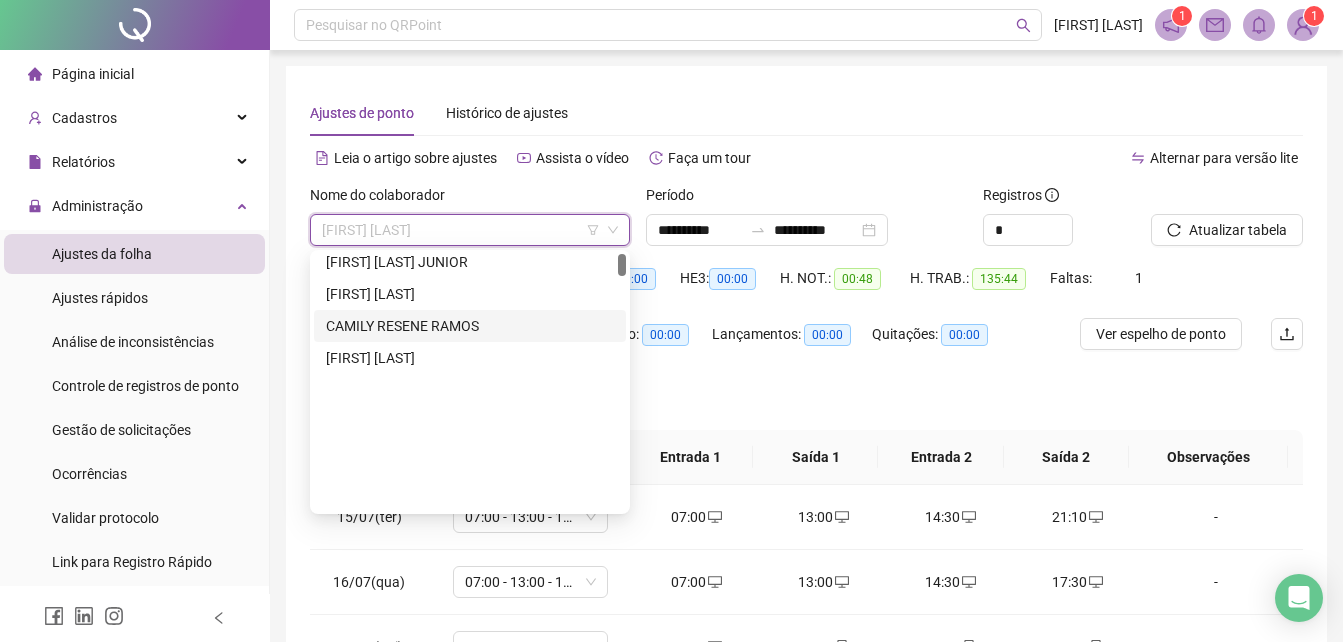 scroll, scrollTop: 0, scrollLeft: 0, axis: both 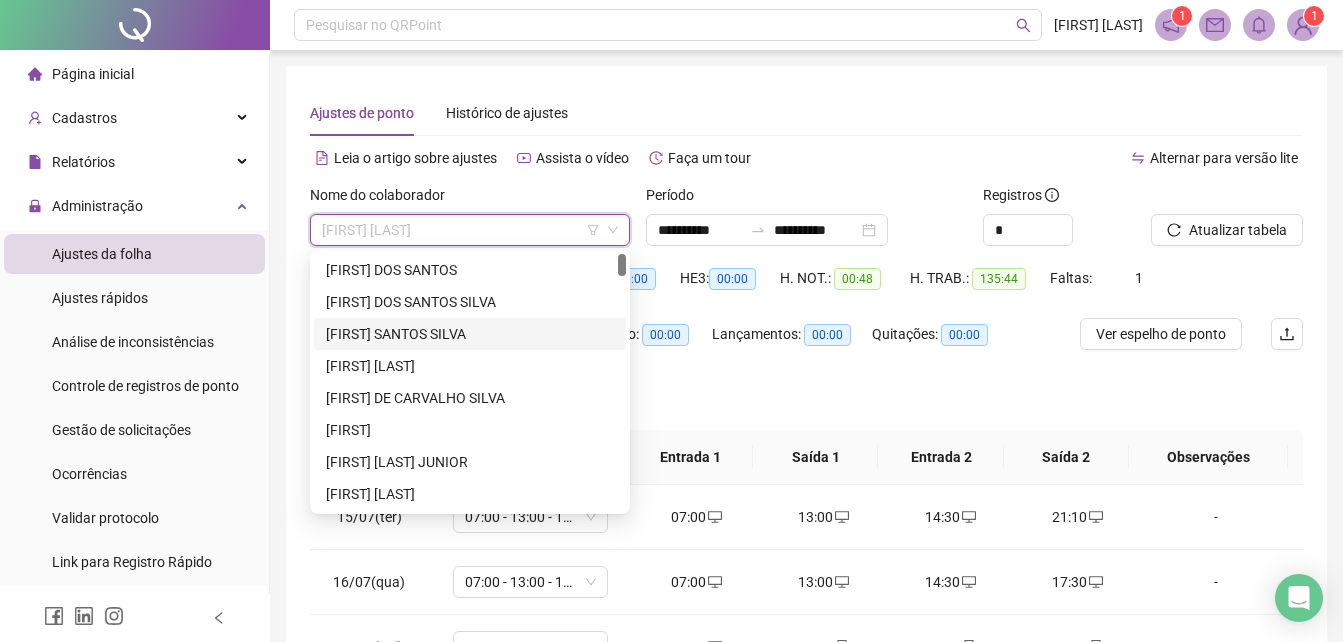 click on "[FIRST] SANTOS SILVA" at bounding box center (470, 334) 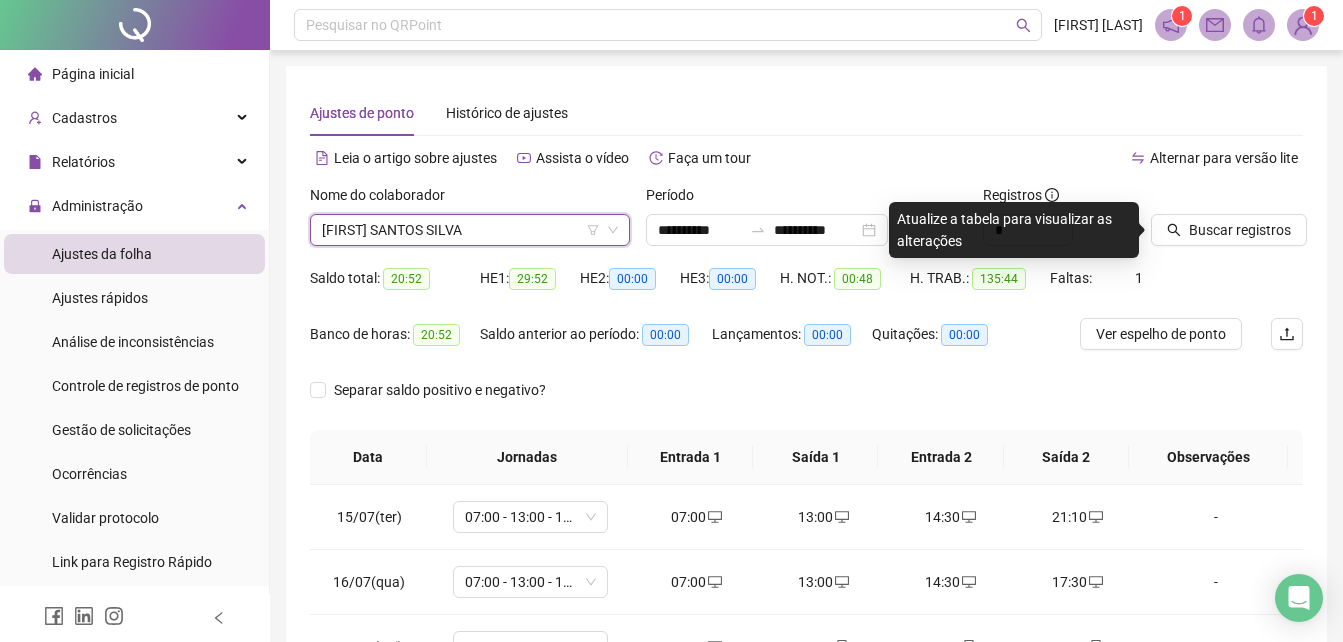 click 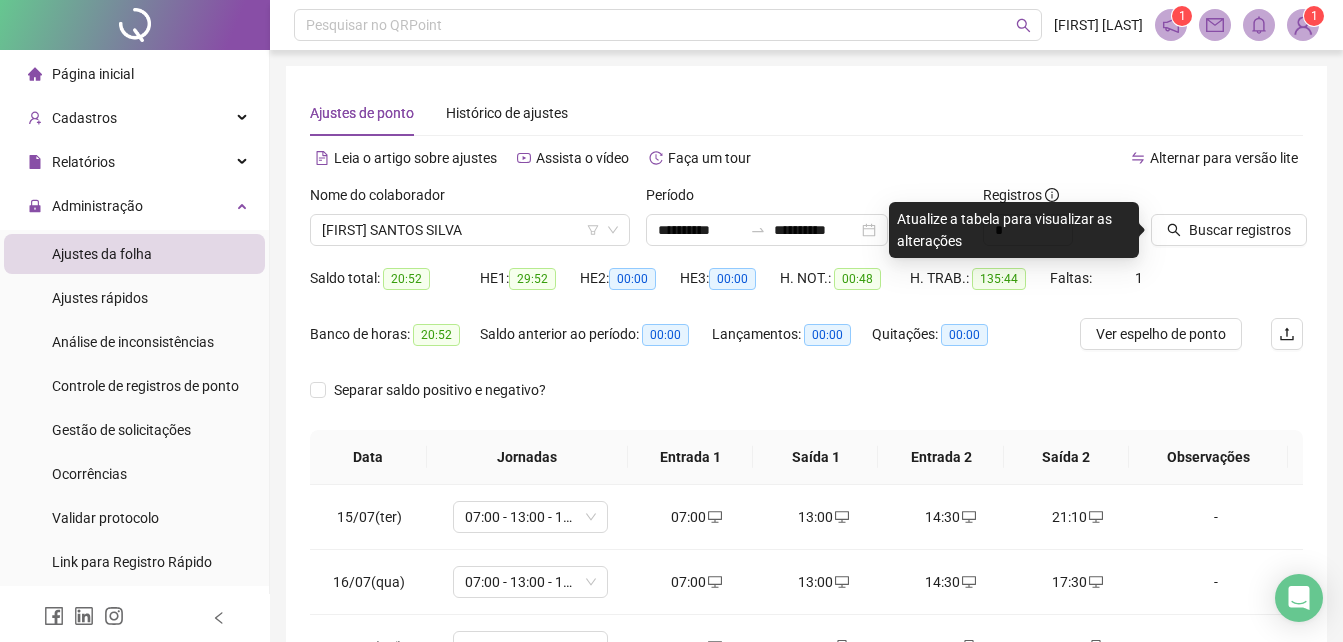 scroll, scrollTop: 380, scrollLeft: 0, axis: vertical 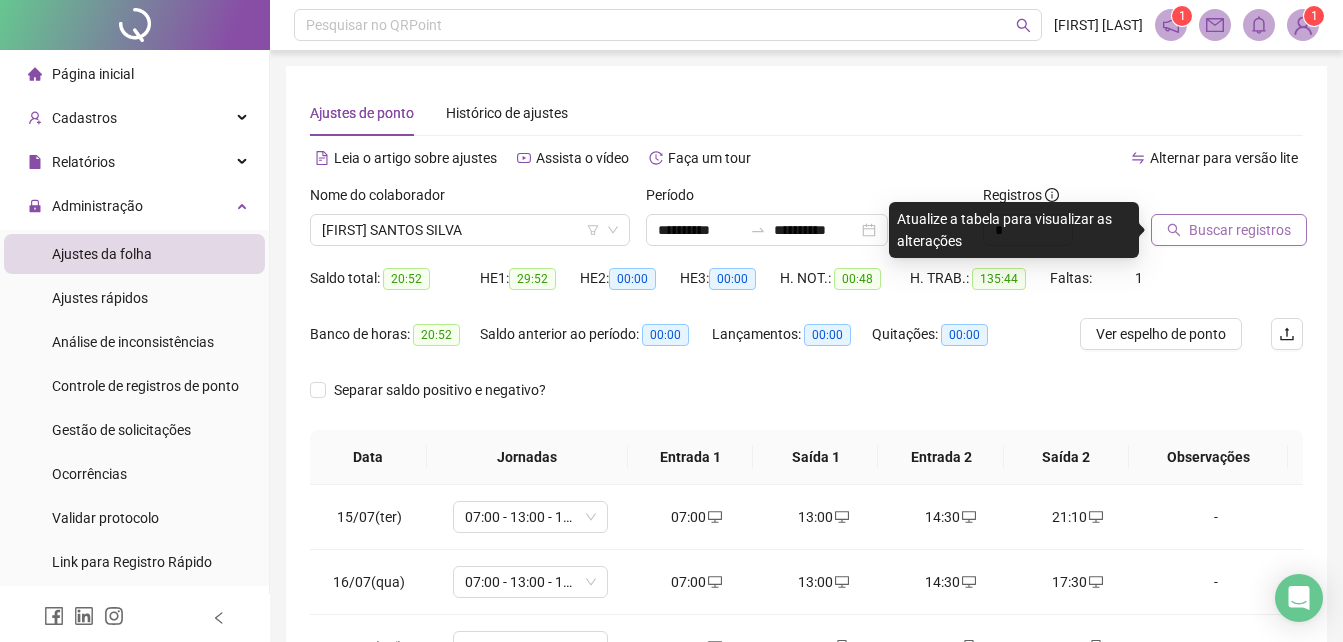 click on "Buscar registros" at bounding box center (1240, 230) 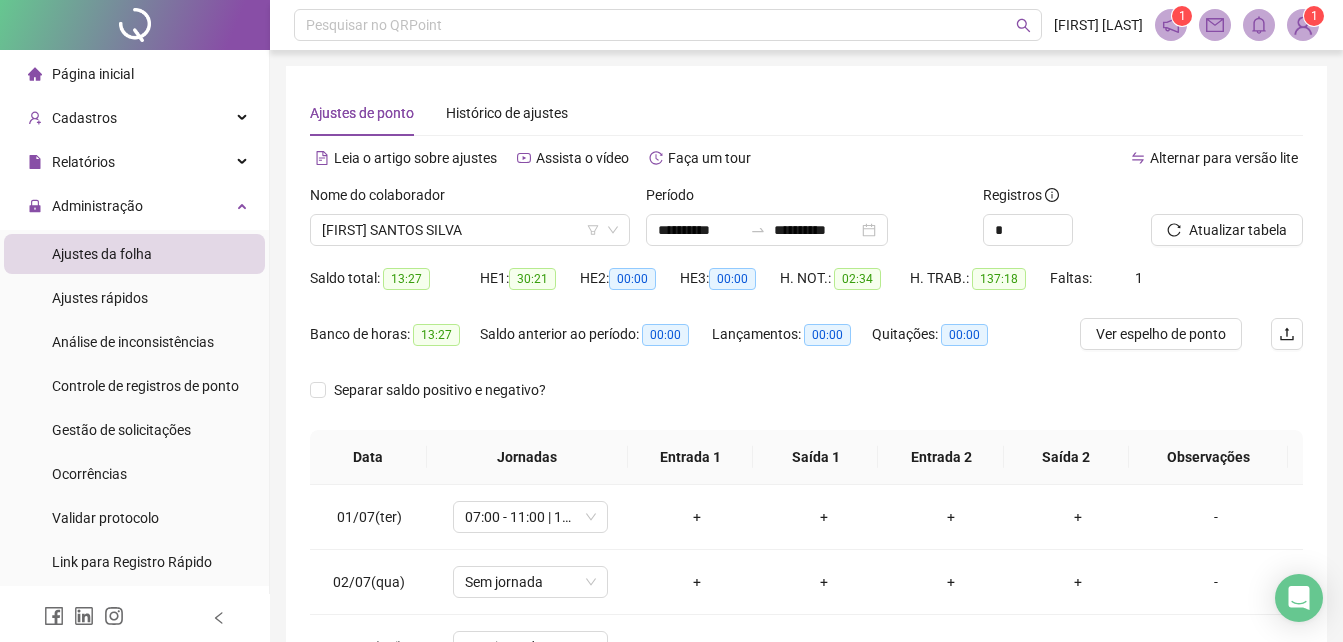 scroll, scrollTop: 380, scrollLeft: 0, axis: vertical 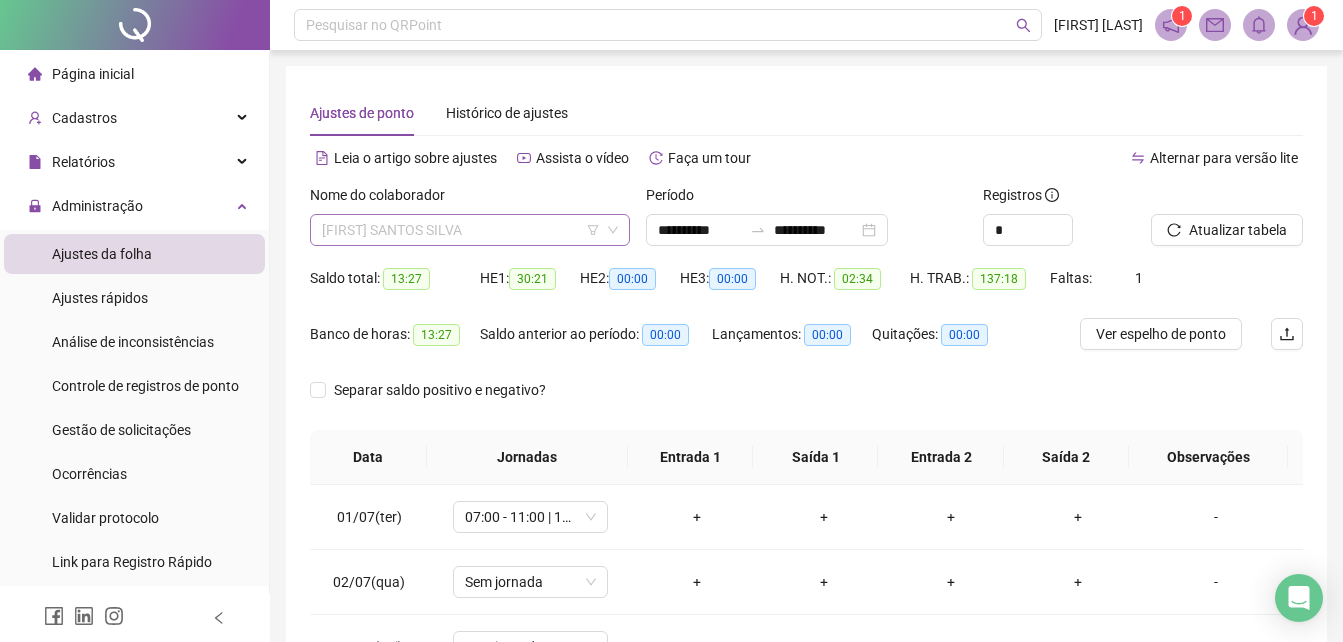 click on "[FIRST] SANTOS SILVA" at bounding box center [470, 230] 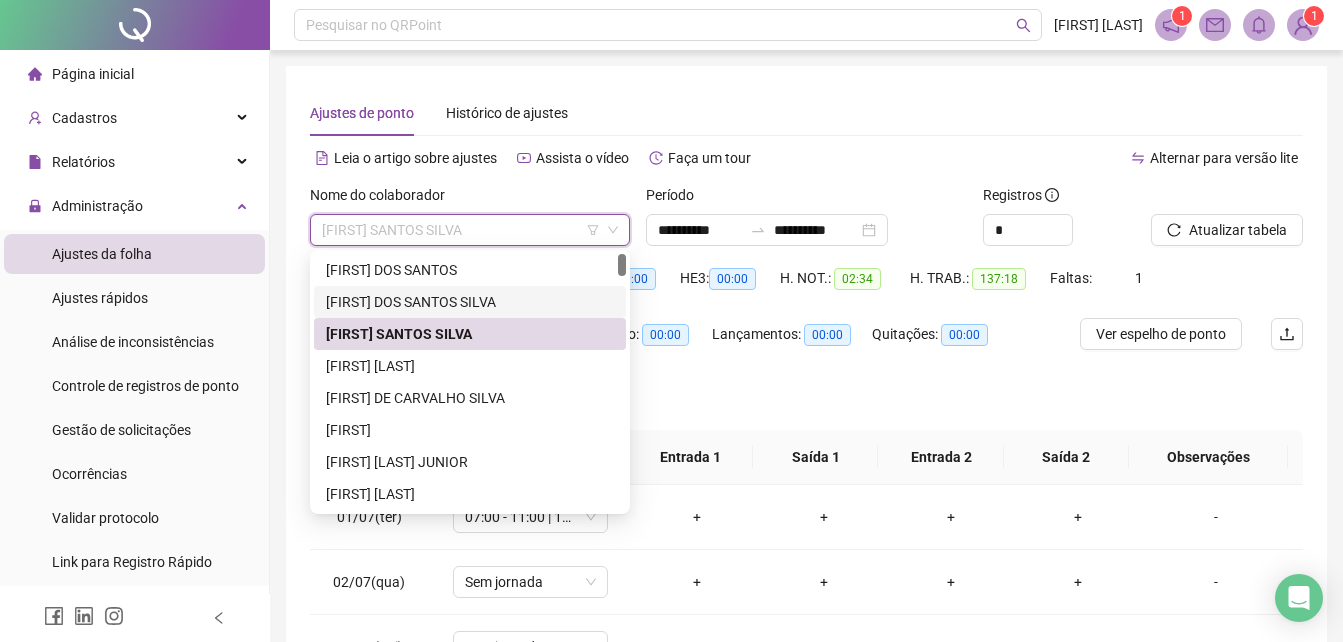 click on "[FIRST] DOS SANTOS SILVA" at bounding box center (470, 302) 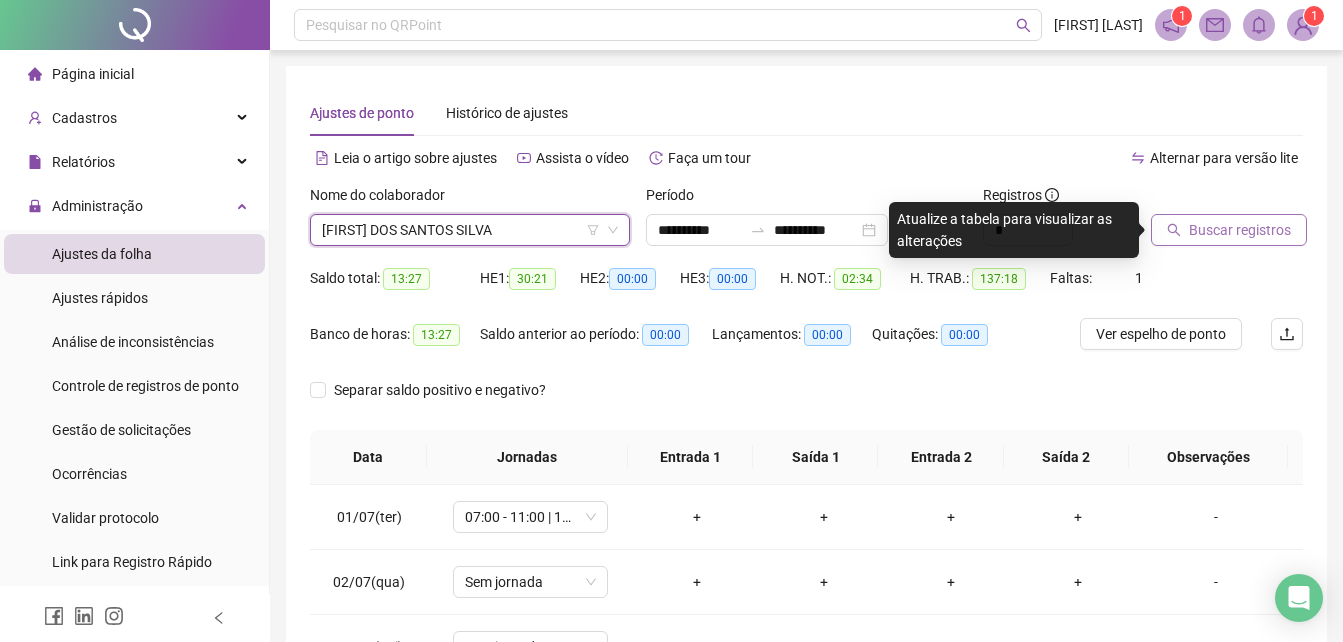 click on "Buscar registros" at bounding box center [1240, 230] 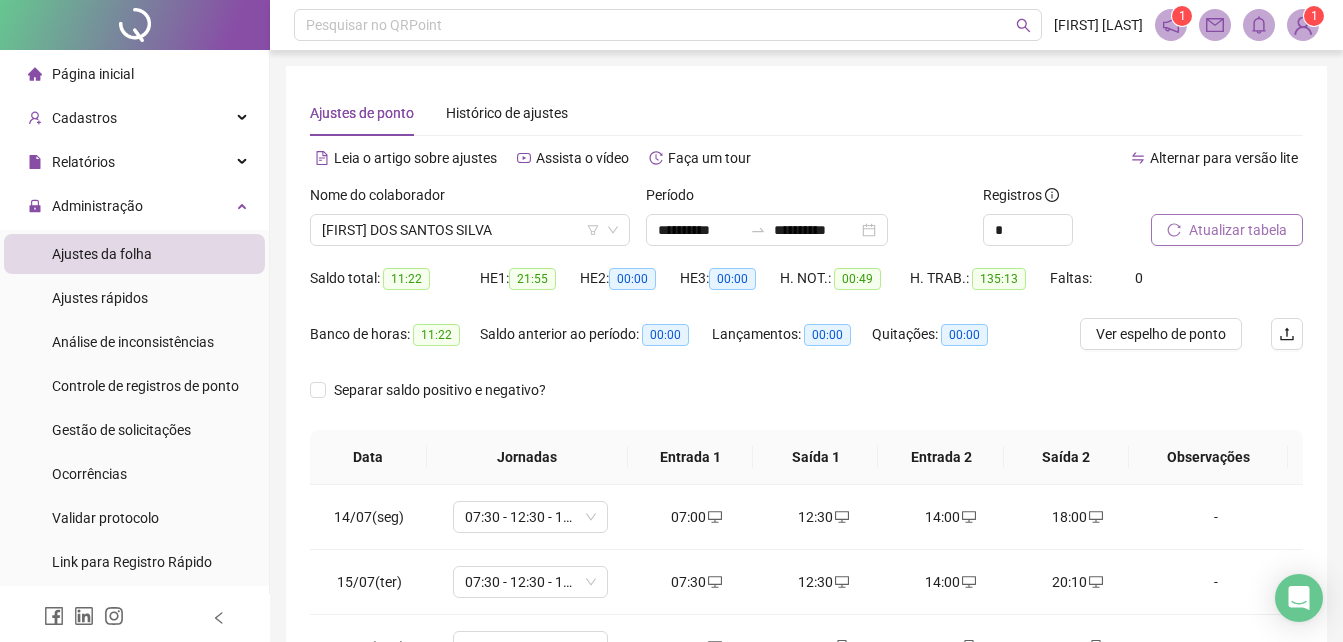 scroll, scrollTop: 380, scrollLeft: 0, axis: vertical 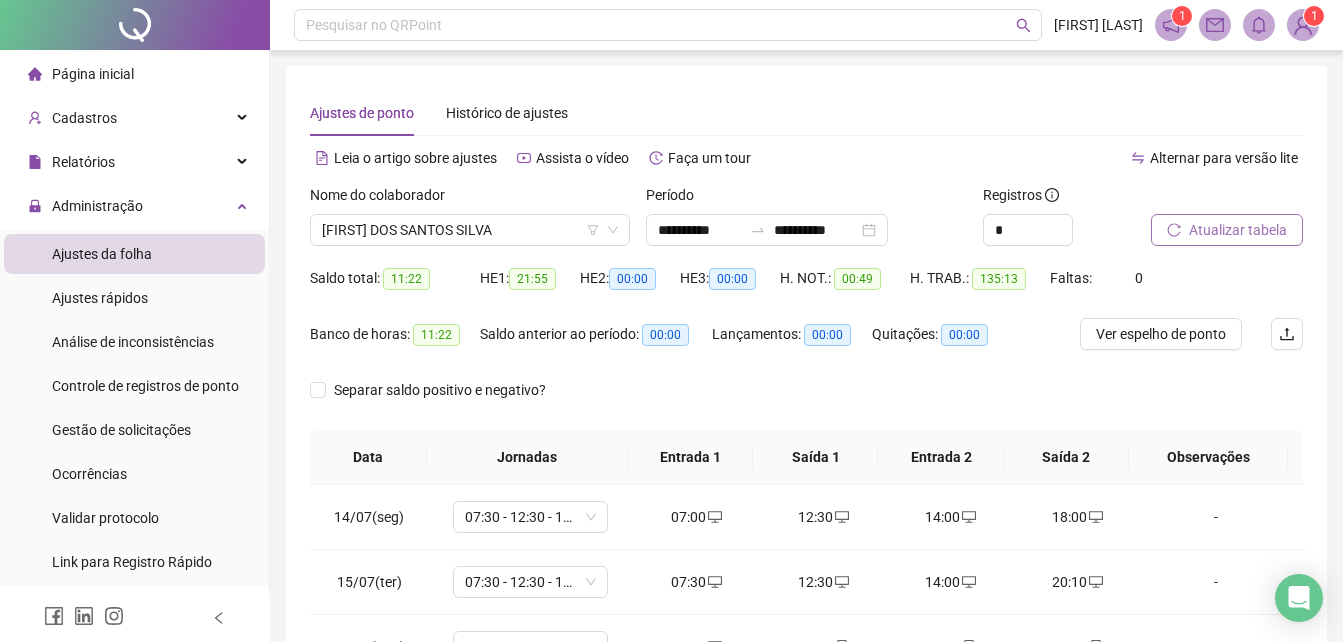 click on "Ajustes de ponto Histórico de ajustes" at bounding box center [806, 113] 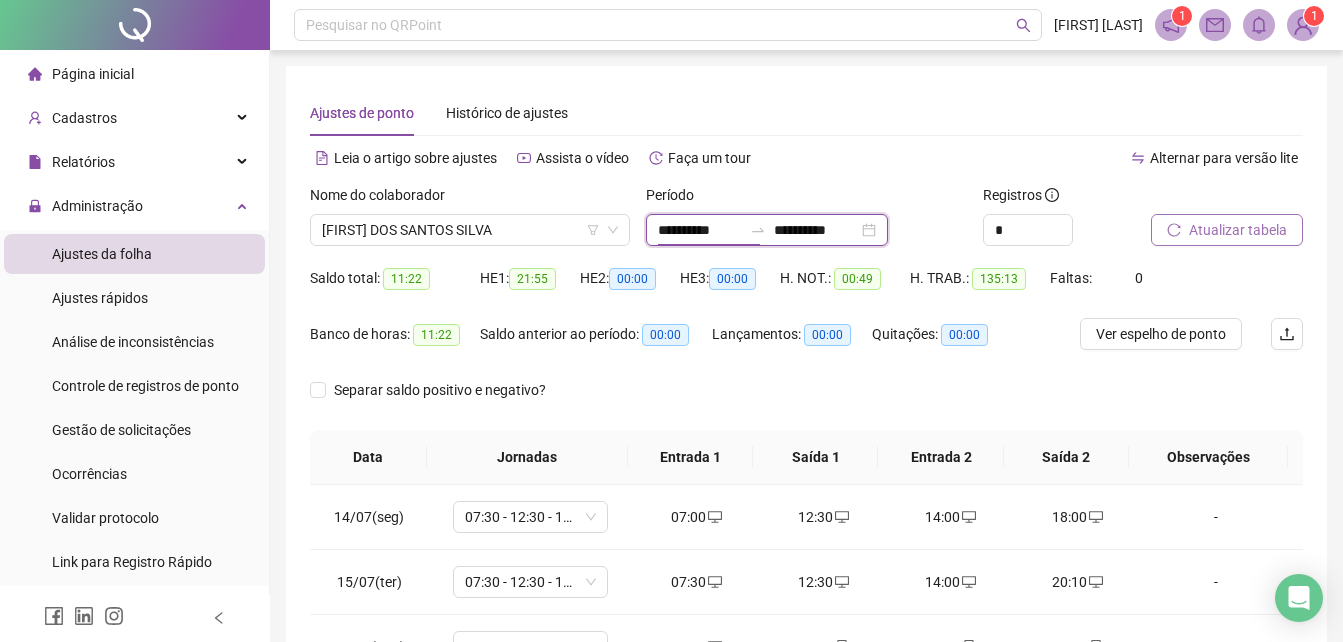 click on "**********" at bounding box center [700, 230] 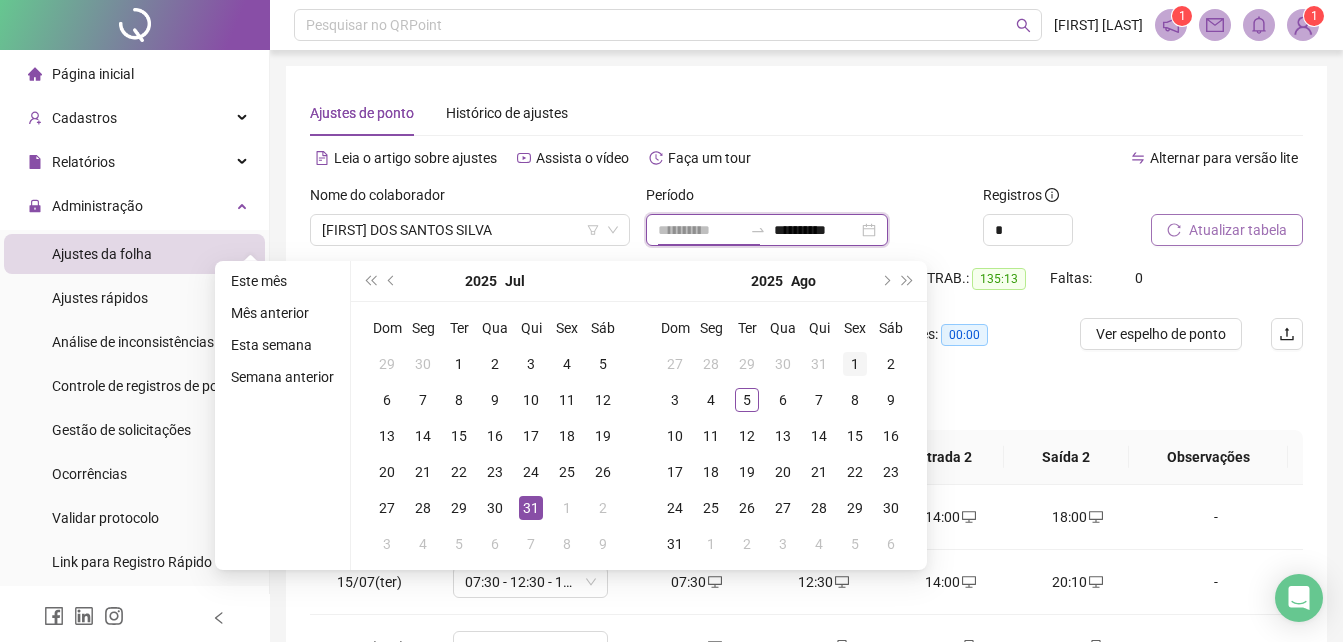 type on "**********" 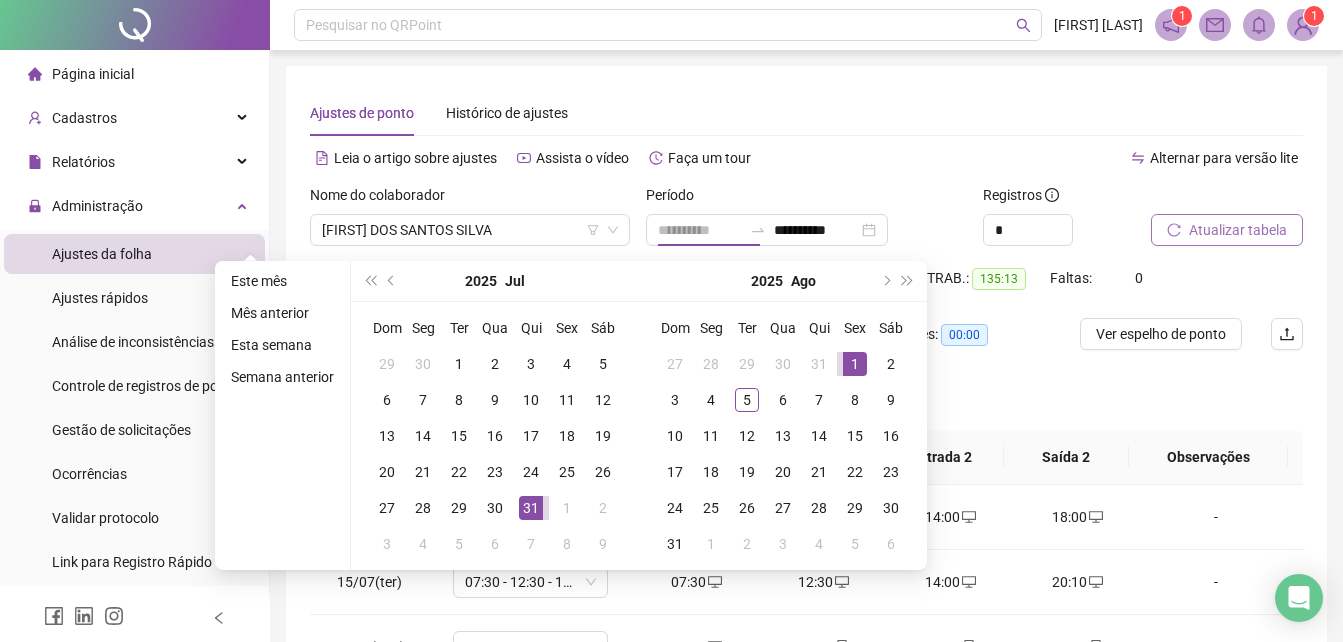 click on "1" at bounding box center (855, 364) 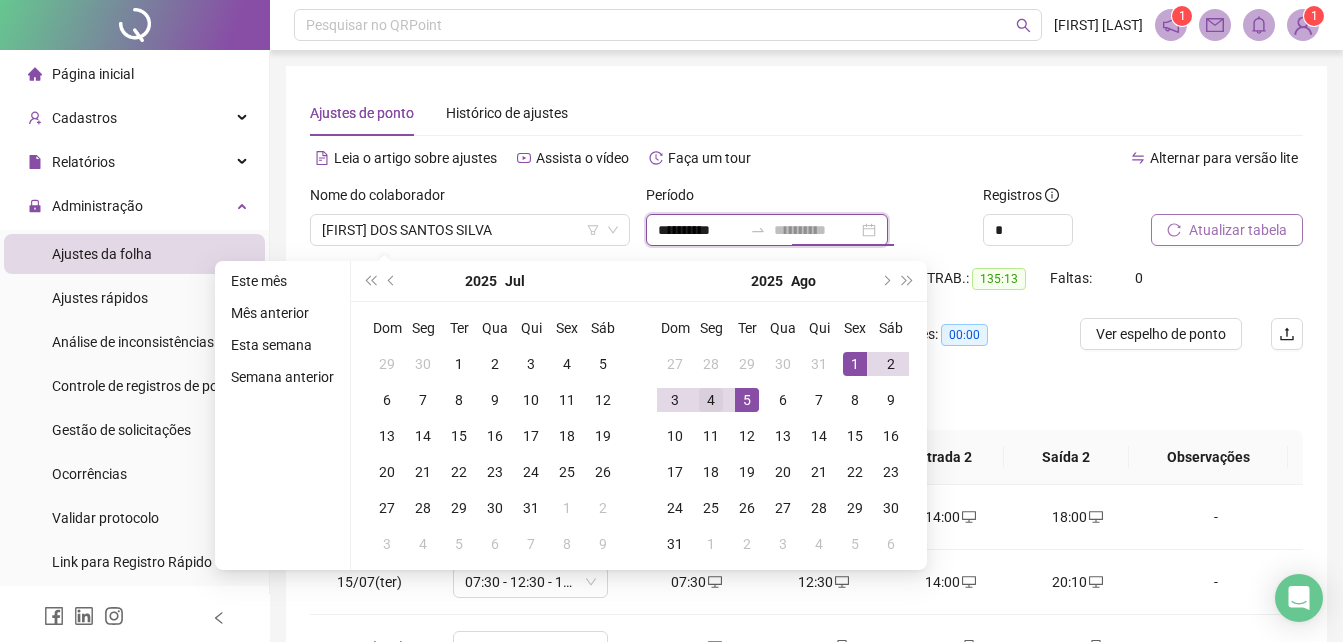 type on "**********" 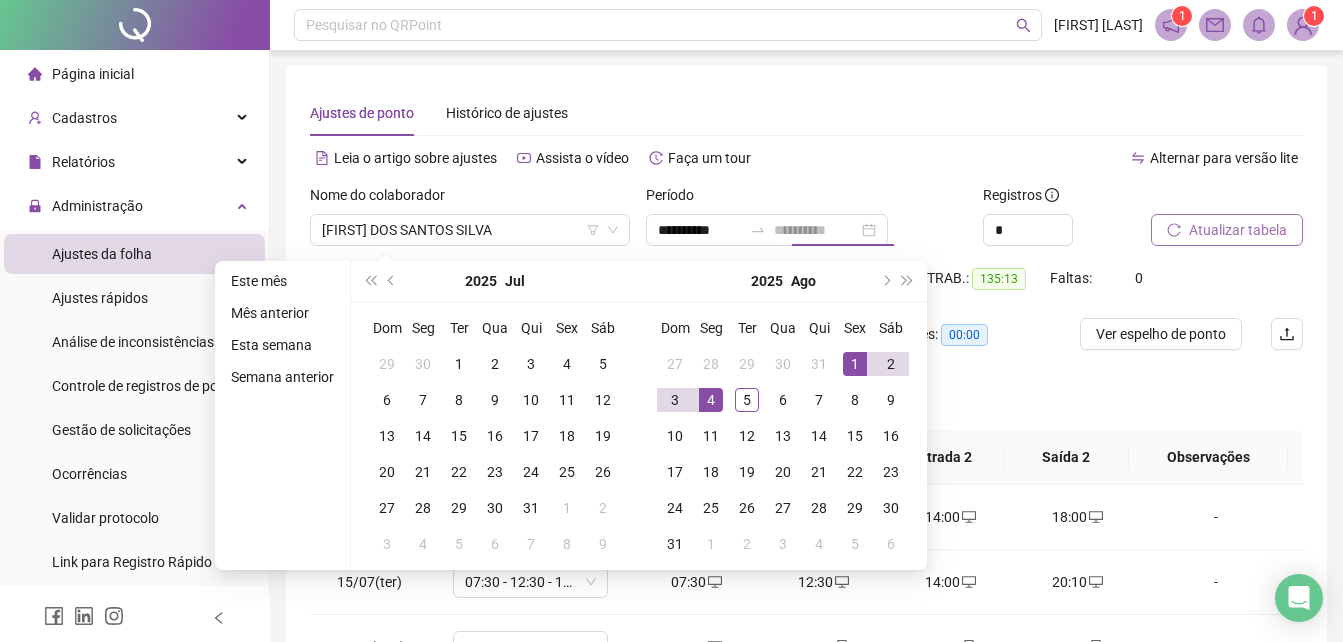 click on "4" at bounding box center [711, 400] 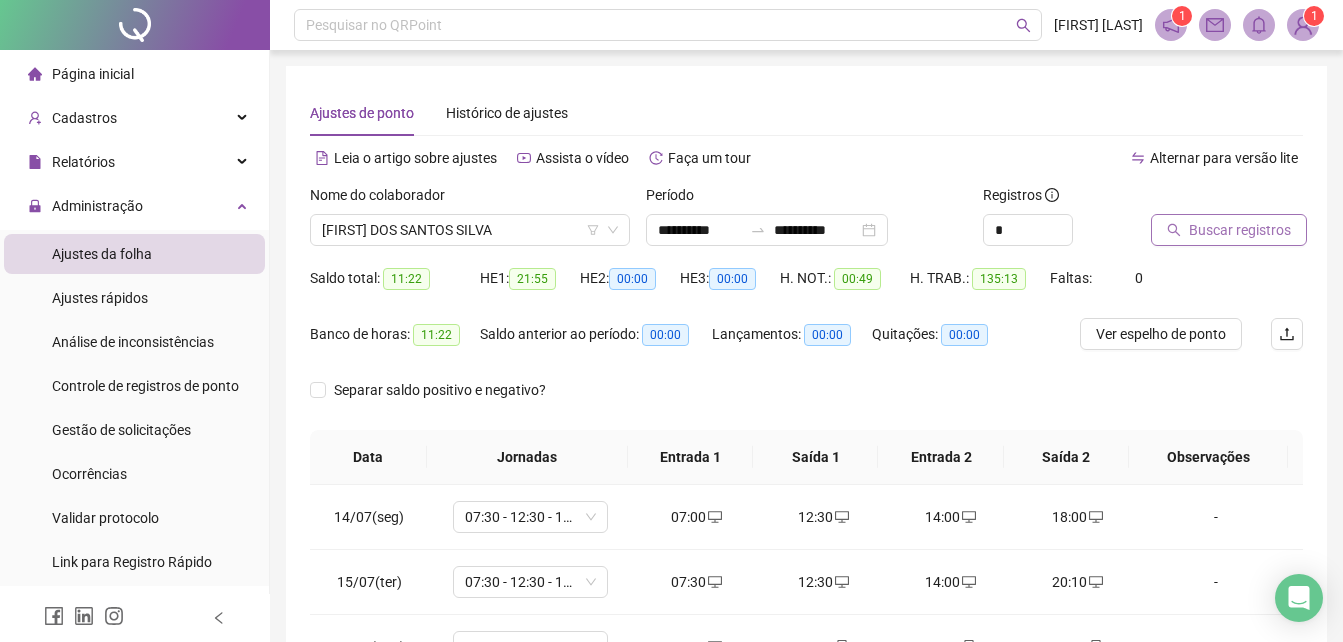 click on "Buscar registros" at bounding box center [1240, 230] 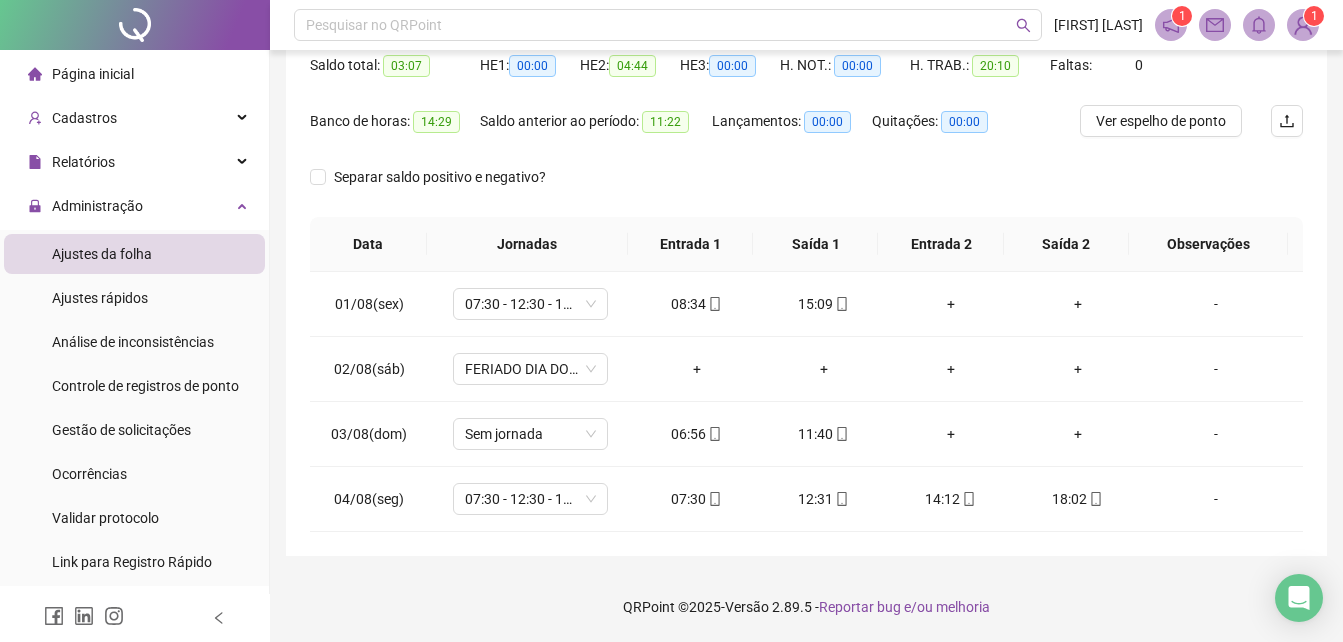 scroll, scrollTop: 113, scrollLeft: 0, axis: vertical 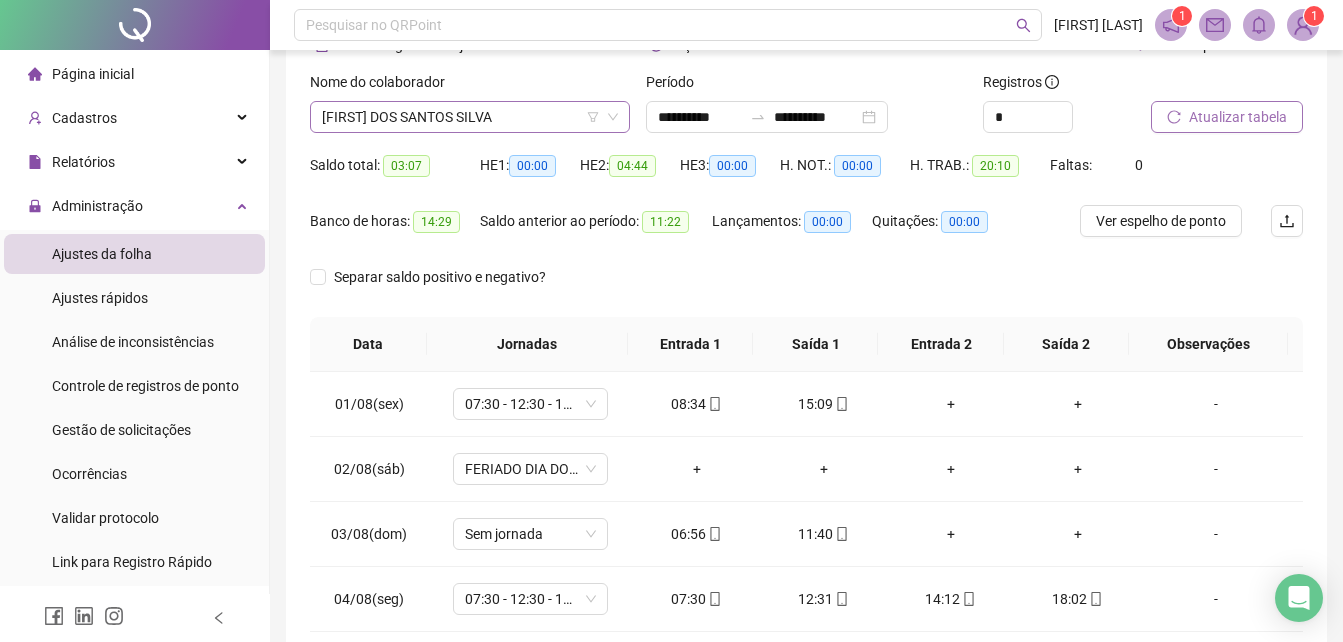 click on "[FIRST] DOS SANTOS SILVA" at bounding box center (470, 117) 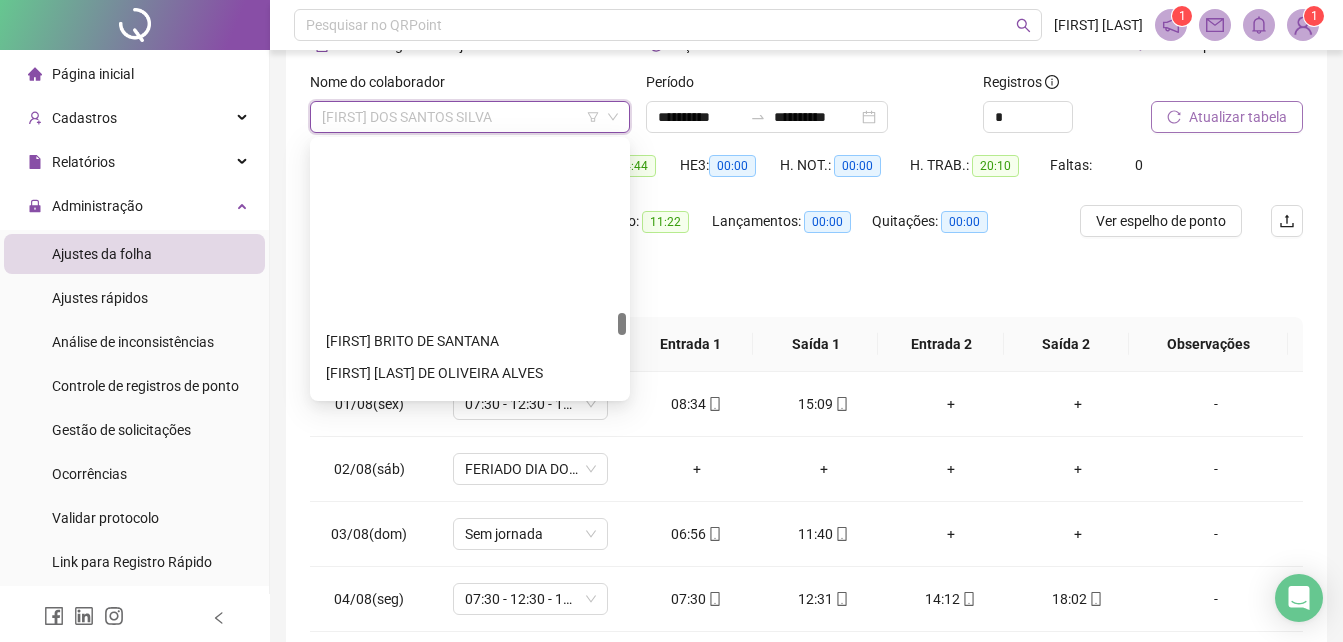 scroll, scrollTop: 2000, scrollLeft: 0, axis: vertical 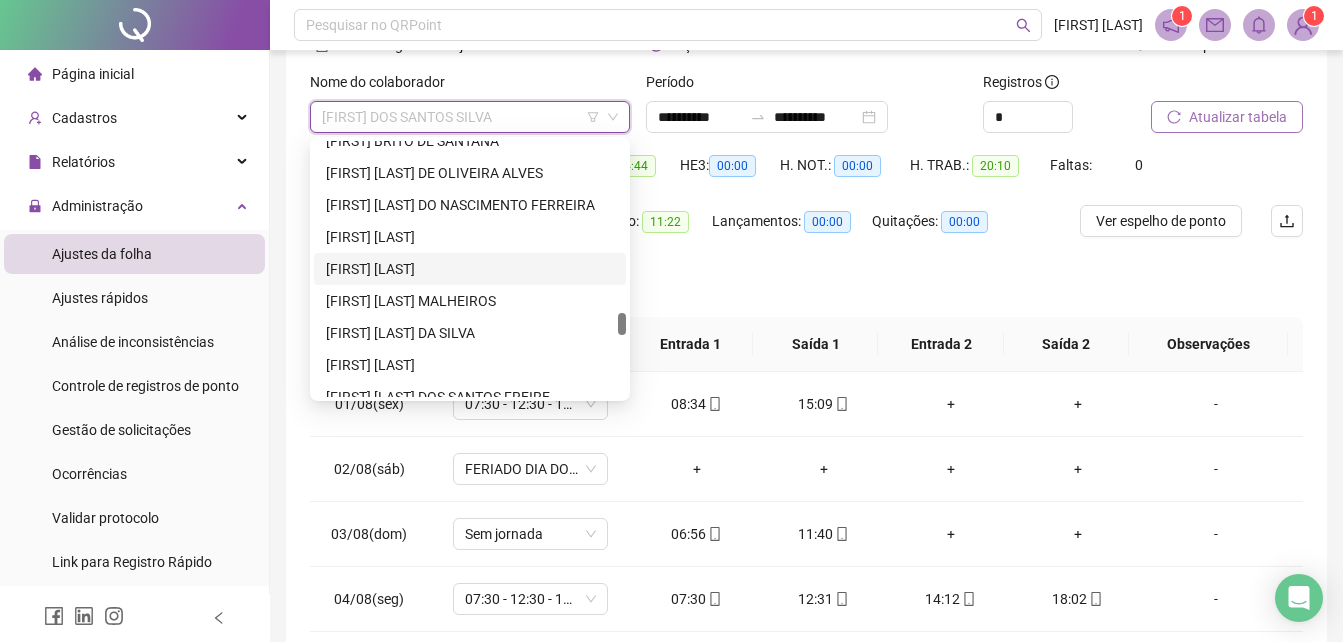 click on "[FIRST] [LAST]" at bounding box center [470, 269] 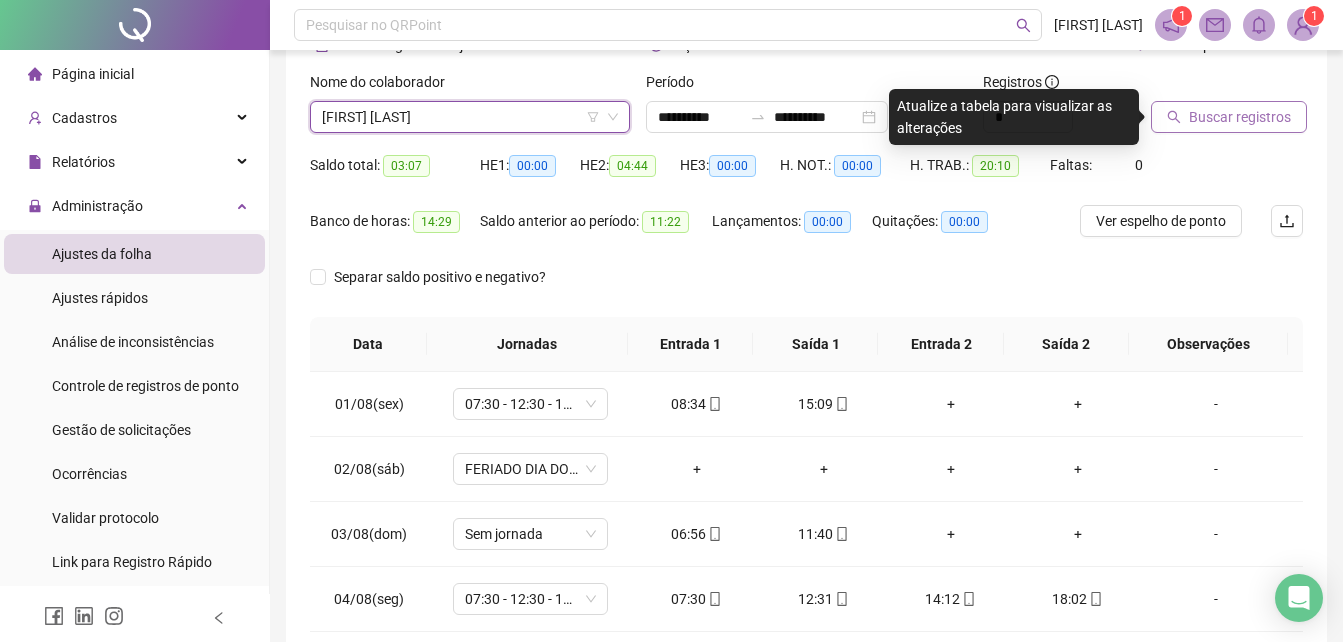 click 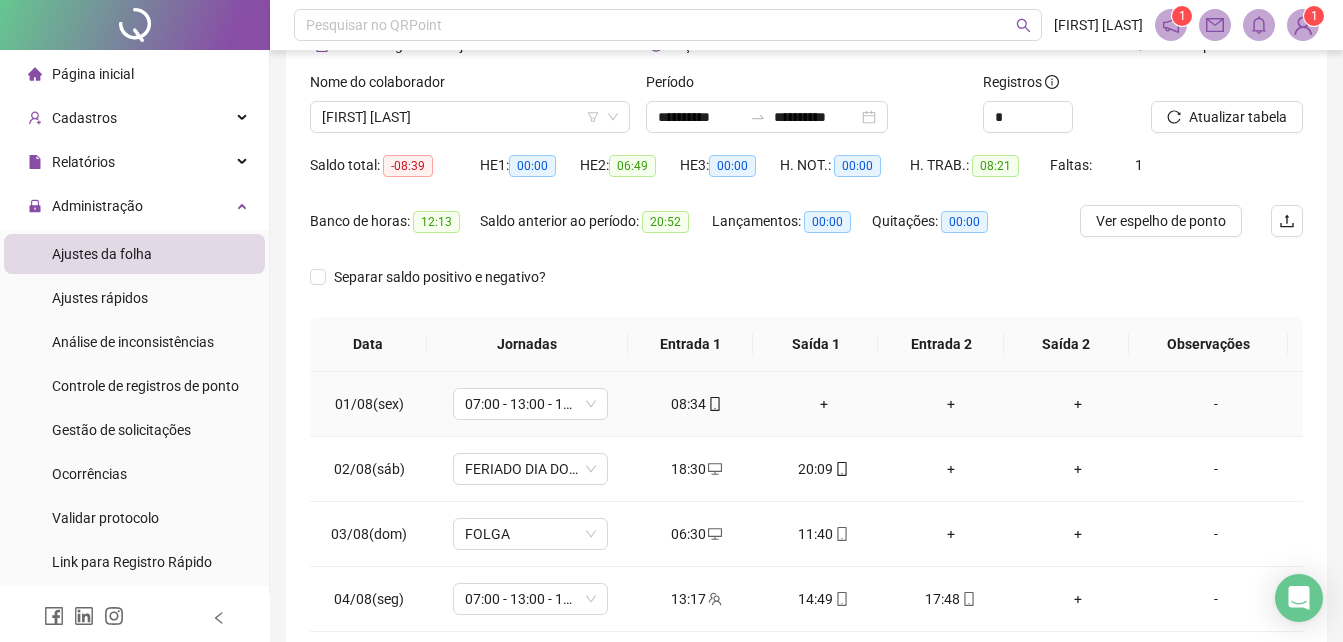 click on "+" at bounding box center (823, 404) 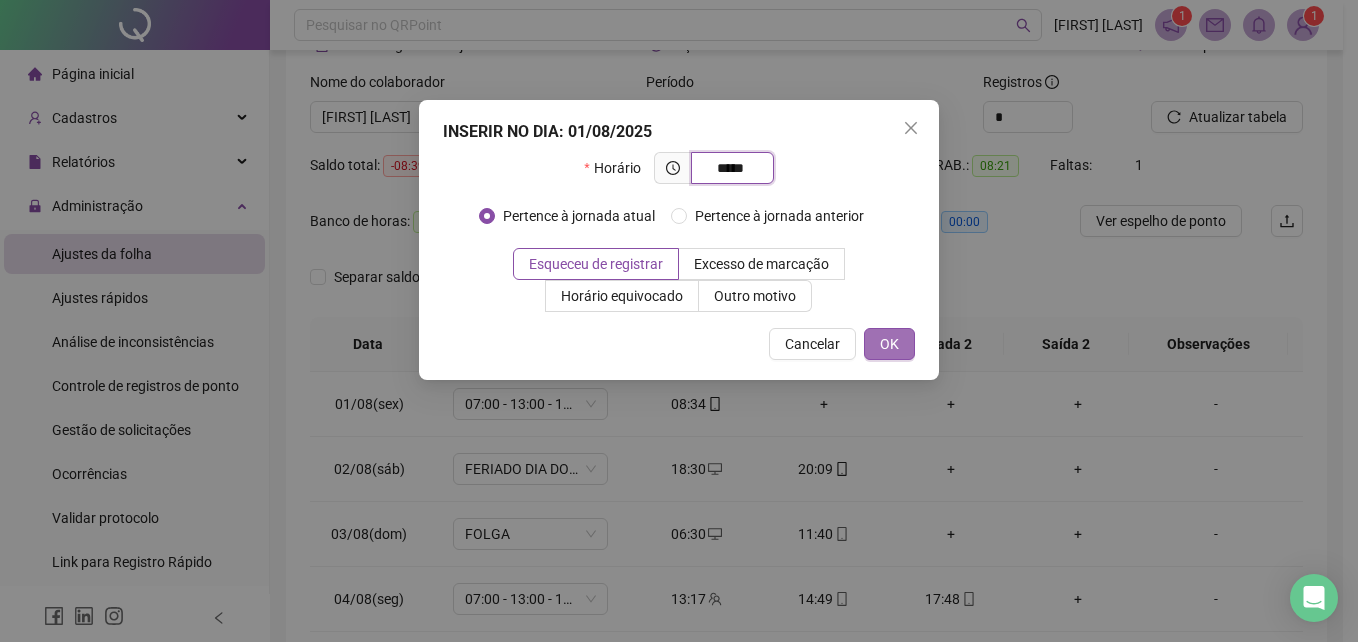 type on "*****" 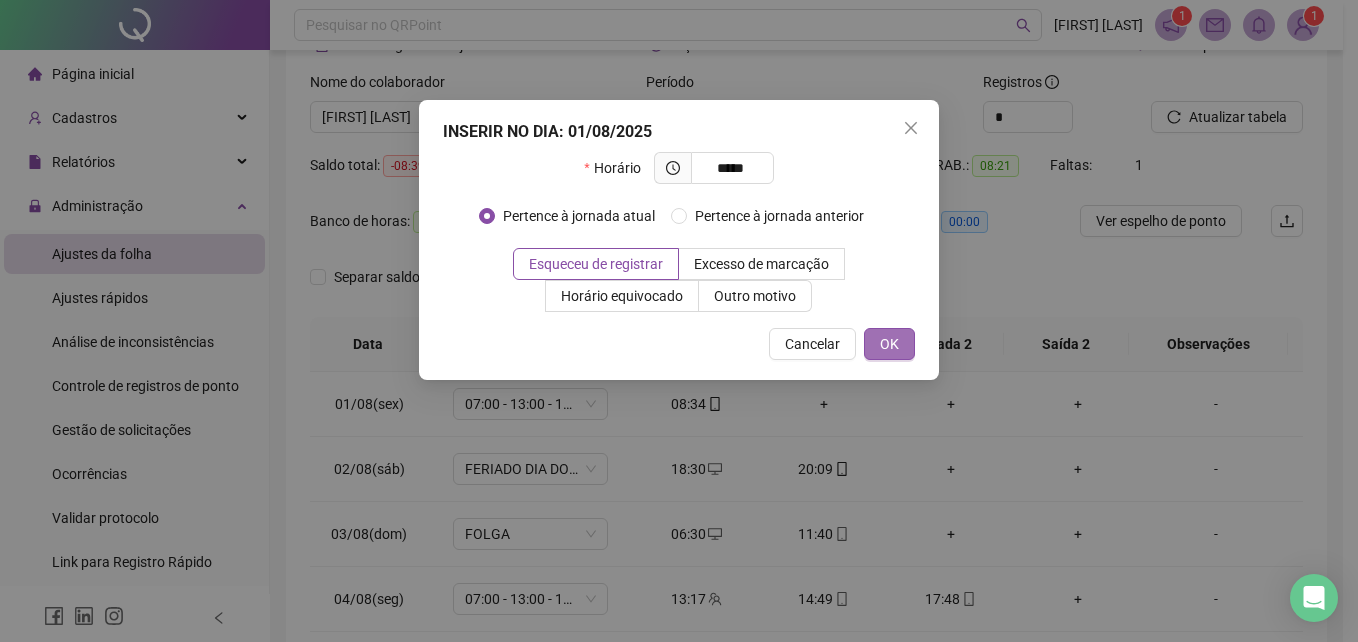 click on "OK" at bounding box center [889, 344] 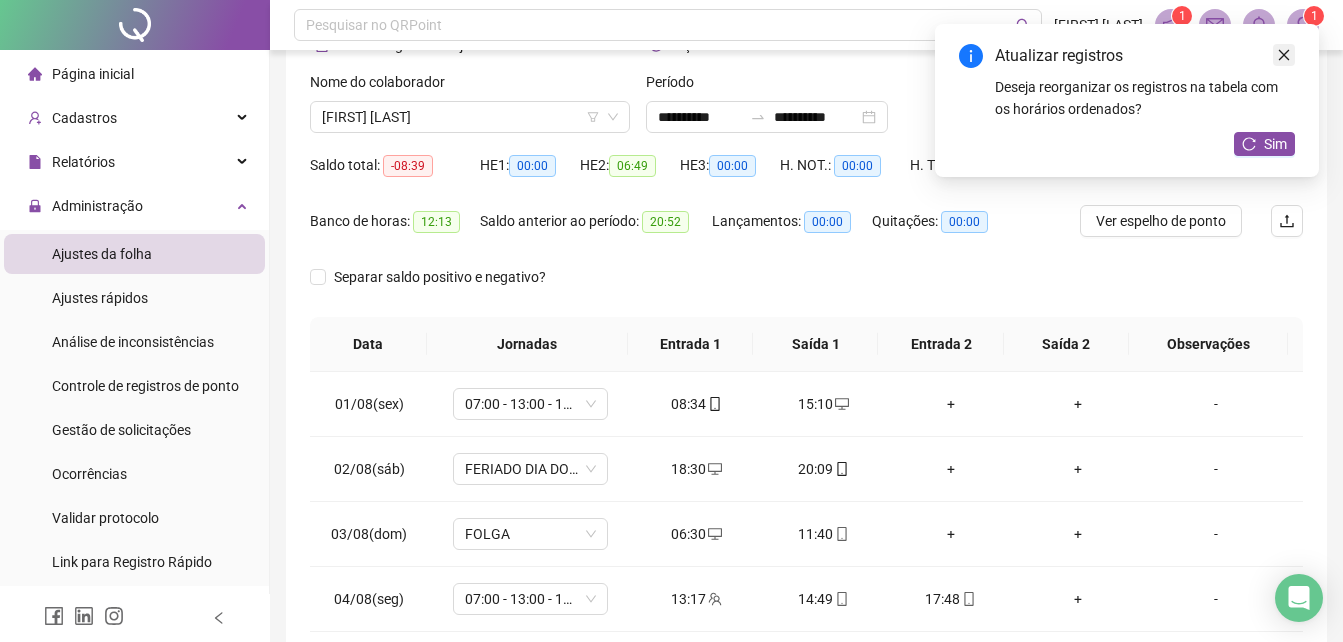 click 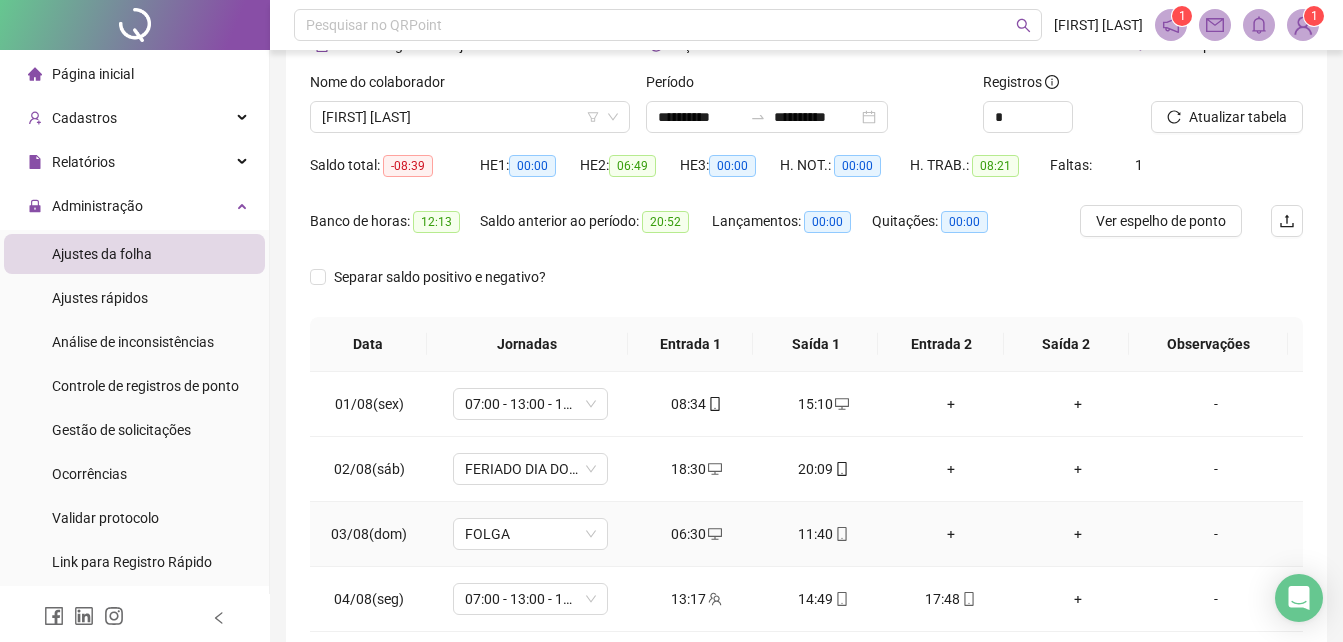 scroll, scrollTop: 213, scrollLeft: 0, axis: vertical 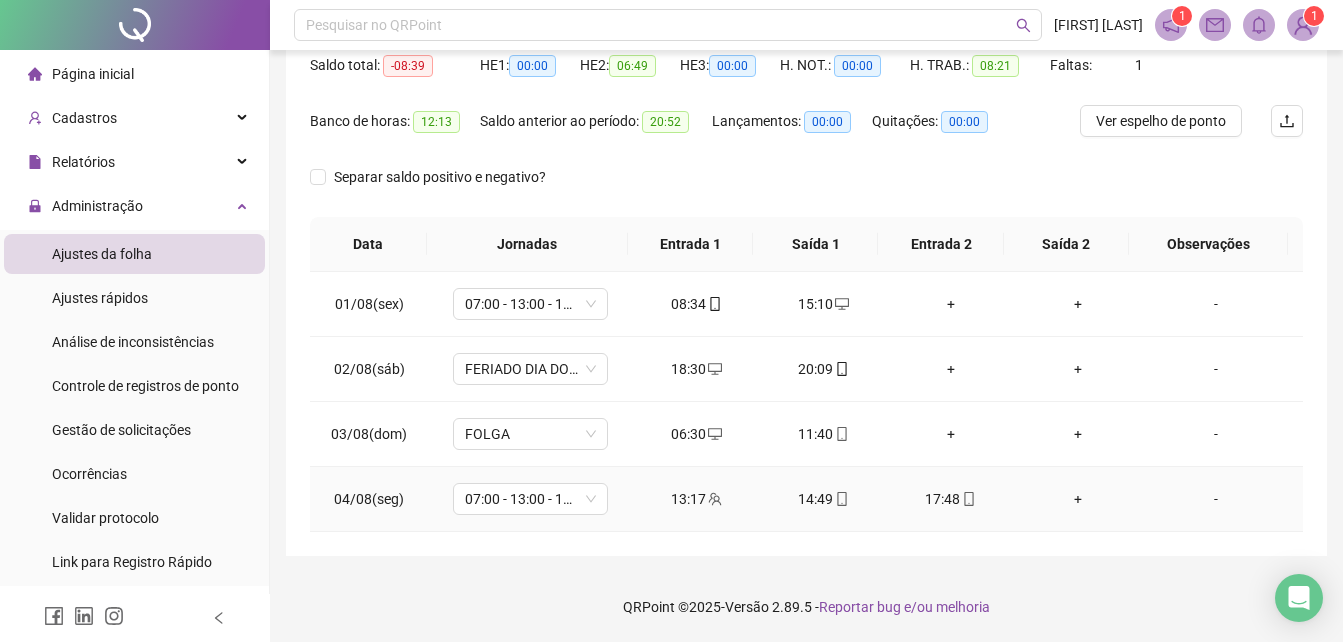 click on "+" at bounding box center [1077, 499] 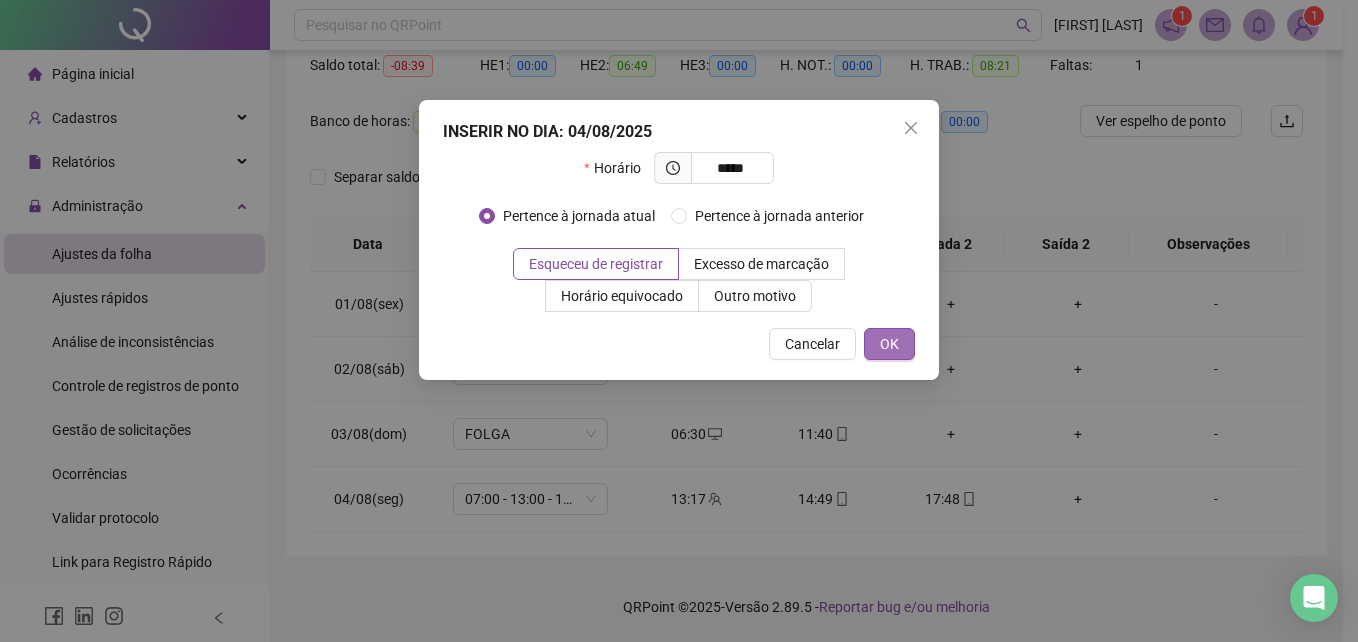 type on "*****" 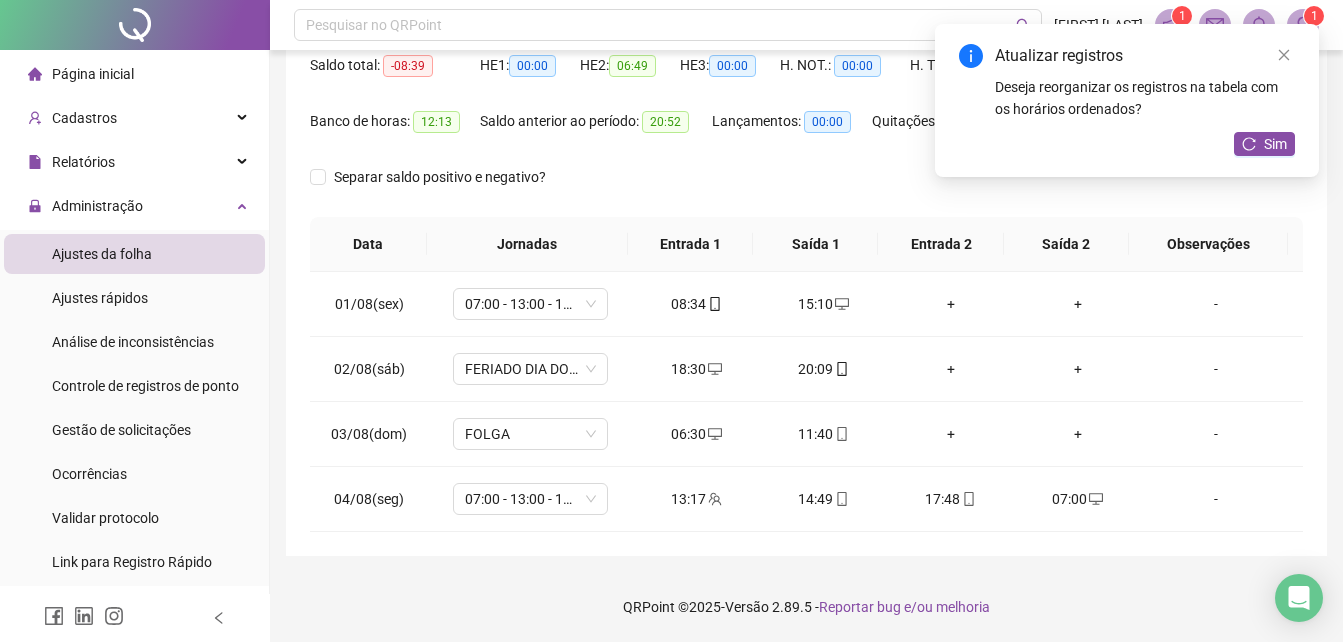 scroll, scrollTop: 0, scrollLeft: 0, axis: both 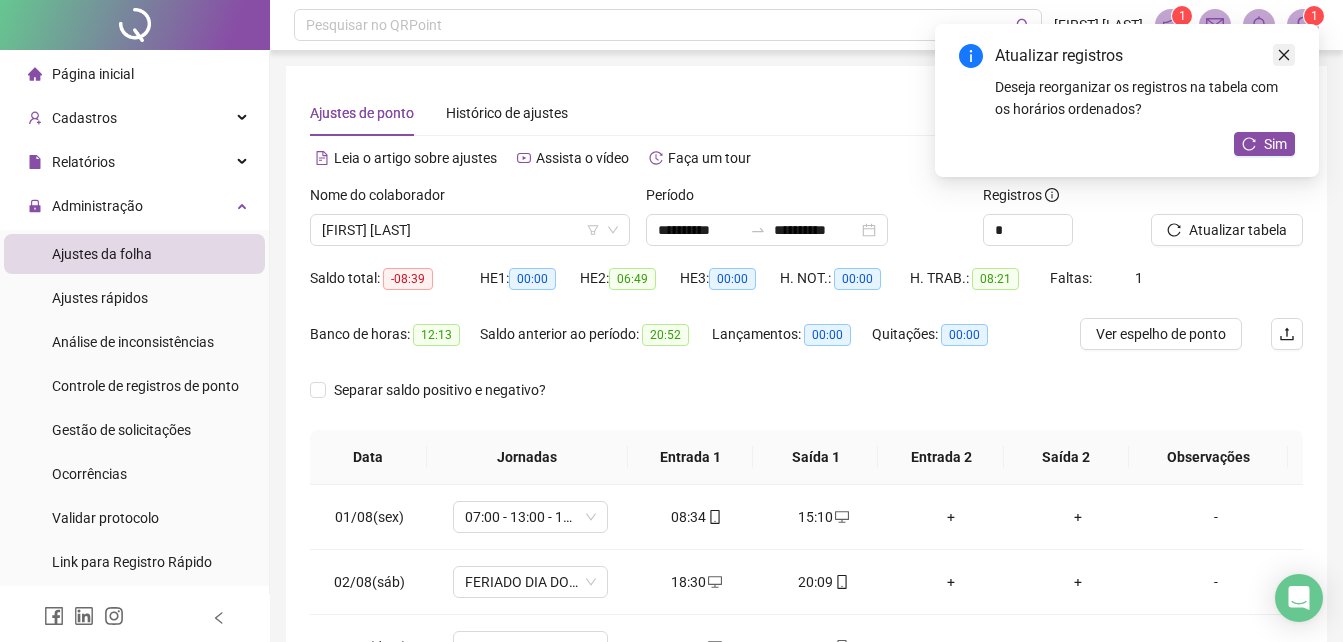 click 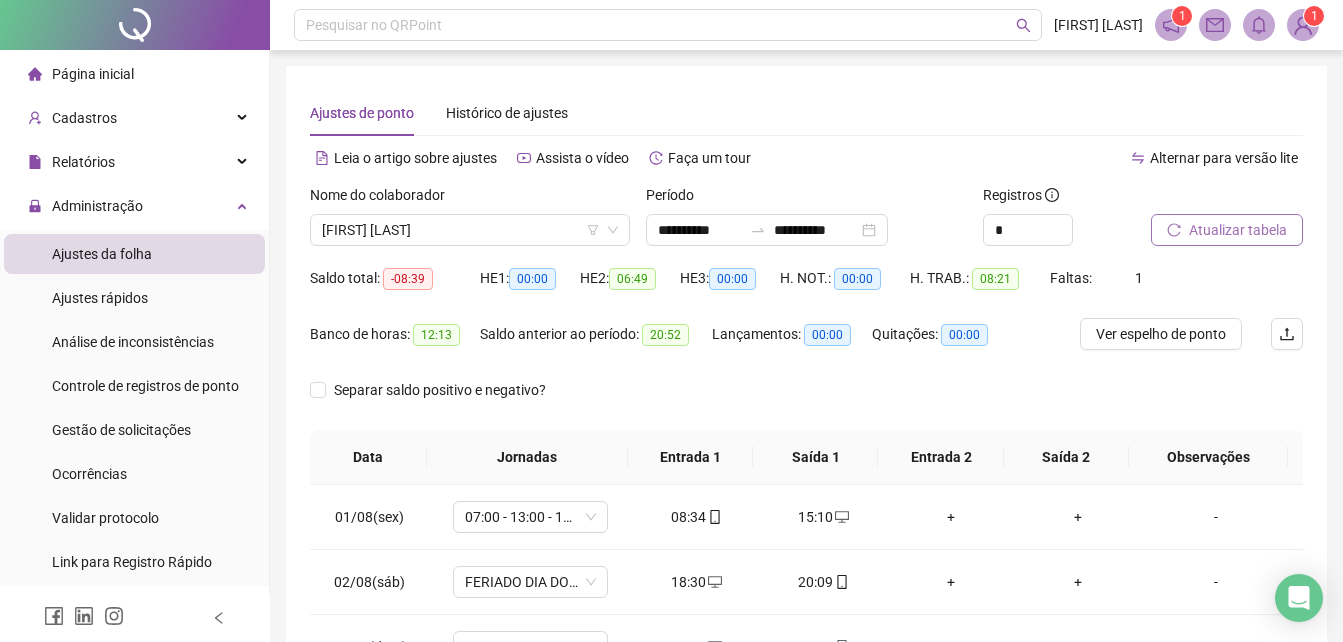 click on "Atualizar tabela" at bounding box center [1238, 230] 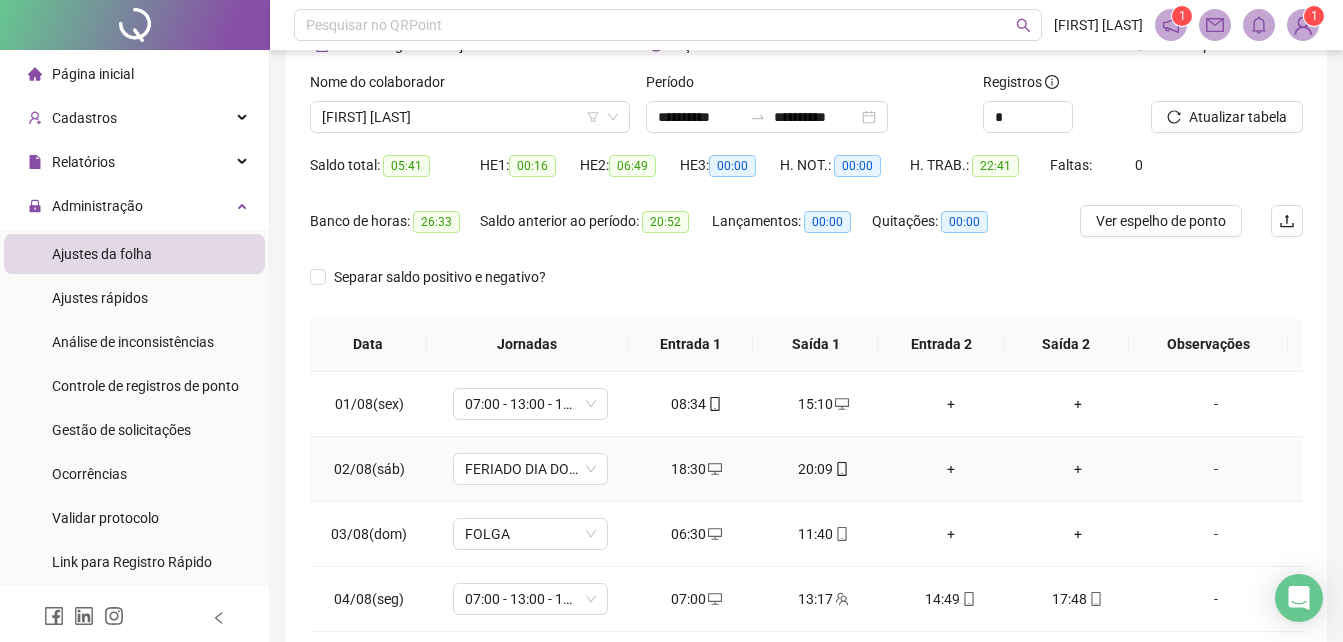 scroll, scrollTop: 13, scrollLeft: 0, axis: vertical 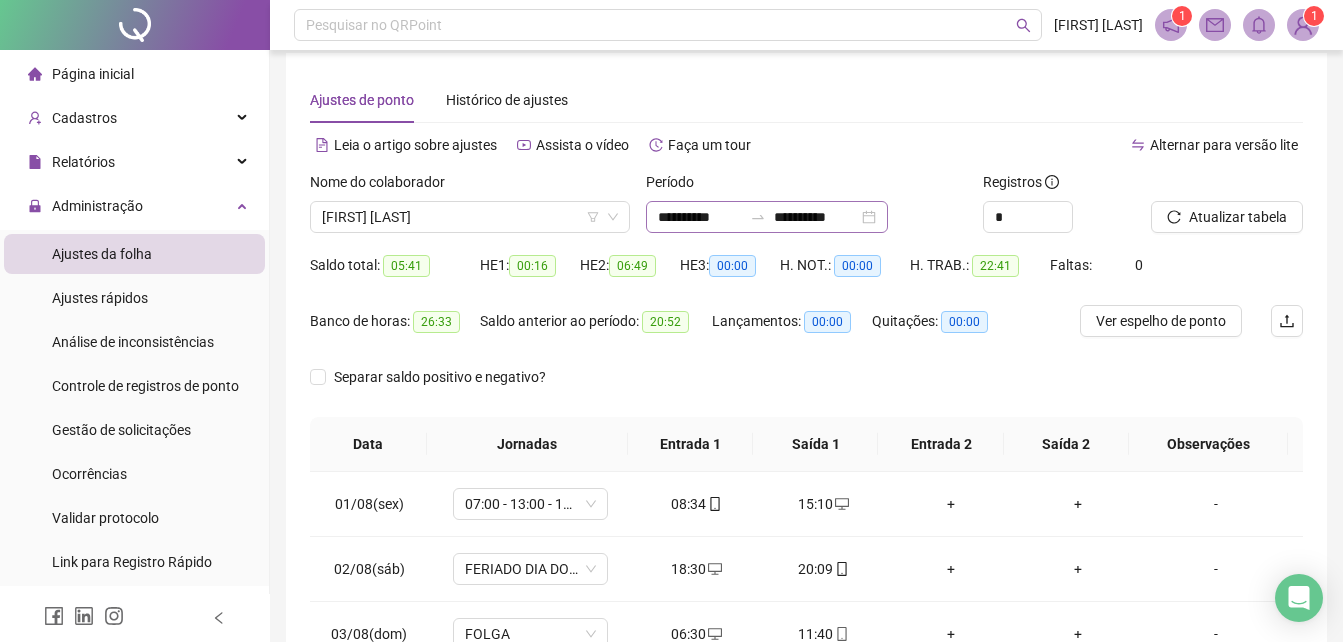 click at bounding box center [758, 217] 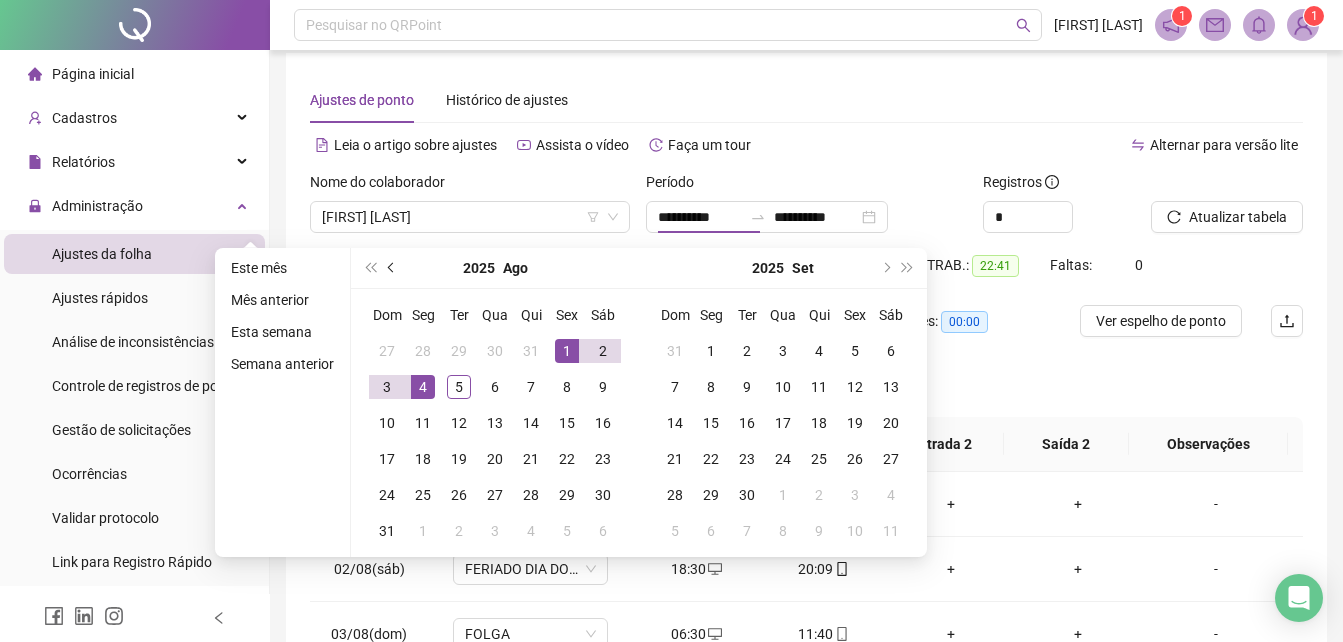 click at bounding box center [393, 268] 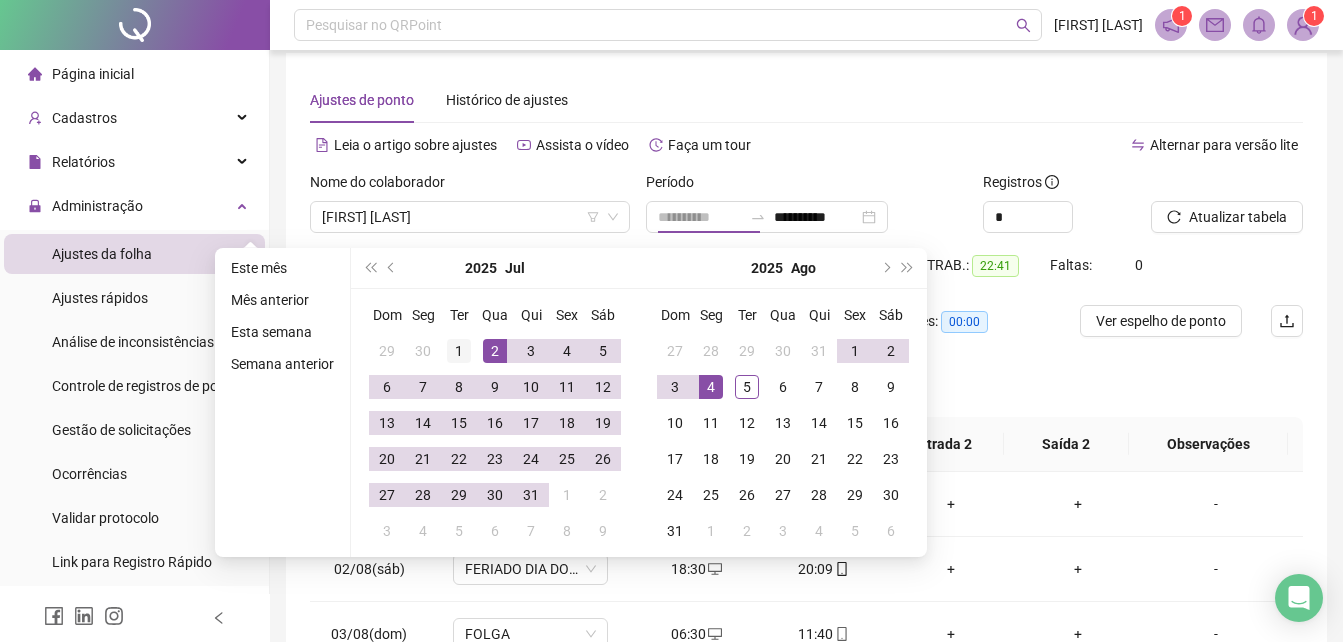 type on "**********" 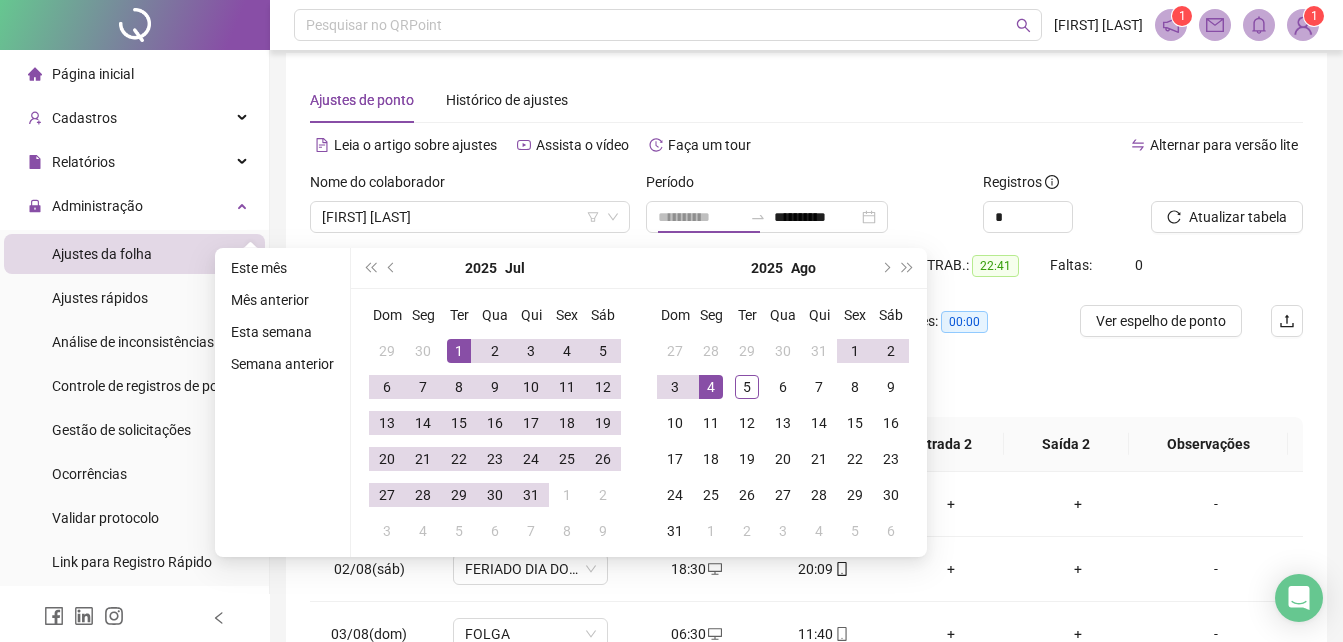 click on "1" at bounding box center [459, 351] 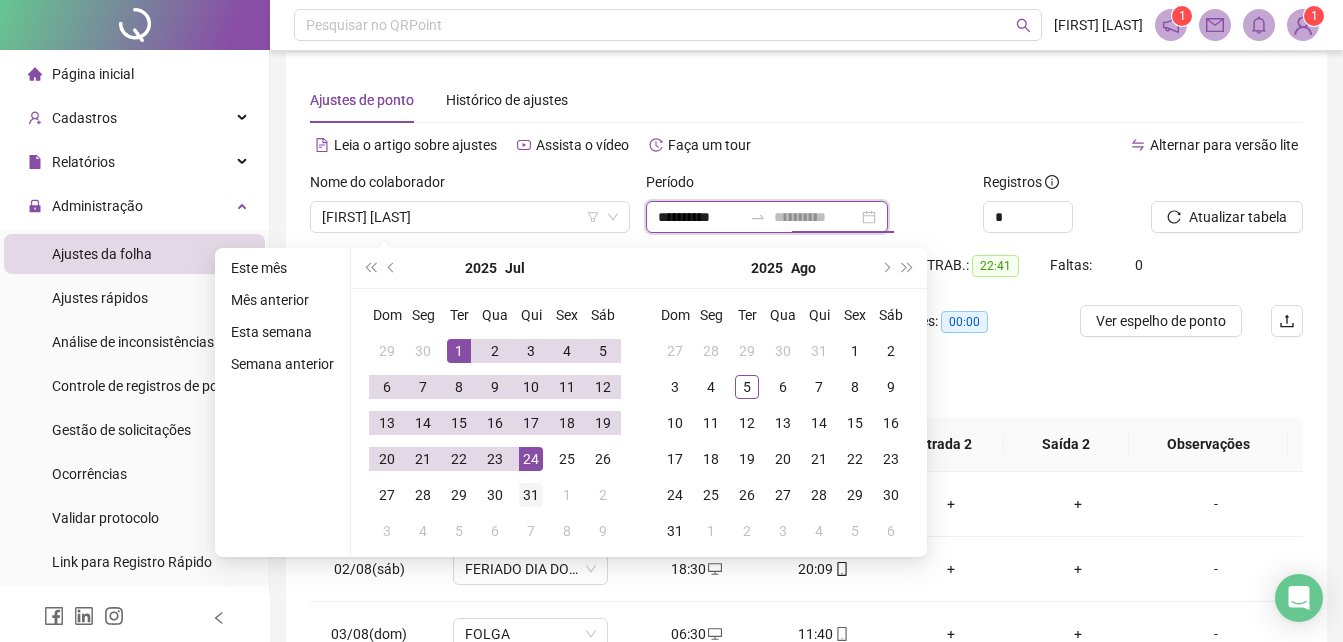 type on "**********" 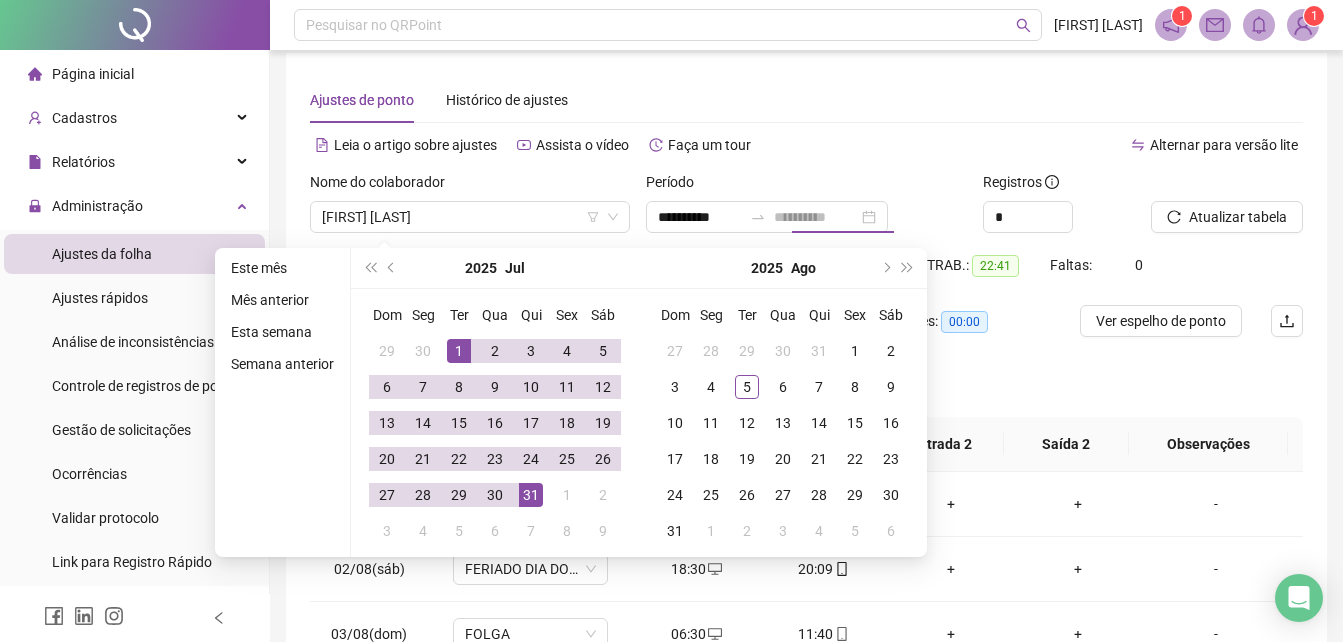 drag, startPoint x: 544, startPoint y: 495, endPoint x: 545, endPoint y: 465, distance: 30.016663 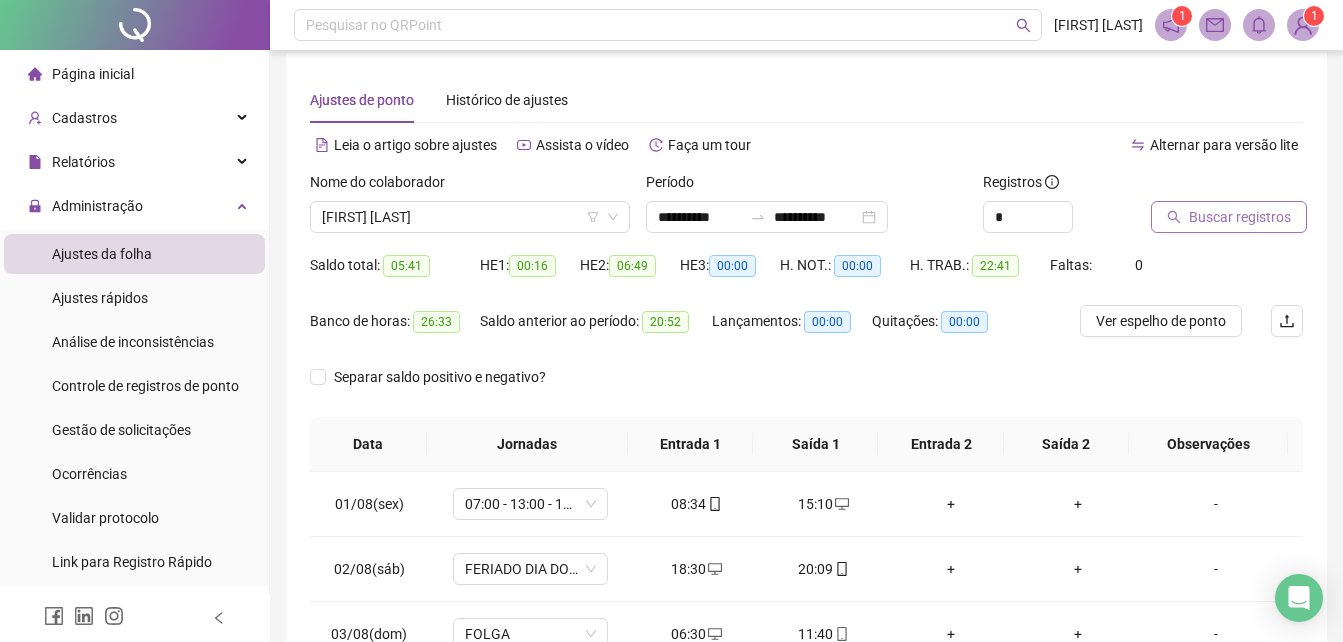 click on "Buscar registros" at bounding box center [1240, 217] 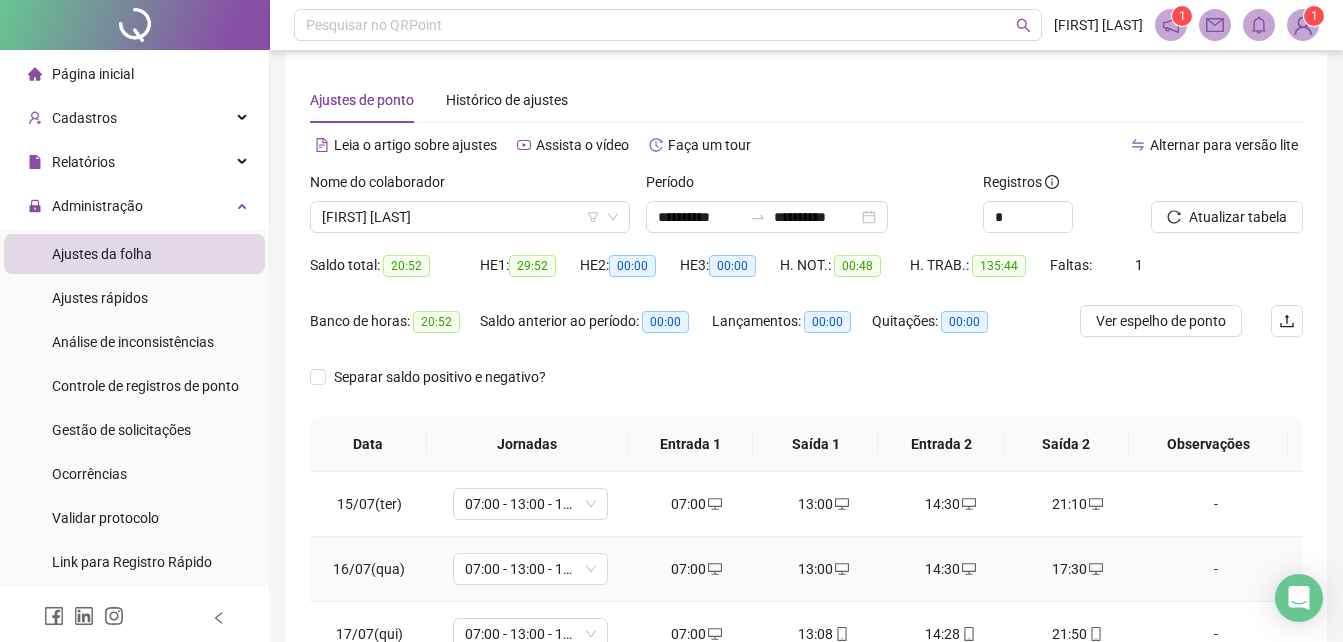 scroll, scrollTop: 380, scrollLeft: 0, axis: vertical 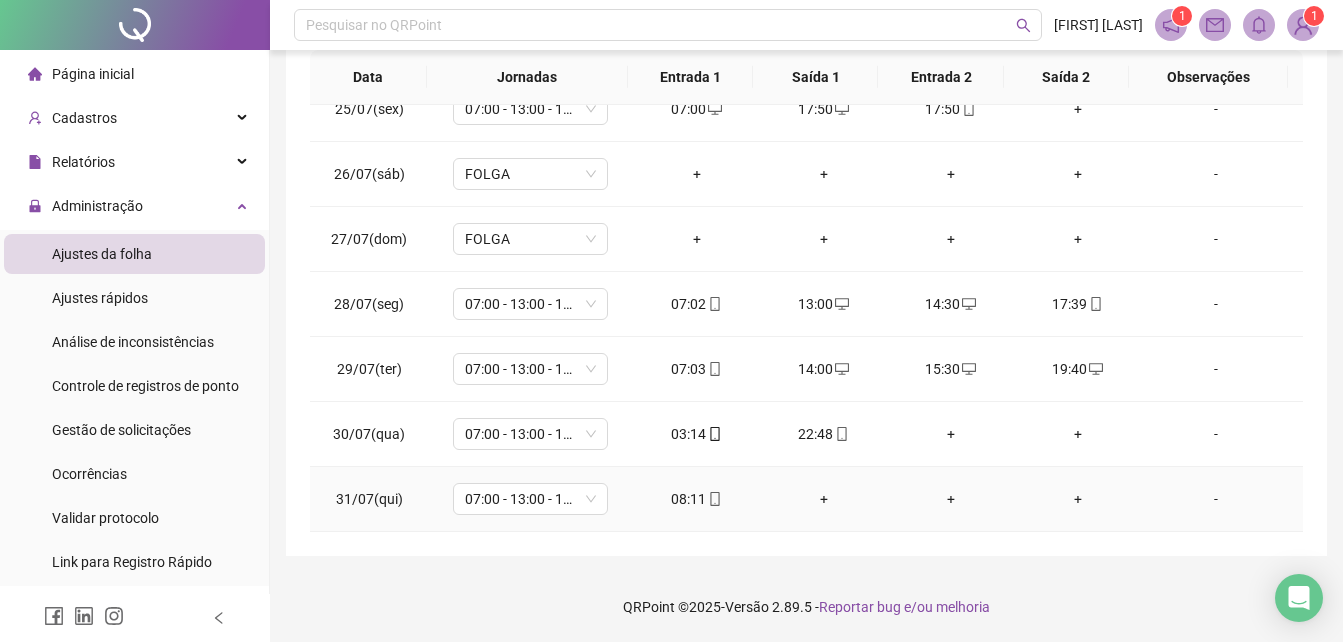 click on "+" at bounding box center (823, 499) 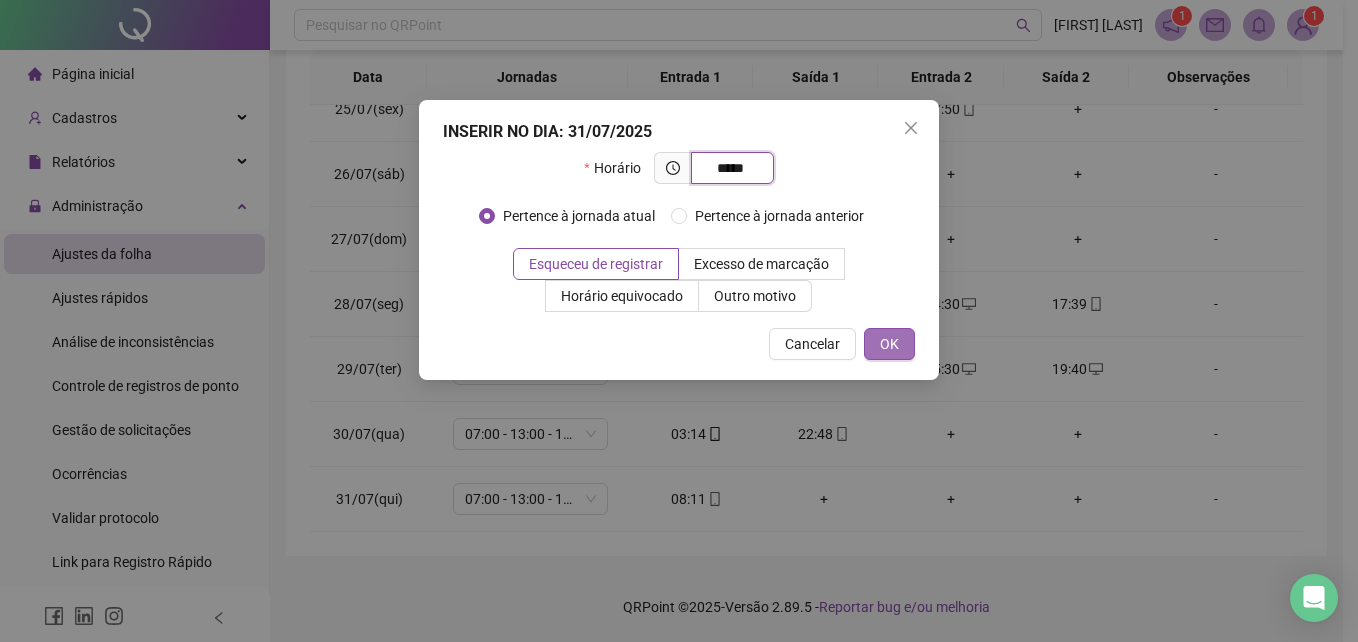 type on "*****" 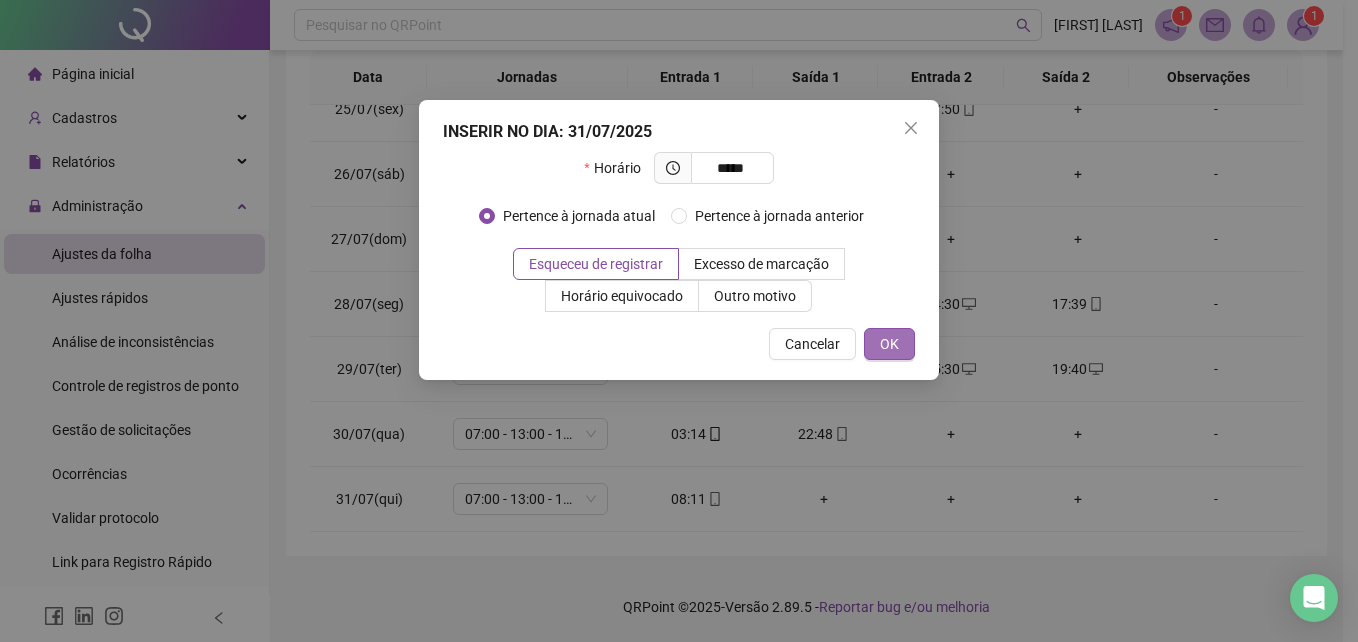 click on "OK" at bounding box center (889, 344) 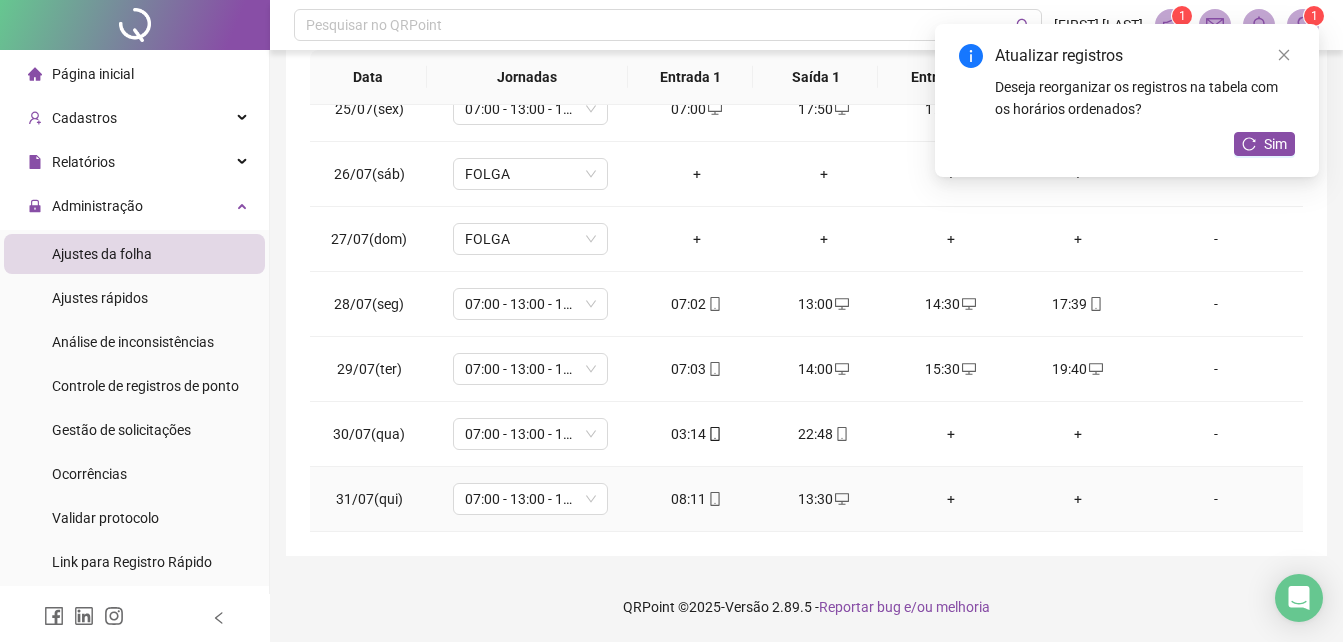 click on "+" at bounding box center (950, 499) 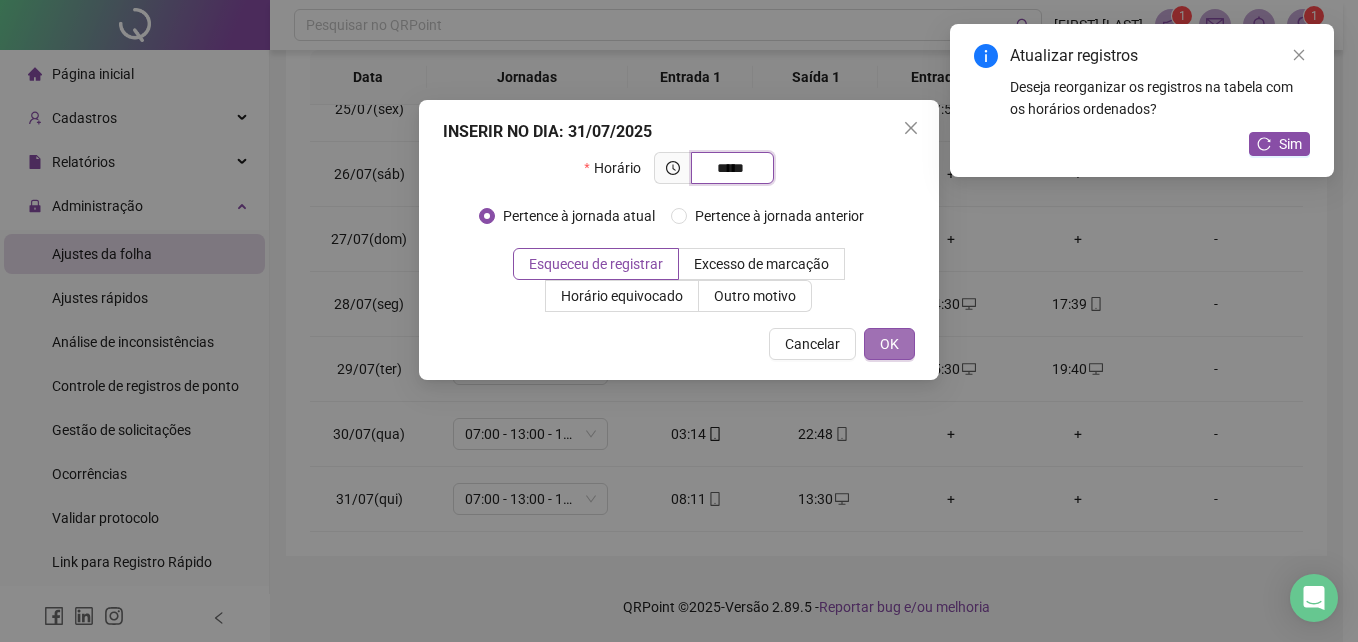 type on "*****" 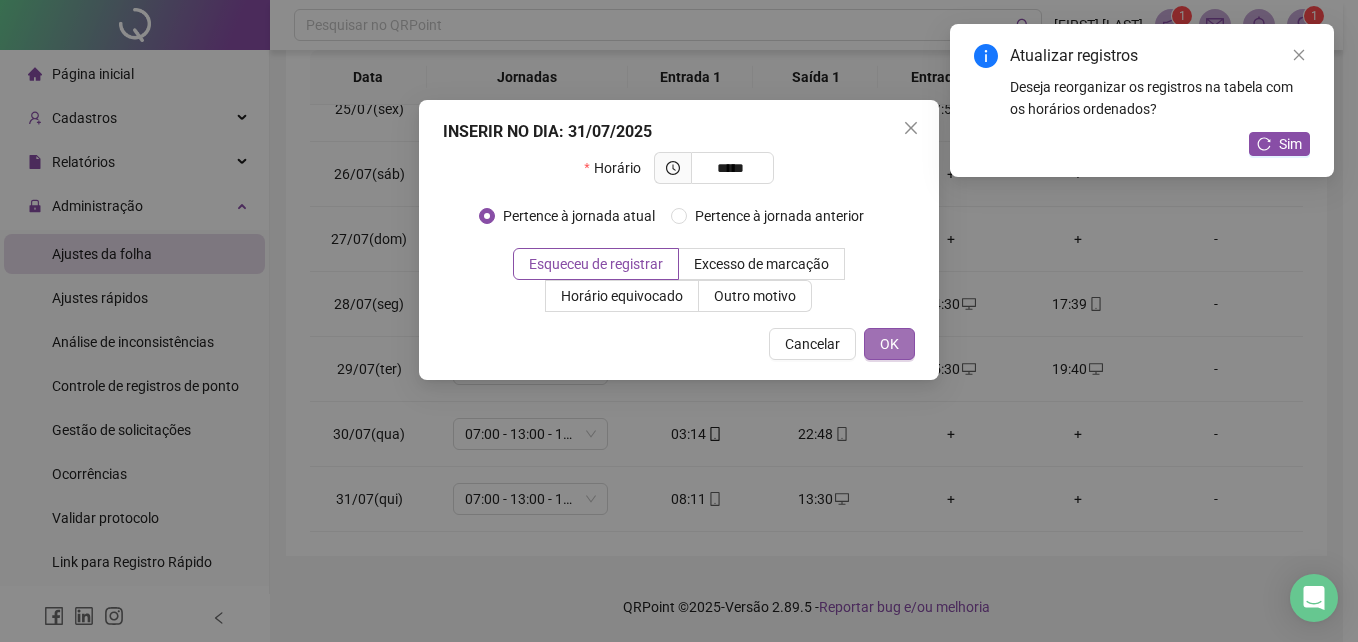 click on "OK" at bounding box center [889, 344] 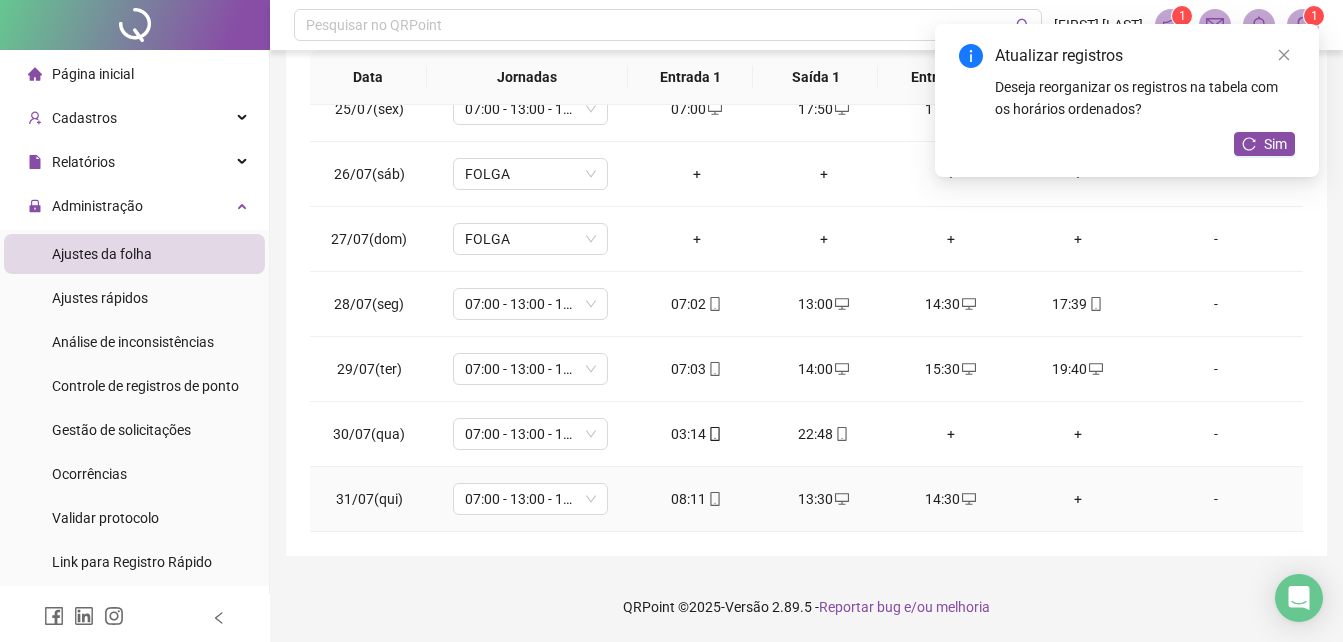 click on "+" at bounding box center [1077, 499] 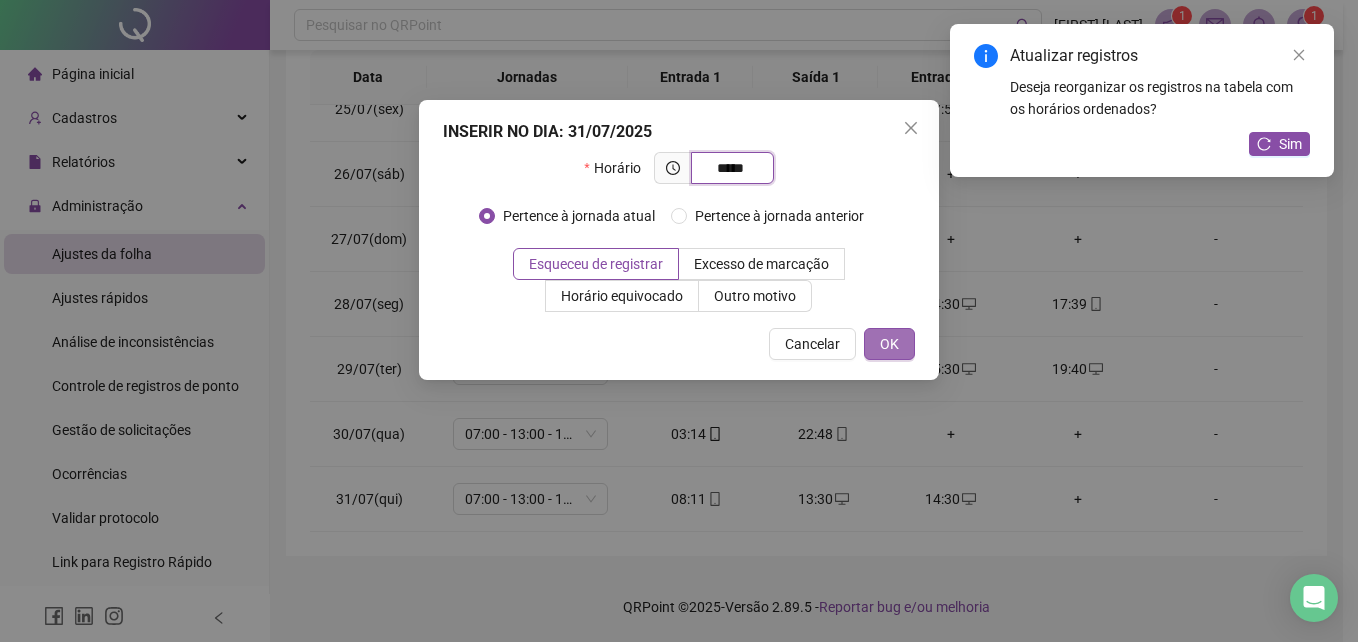 type on "*****" 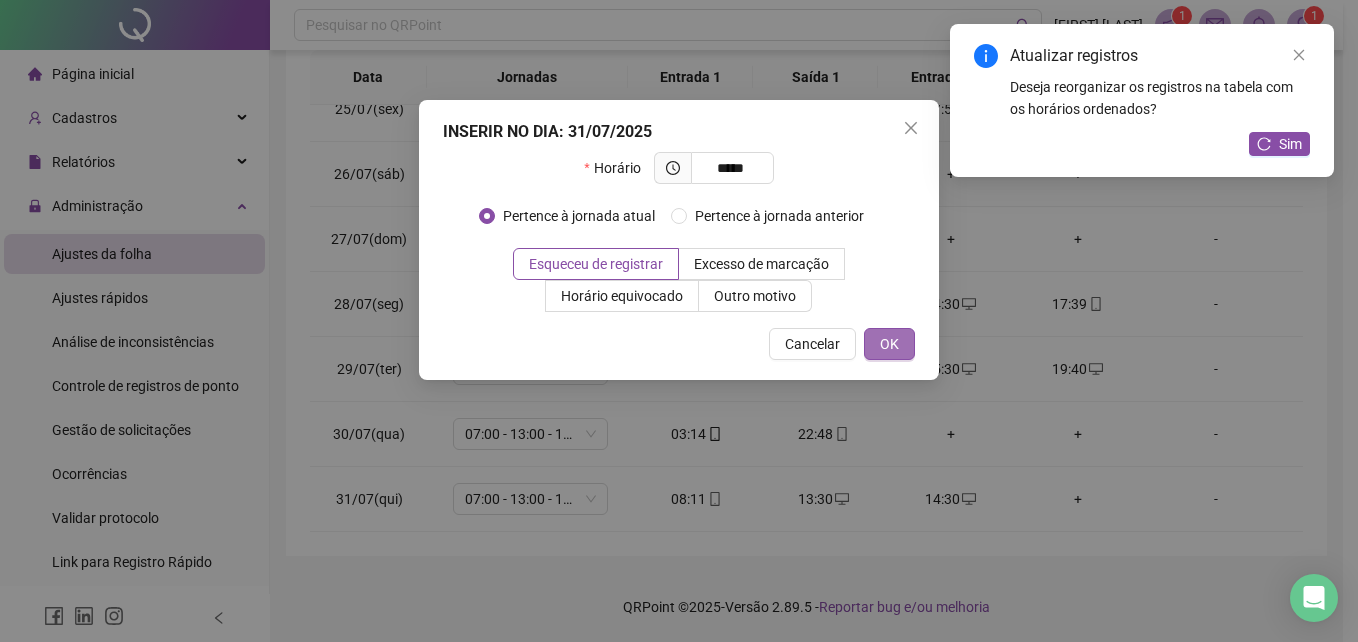 click on "OK" at bounding box center (889, 344) 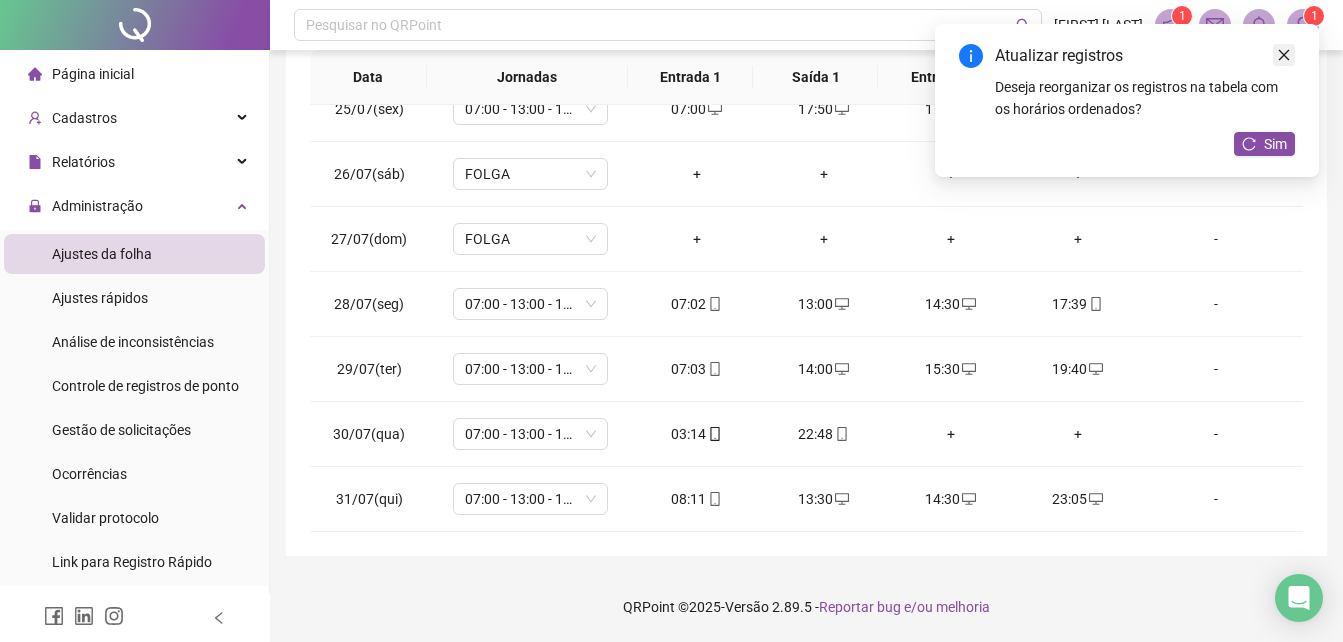 click 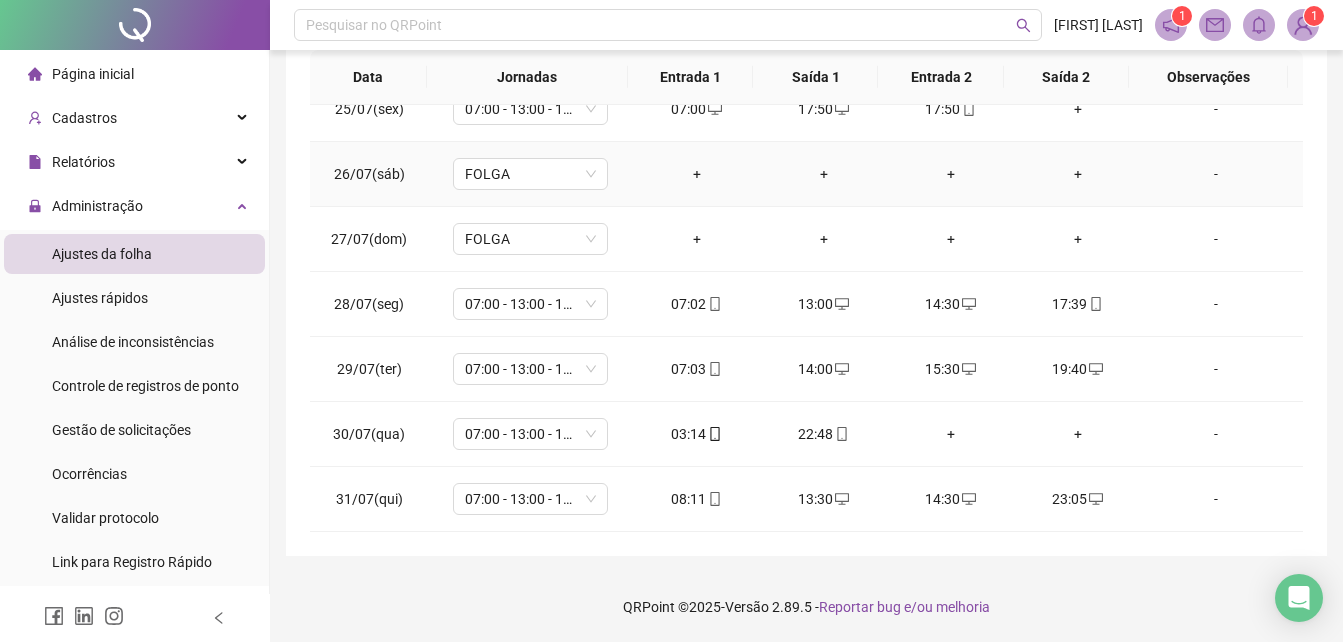 scroll, scrollTop: 0, scrollLeft: 0, axis: both 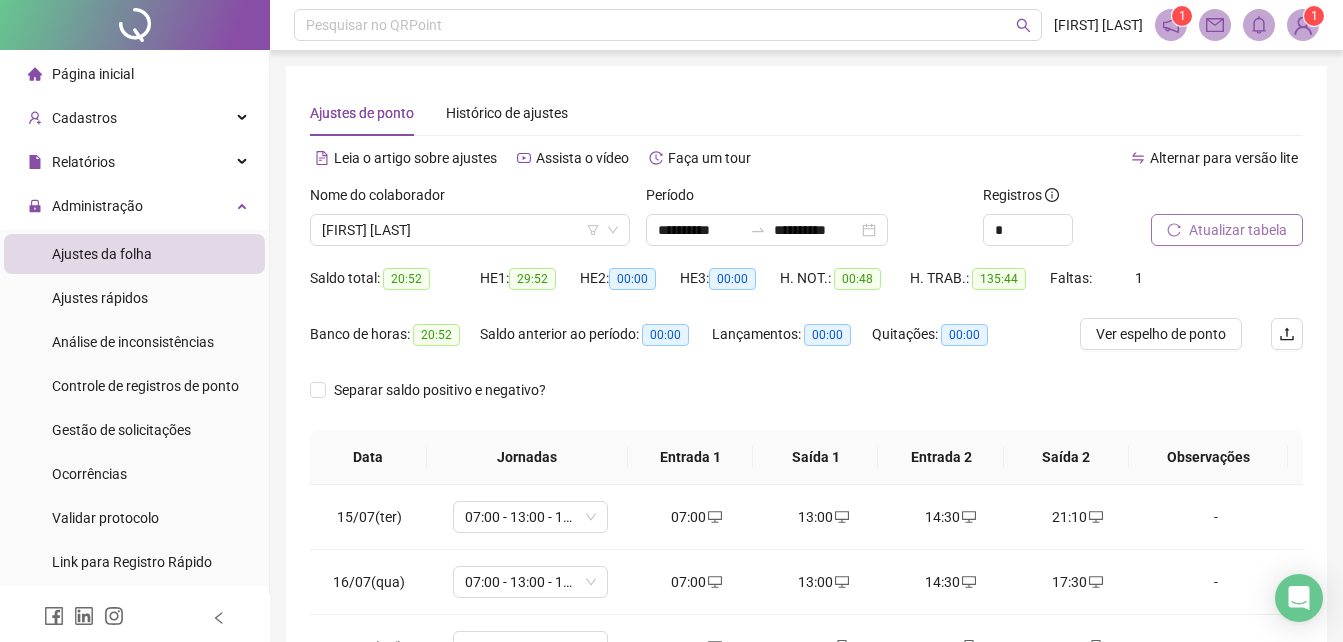 click 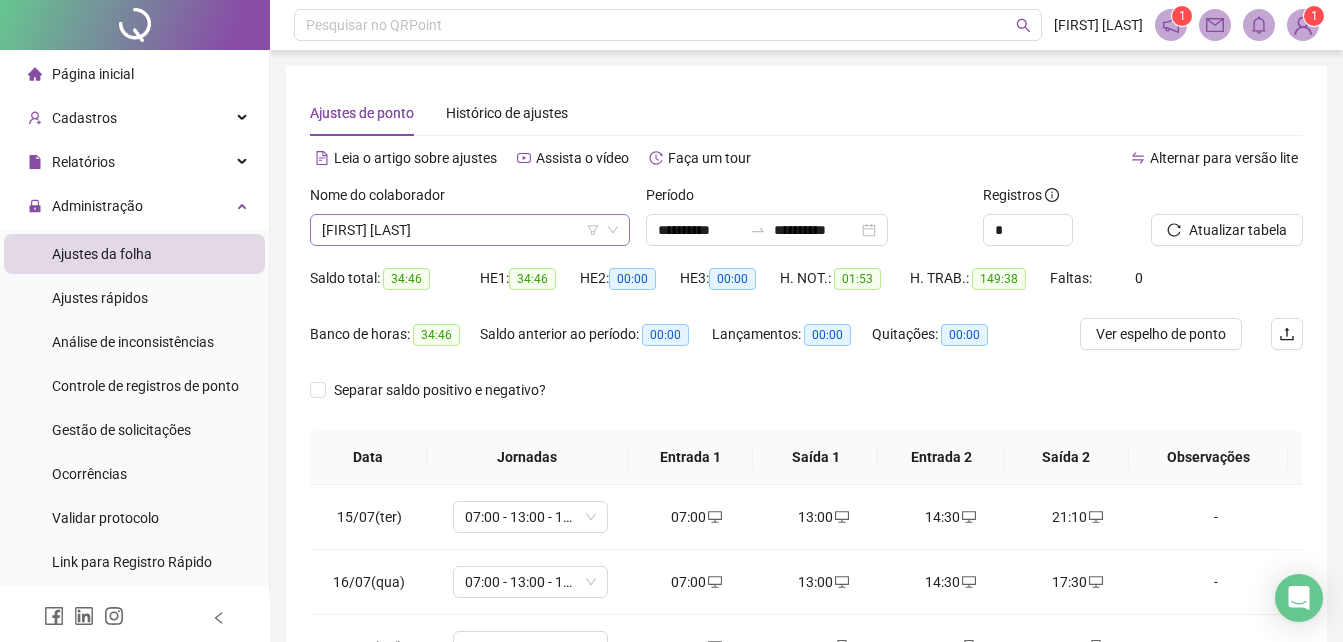click on "[FIRST] [LAST]" at bounding box center [470, 230] 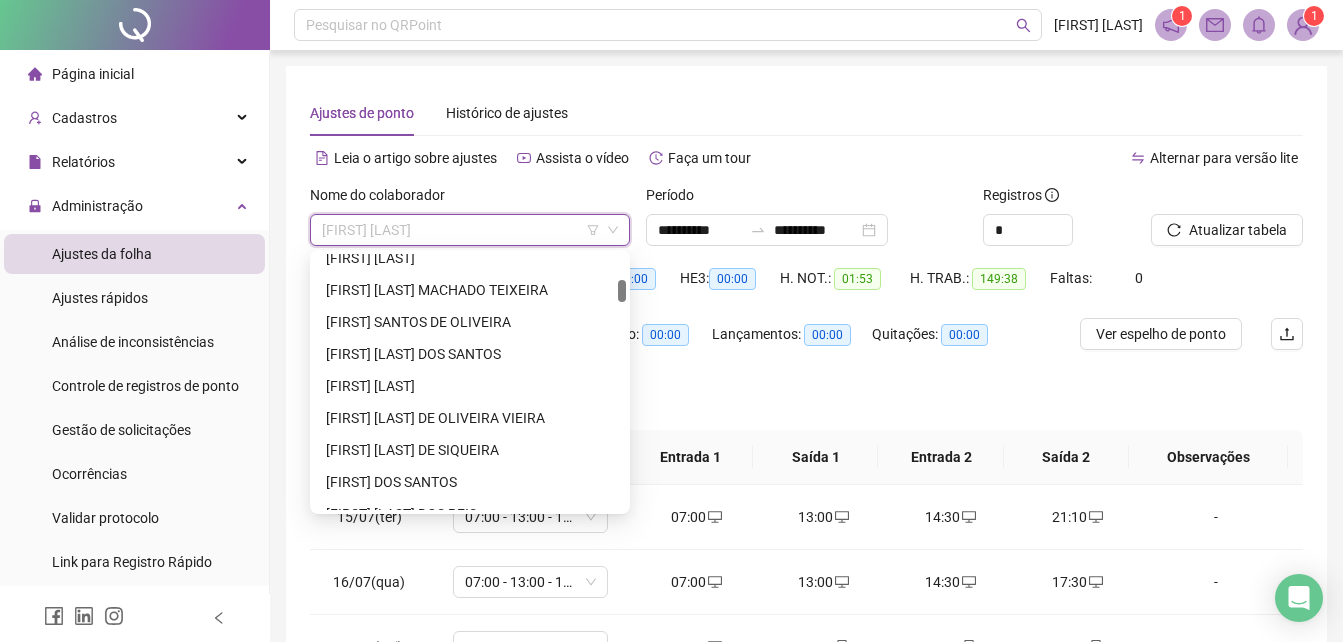 scroll, scrollTop: 0, scrollLeft: 0, axis: both 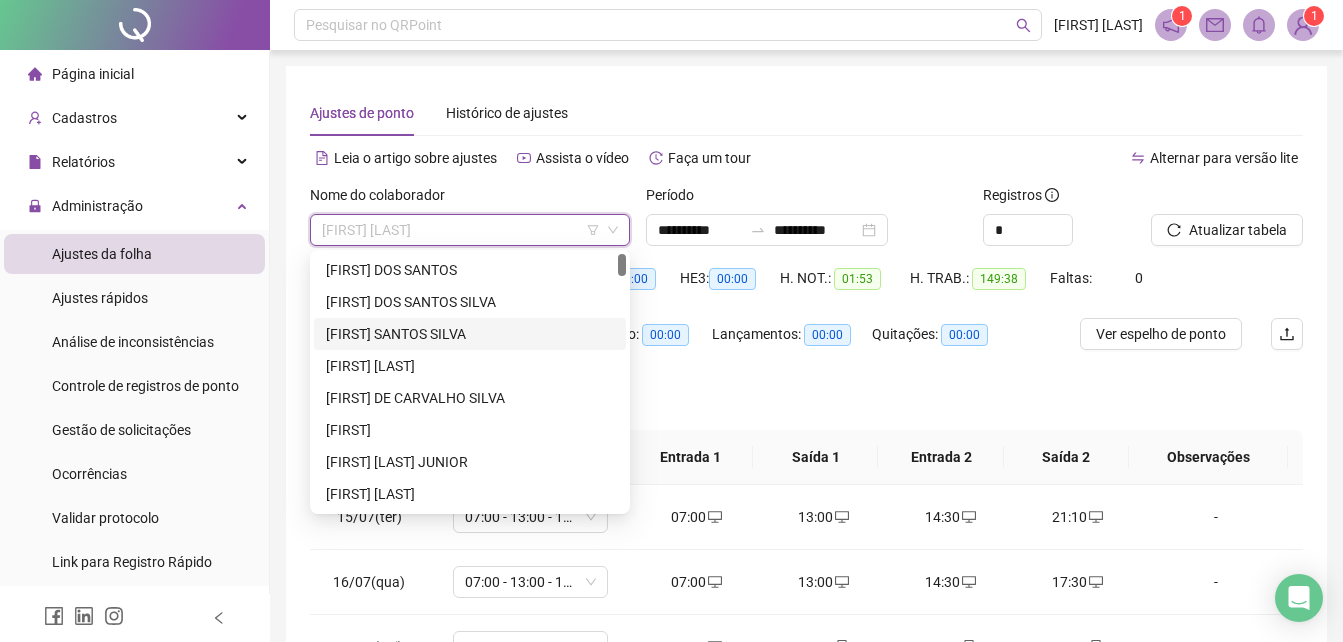 click on "[FIRST] SANTOS SILVA" at bounding box center (470, 334) 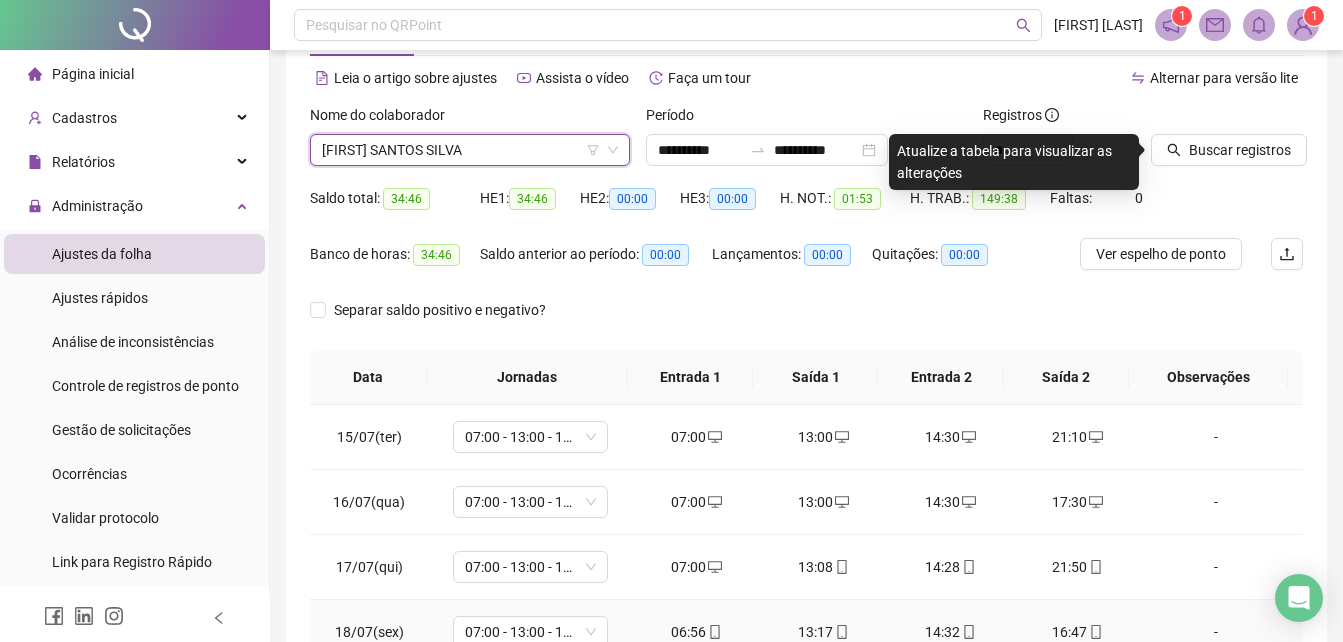 scroll, scrollTop: 380, scrollLeft: 0, axis: vertical 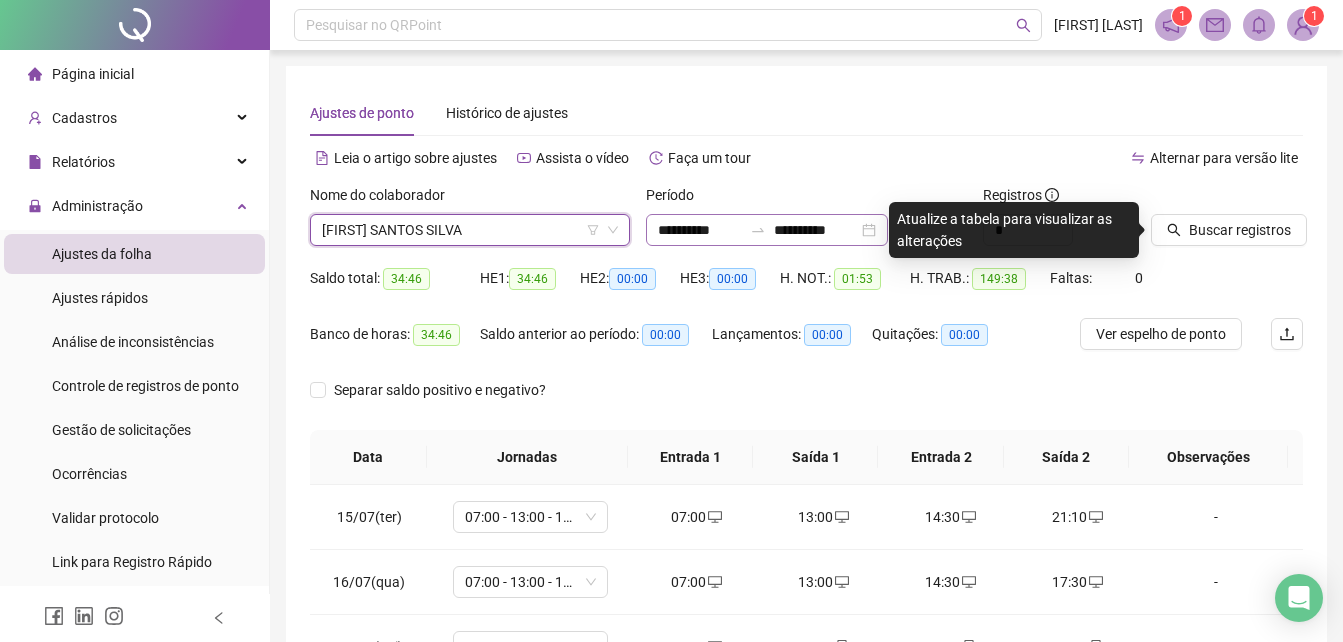 click 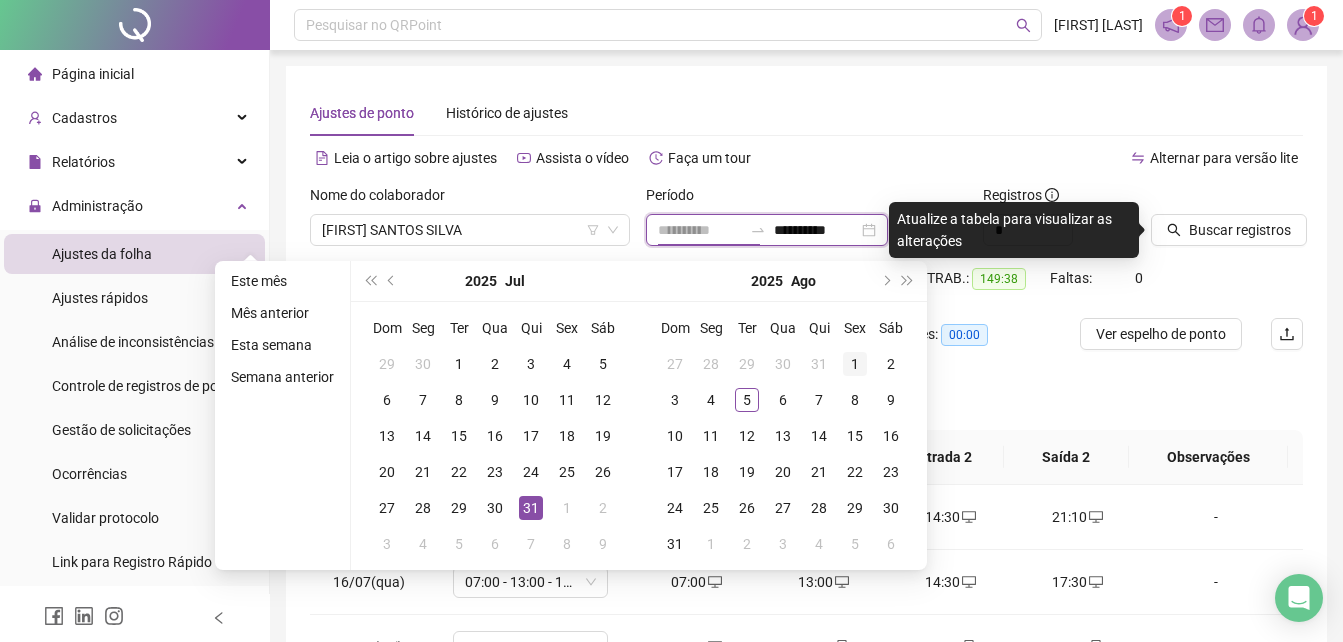 type on "**********" 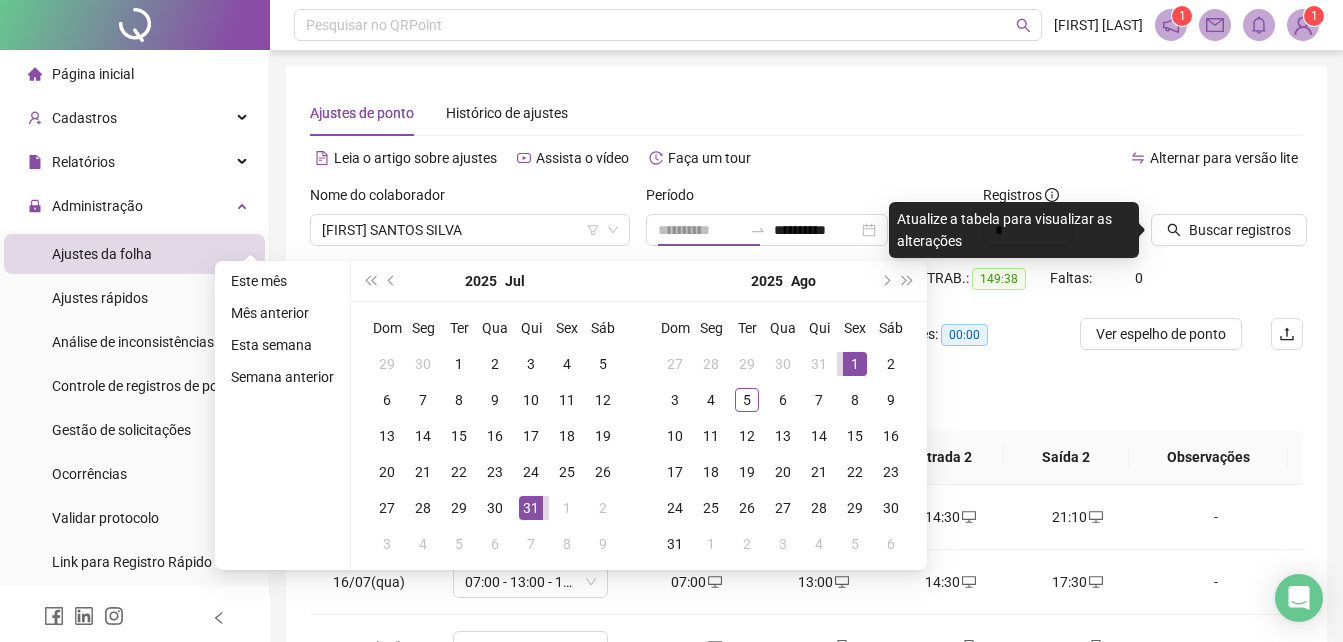 click on "1" at bounding box center (855, 364) 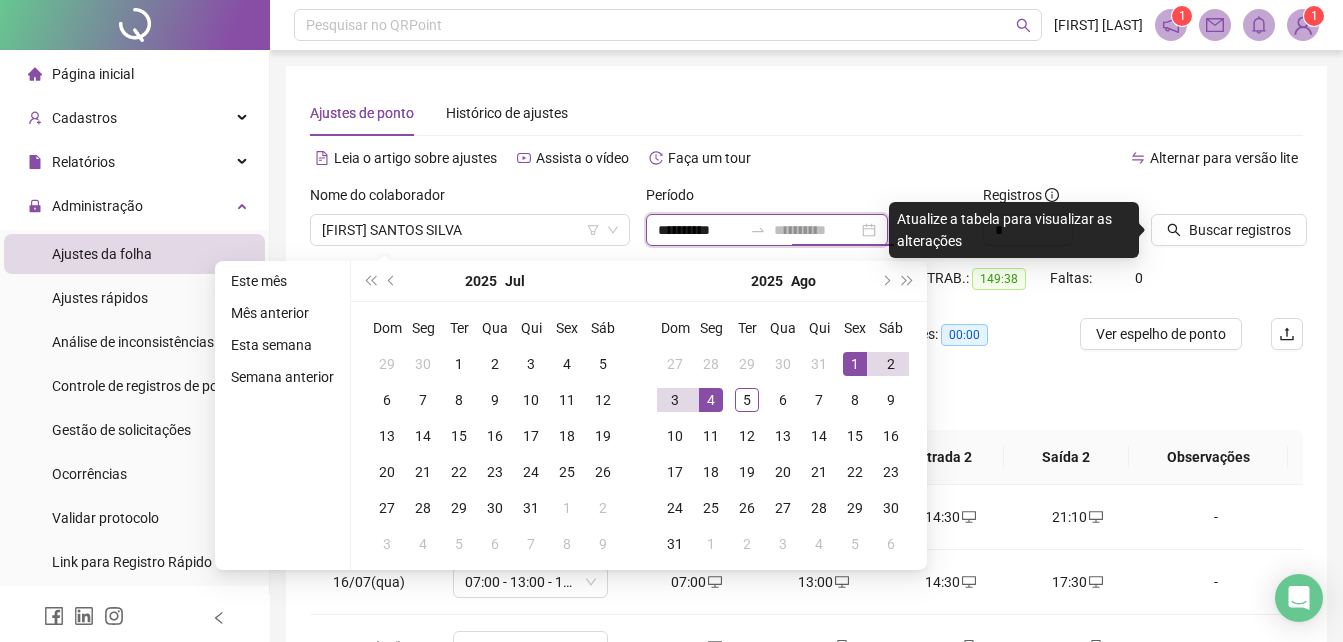 type on "**********" 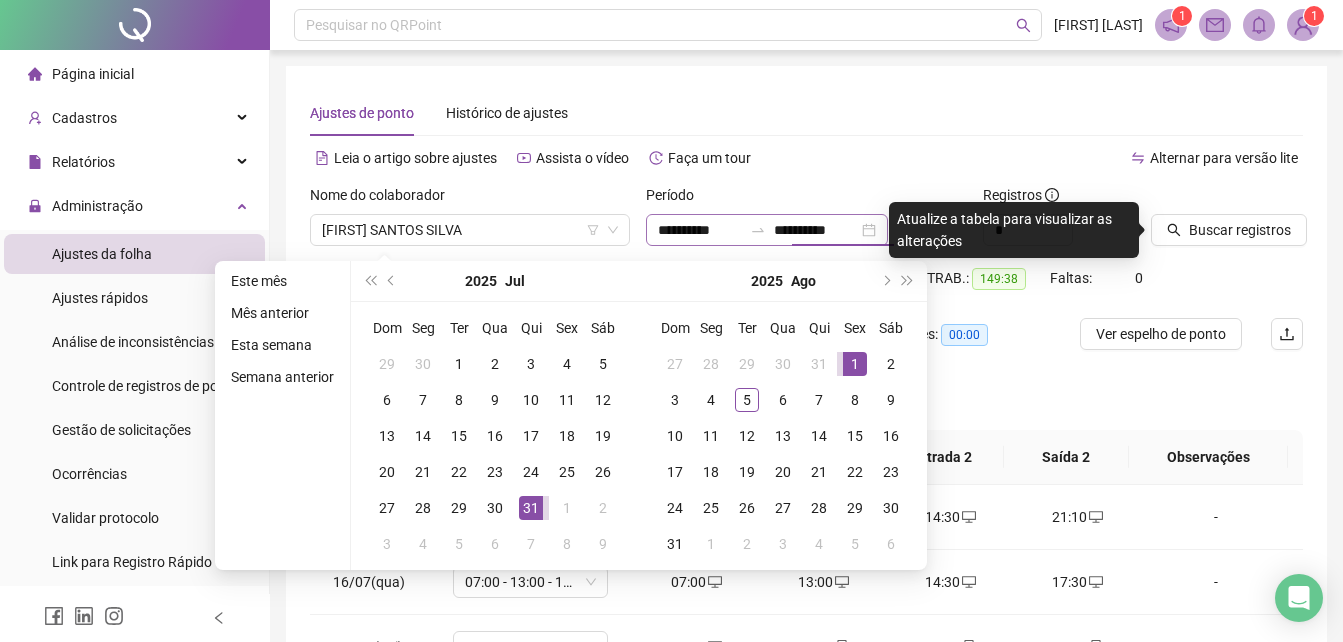 click on "Leia o artigo sobre ajustes Assista o vídeo Faça um tour" at bounding box center [558, 168] 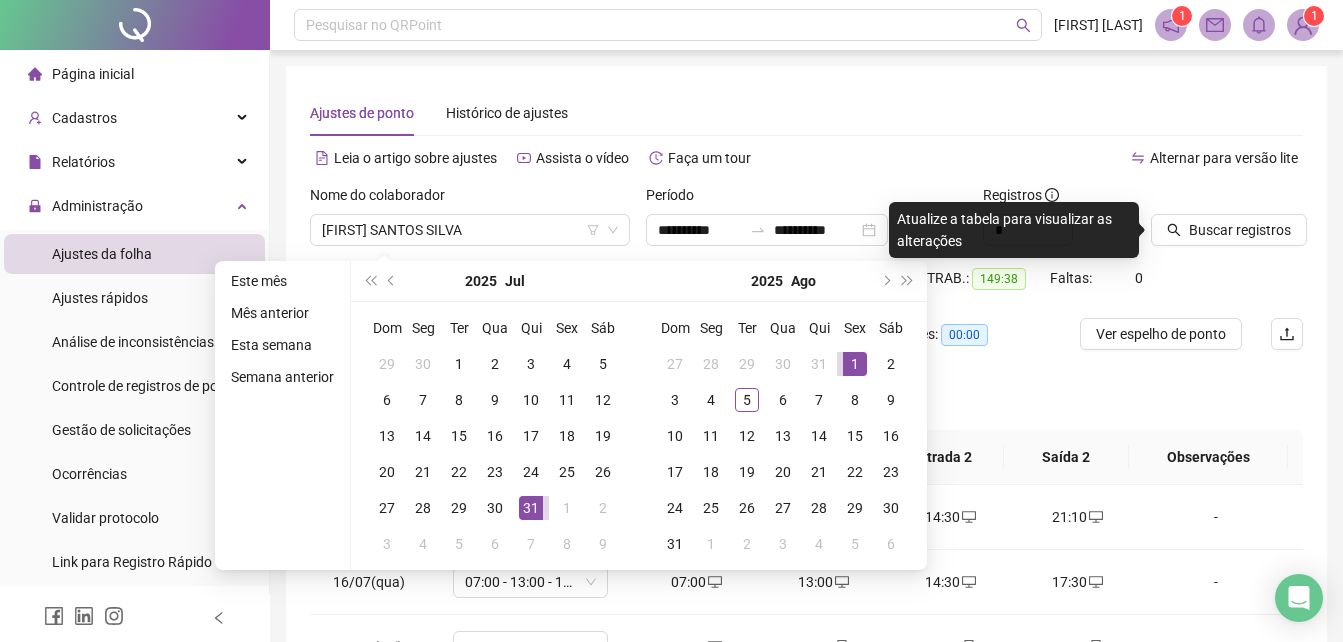 type on "**********" 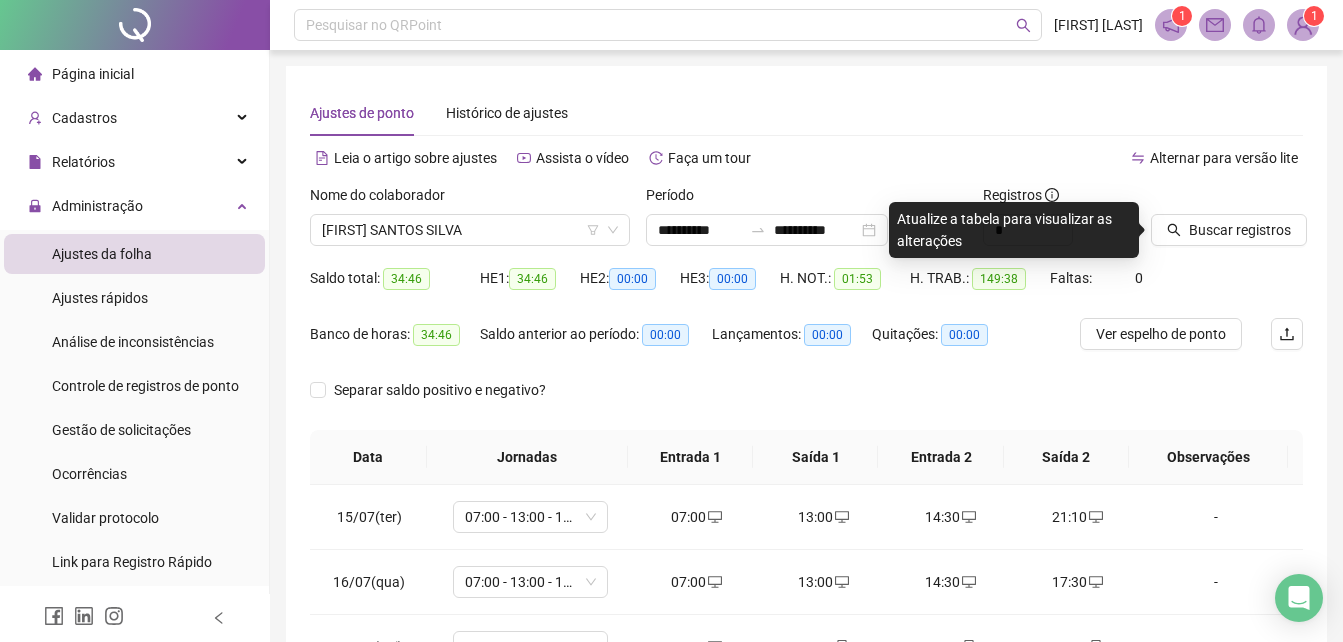 scroll, scrollTop: 200, scrollLeft: 0, axis: vertical 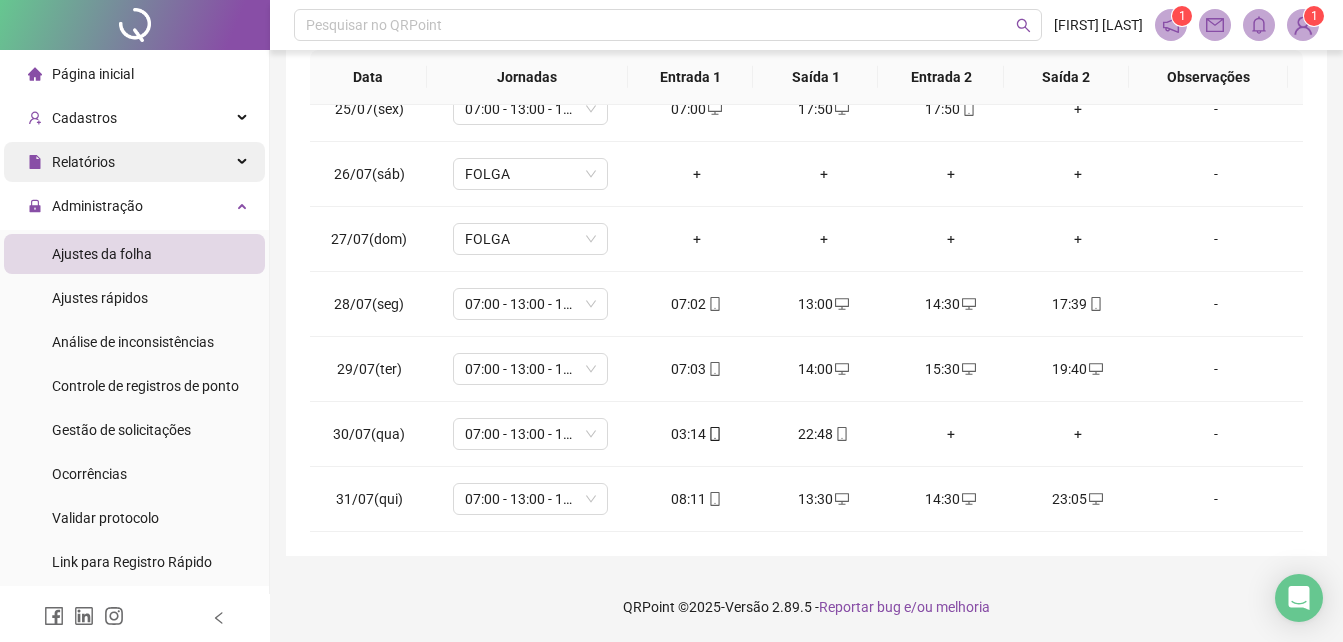 click on "Página inicial" at bounding box center (93, 74) 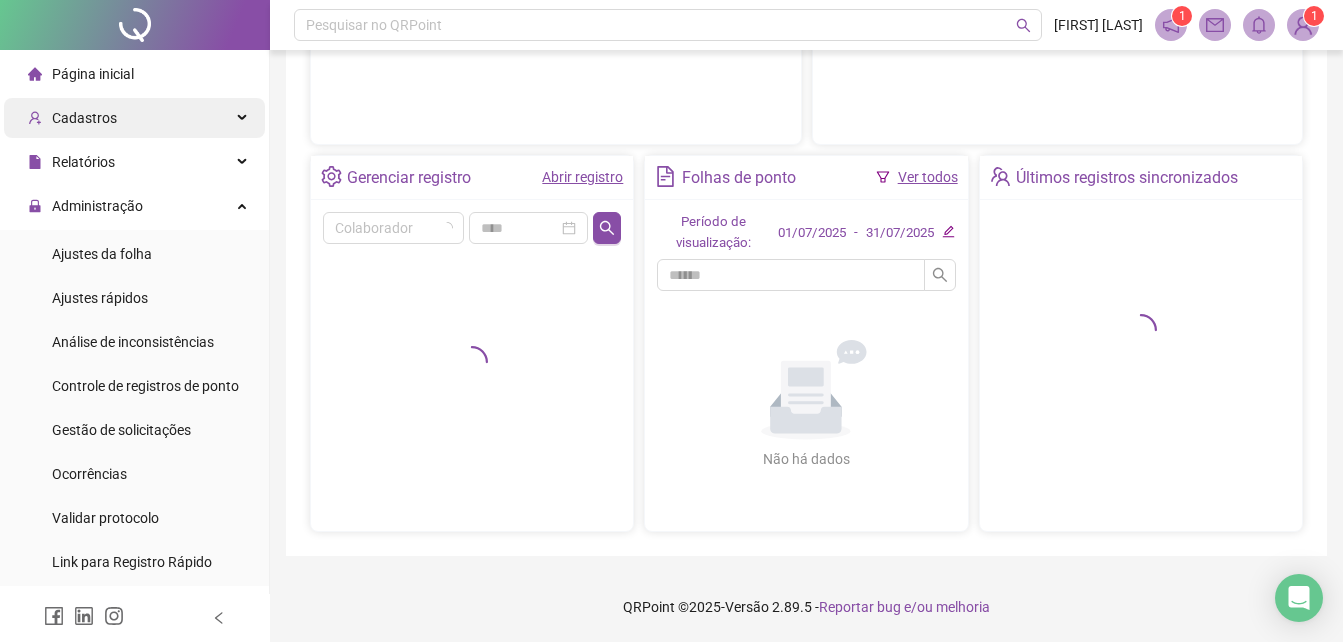 scroll, scrollTop: 333, scrollLeft: 0, axis: vertical 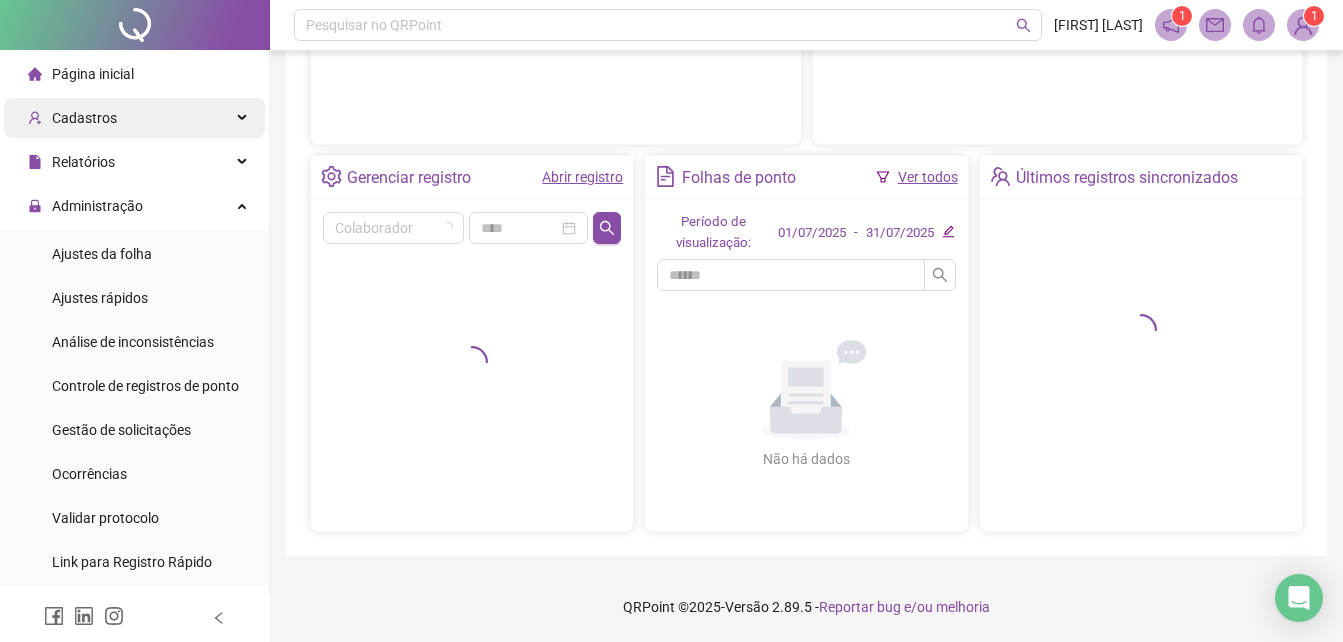 click on "Cadastros" at bounding box center [134, 118] 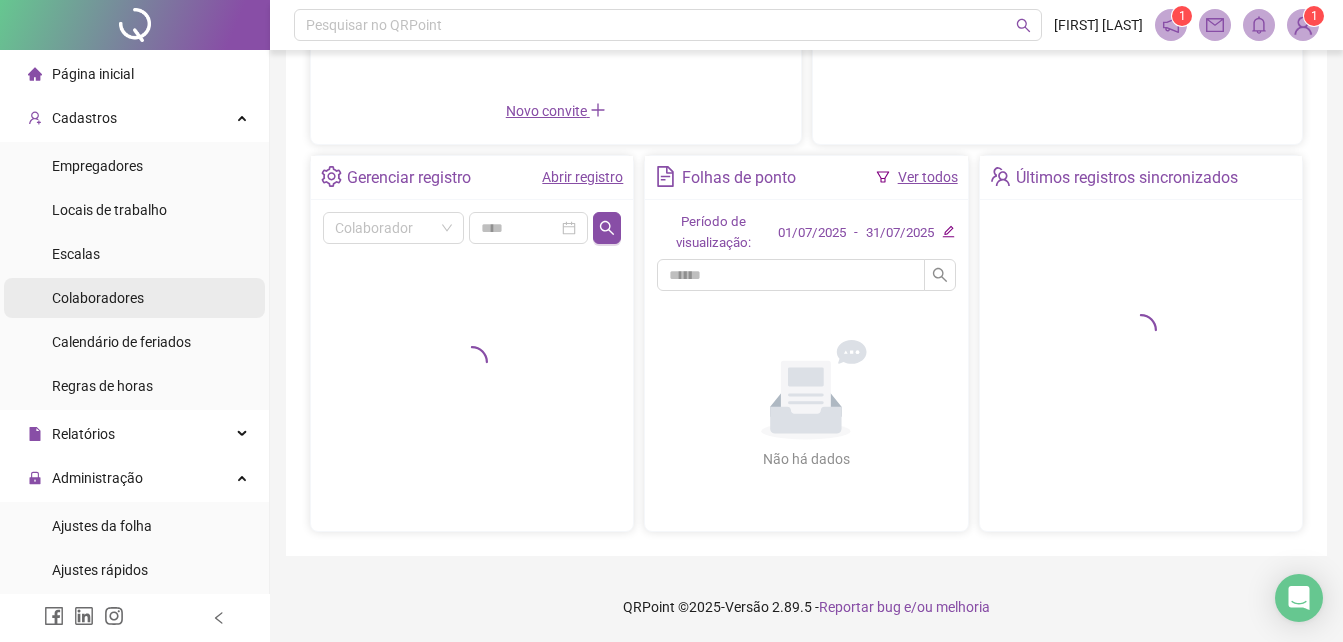 click on "Colaboradores" at bounding box center (98, 298) 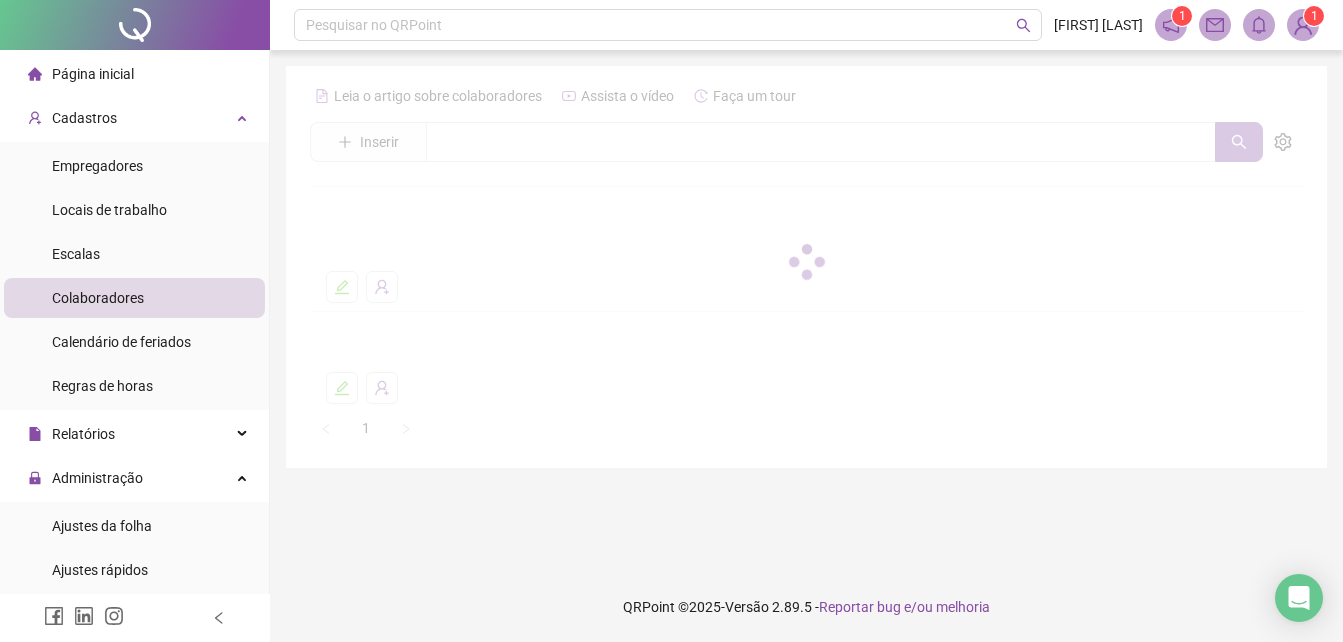 scroll, scrollTop: 0, scrollLeft: 0, axis: both 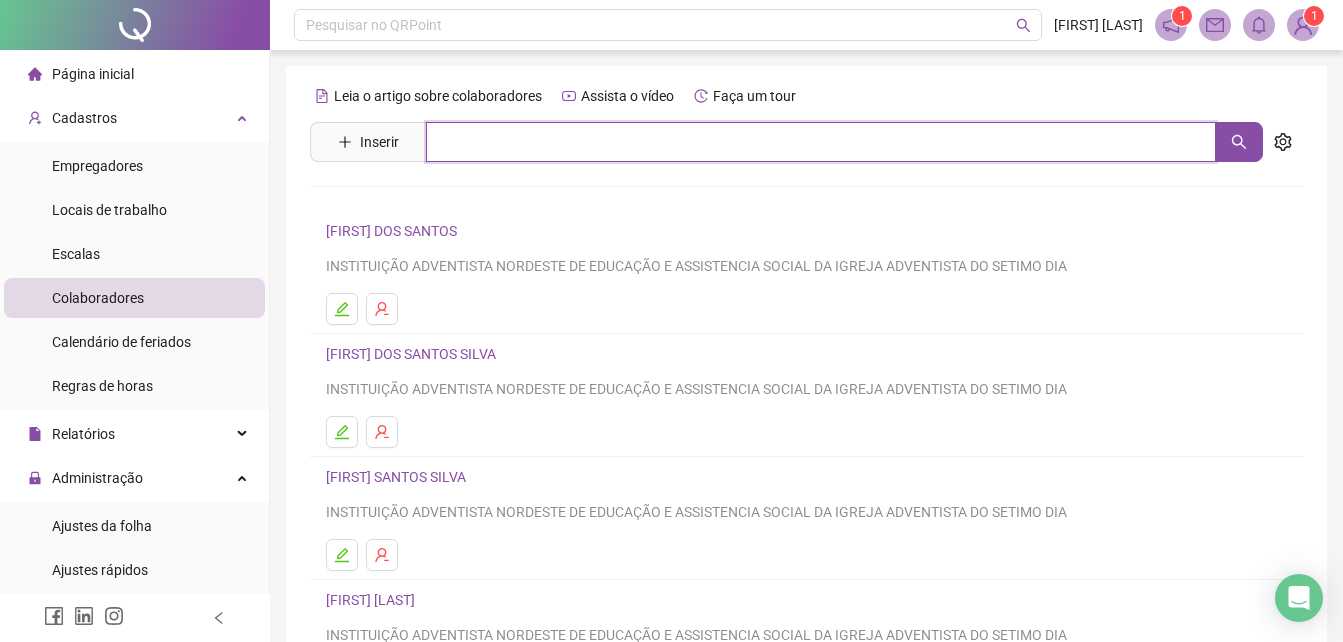 click at bounding box center (821, 142) 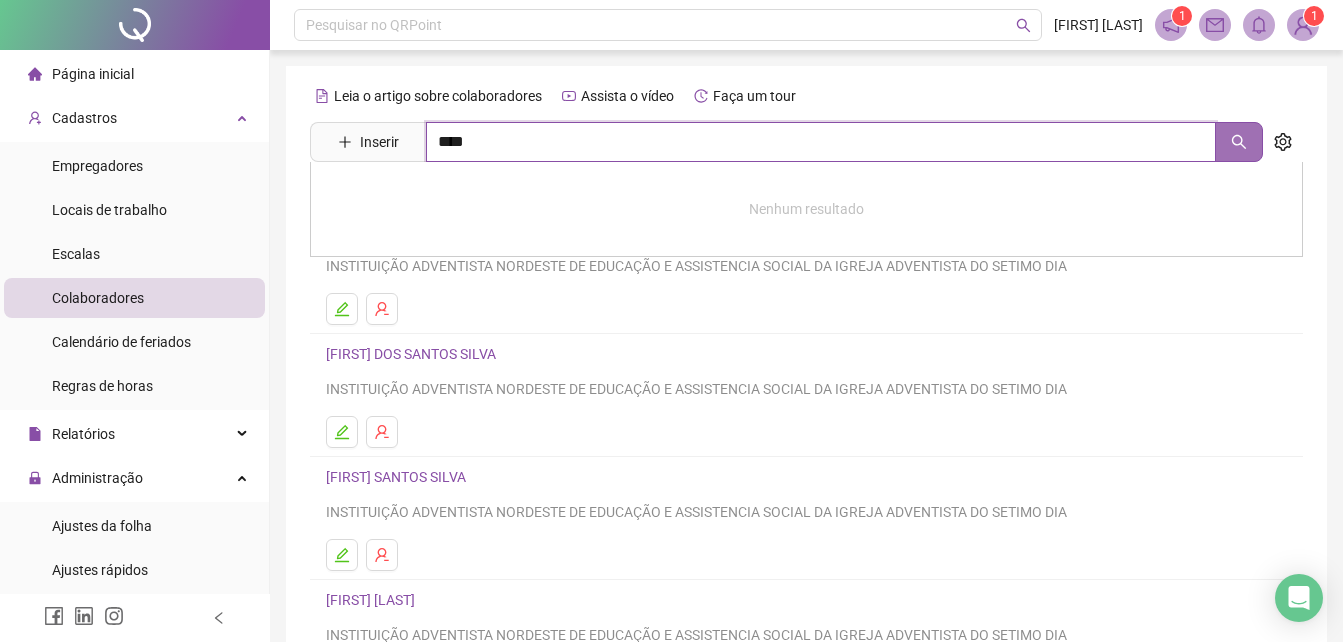 click at bounding box center (1239, 142) 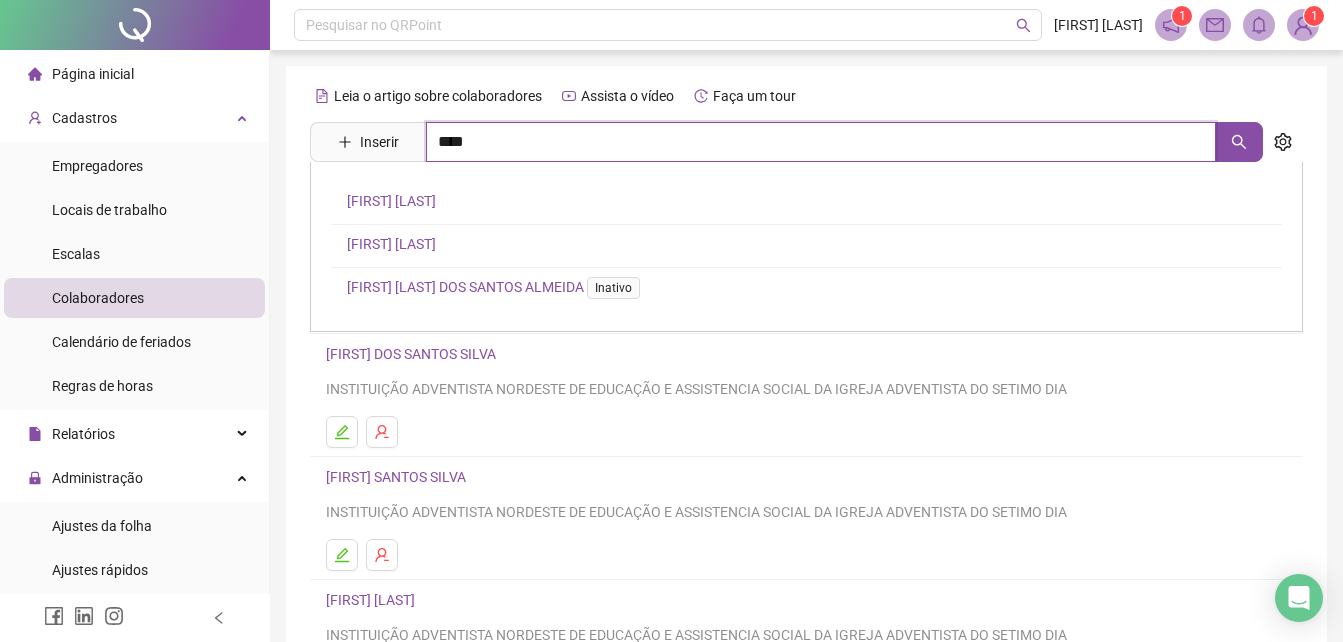 type on "****" 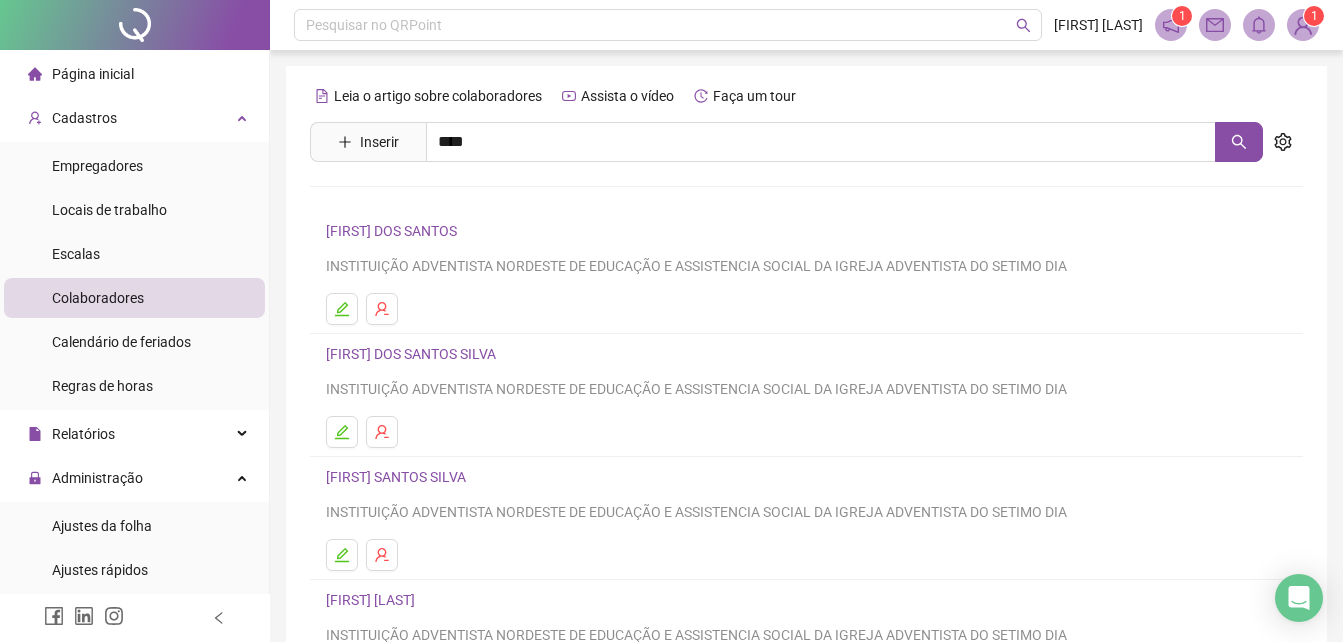click on "[FIRST] [LAST]" at bounding box center [391, 201] 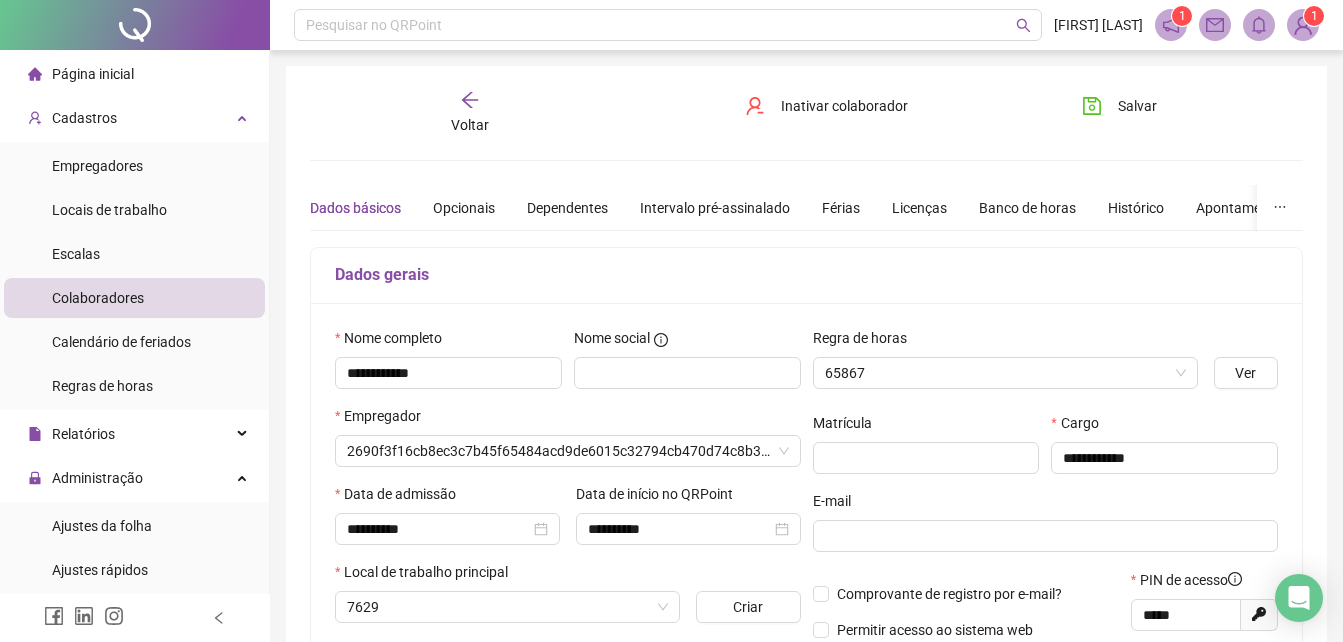 type on "**********" 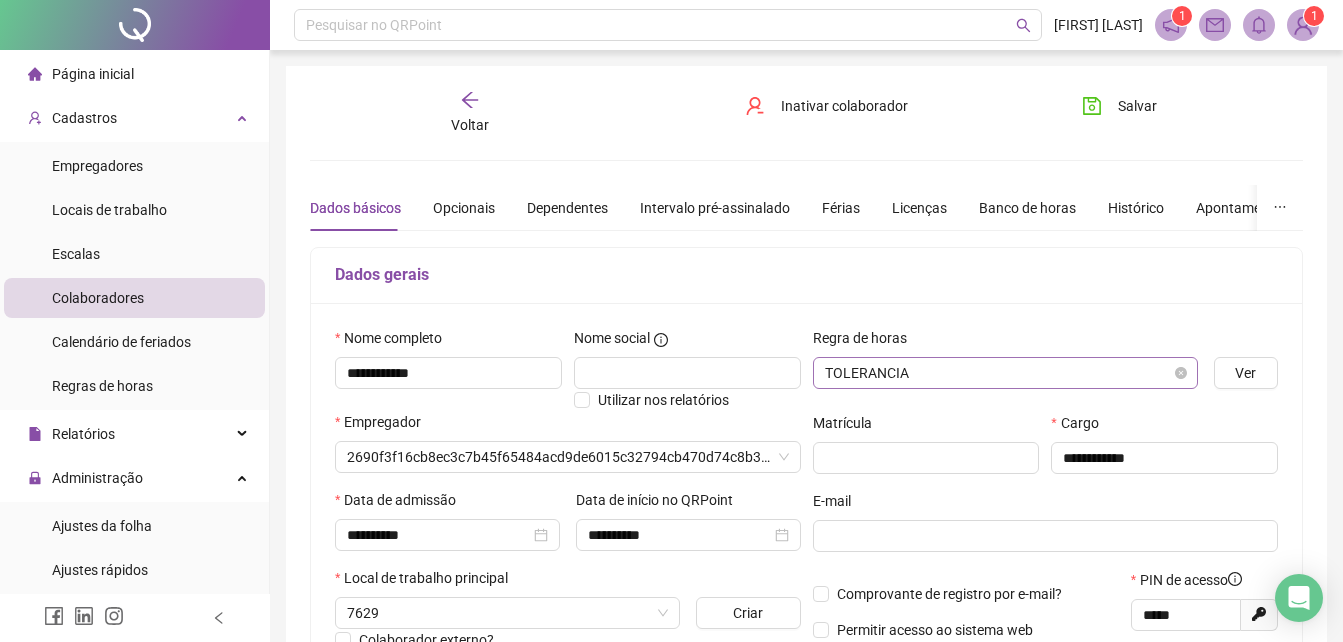 click on "TOLERANCIA" at bounding box center [1005, 373] 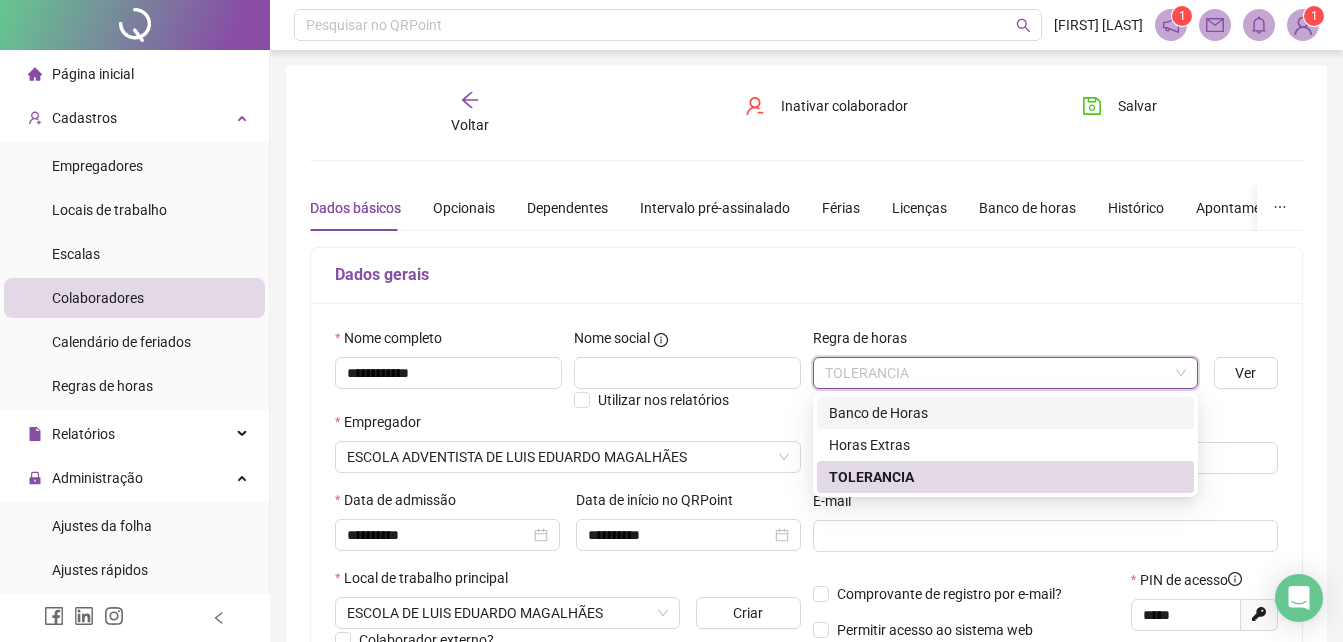 click on "Banco de Horas" at bounding box center (1005, 413) 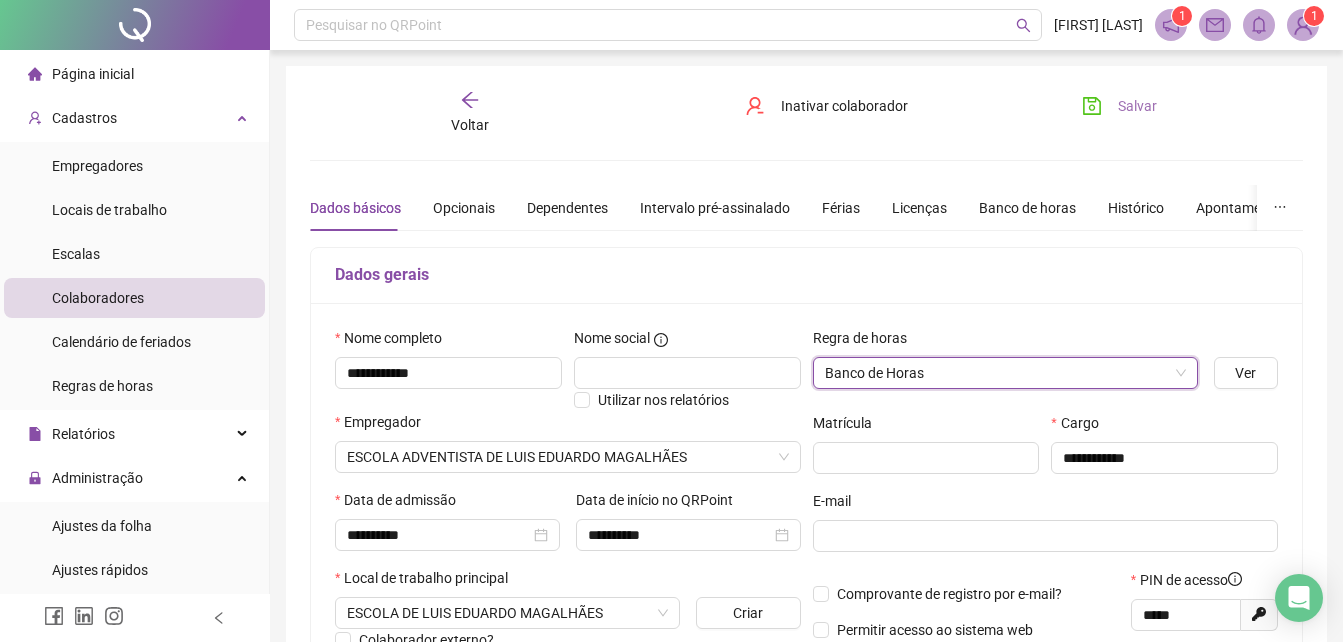 click on "Salvar" at bounding box center (1137, 106) 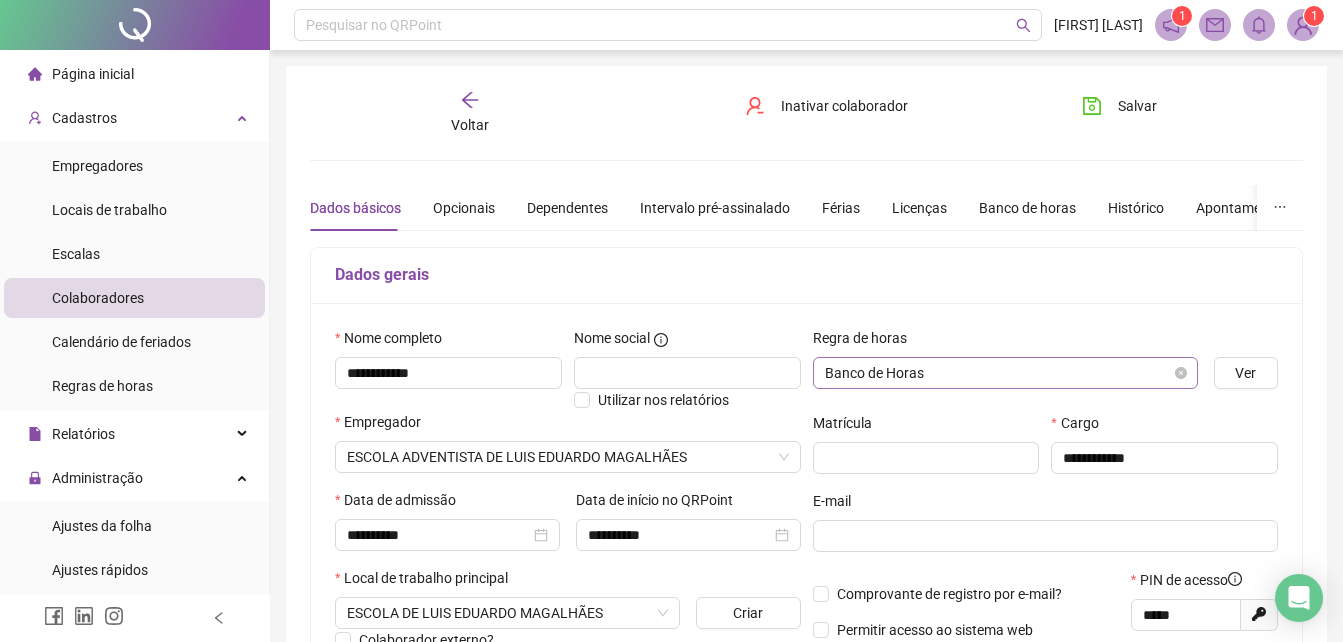 click on "Banco de Horas" at bounding box center [1005, 373] 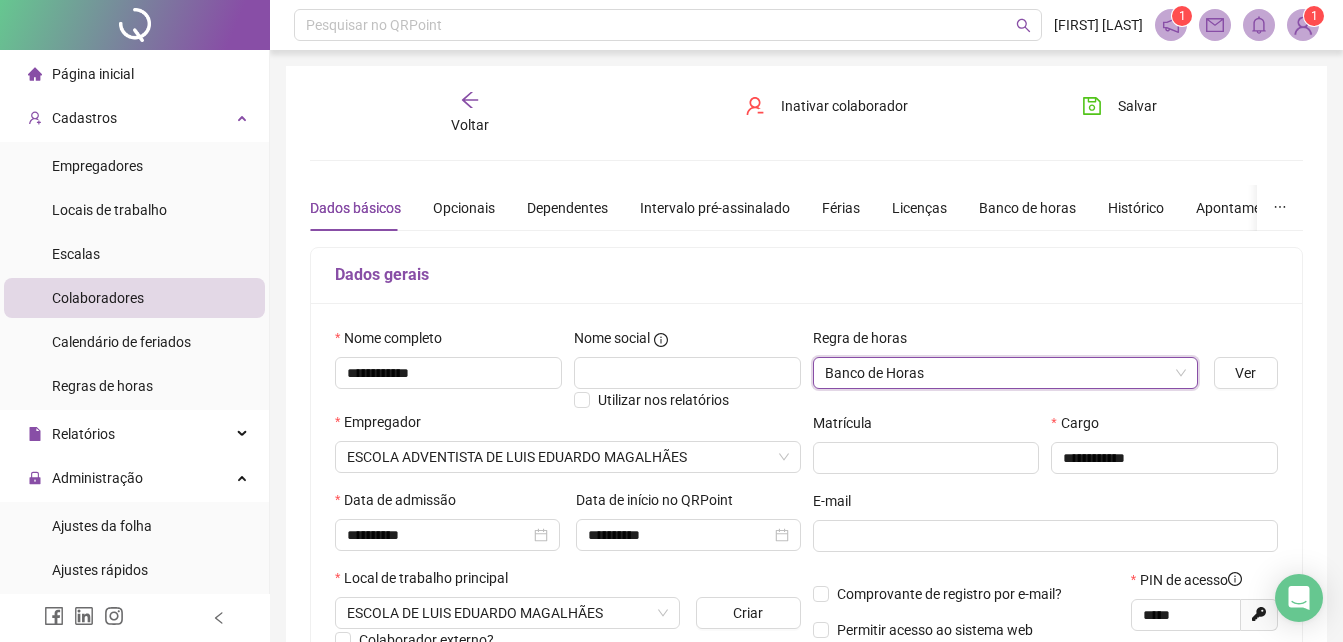 click on "**********" at bounding box center (806, 528) 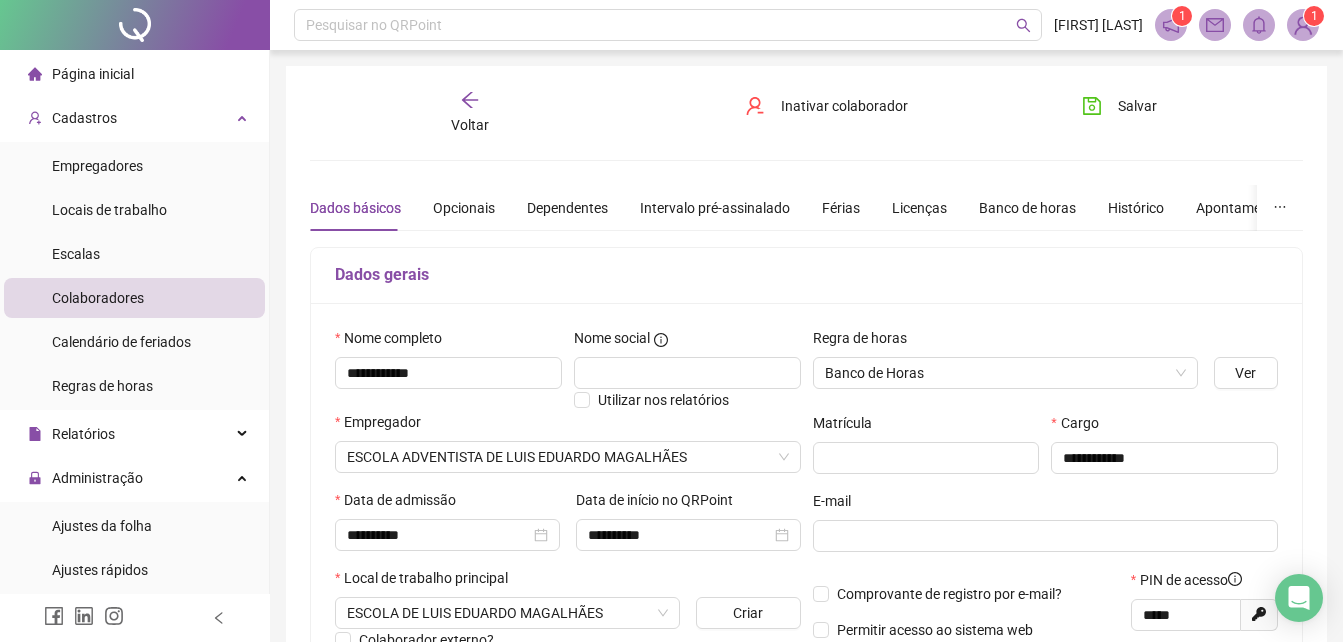 click on "Voltar" at bounding box center [470, 113] 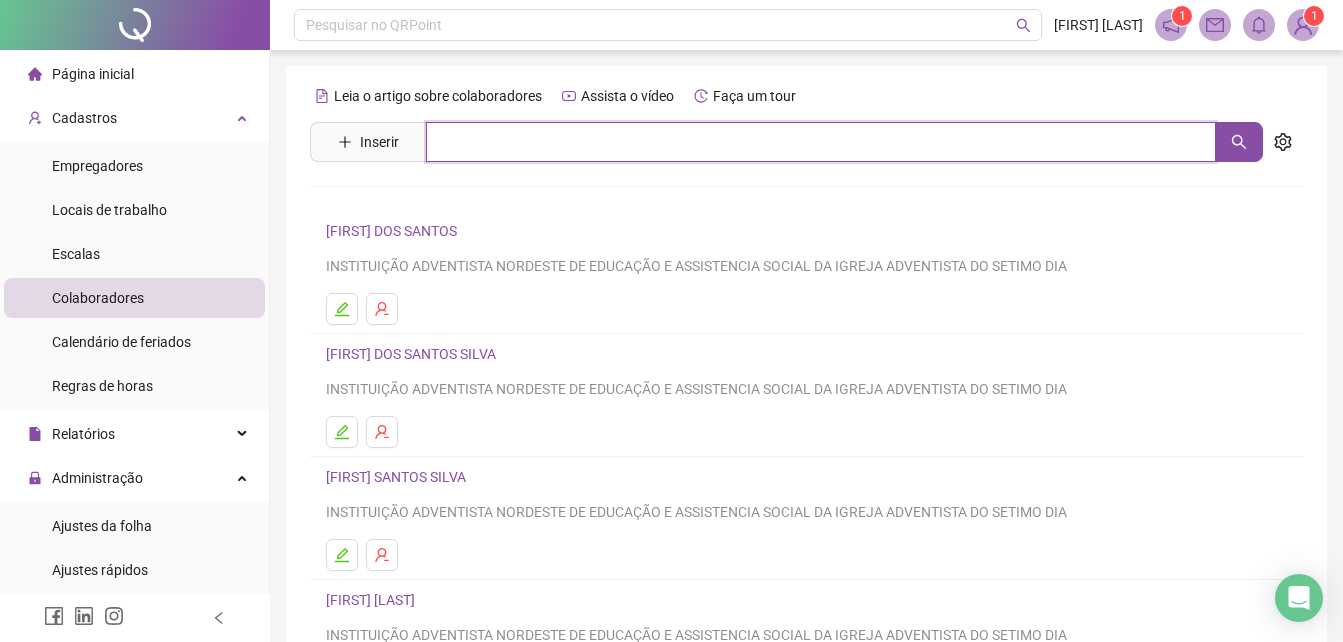 click at bounding box center (821, 142) 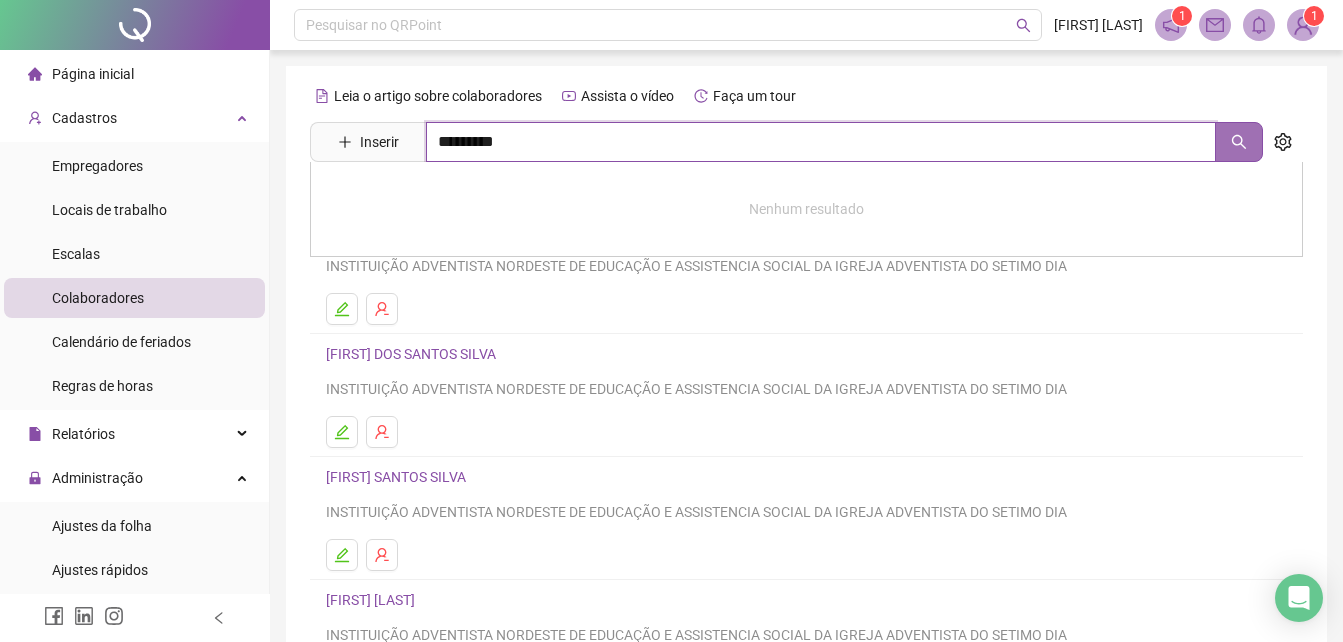 click at bounding box center (1239, 142) 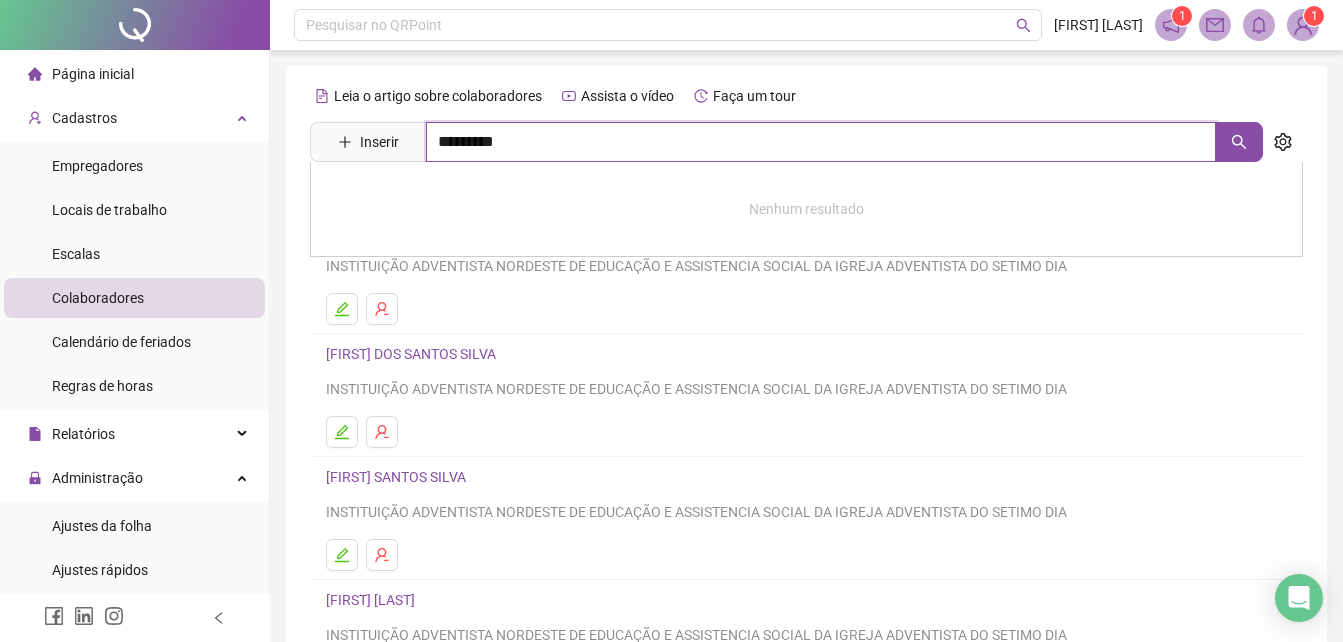 click on "*********" at bounding box center [821, 142] 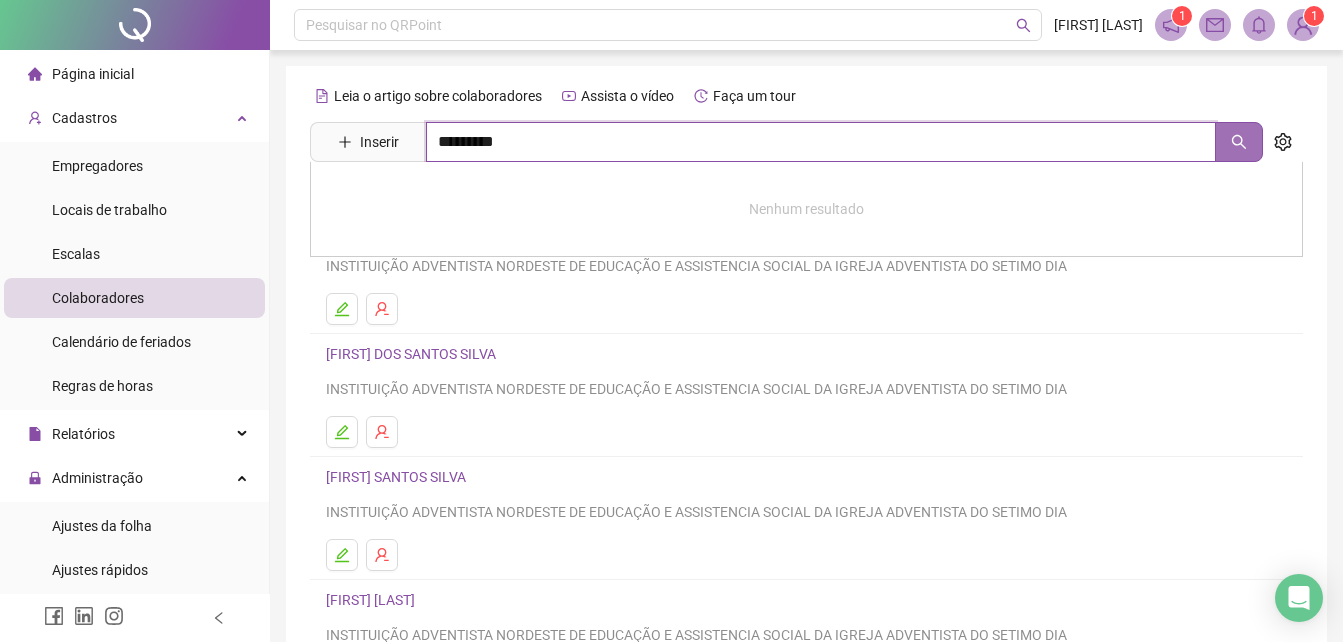 click 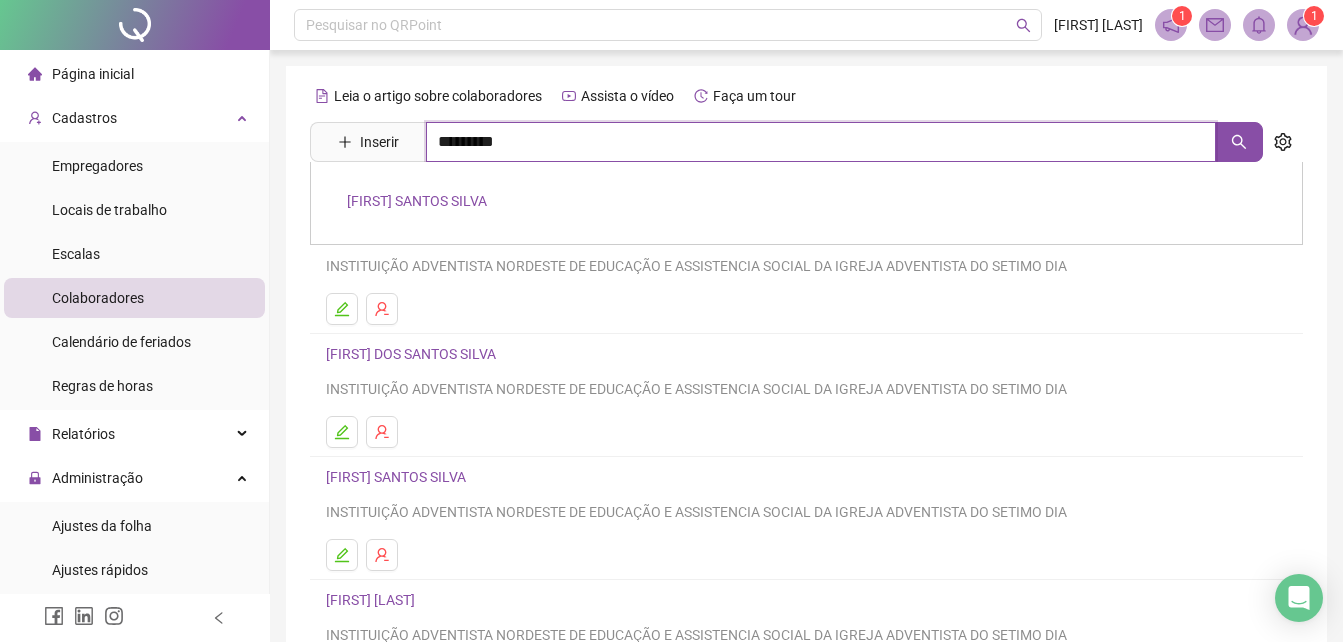 type on "*********" 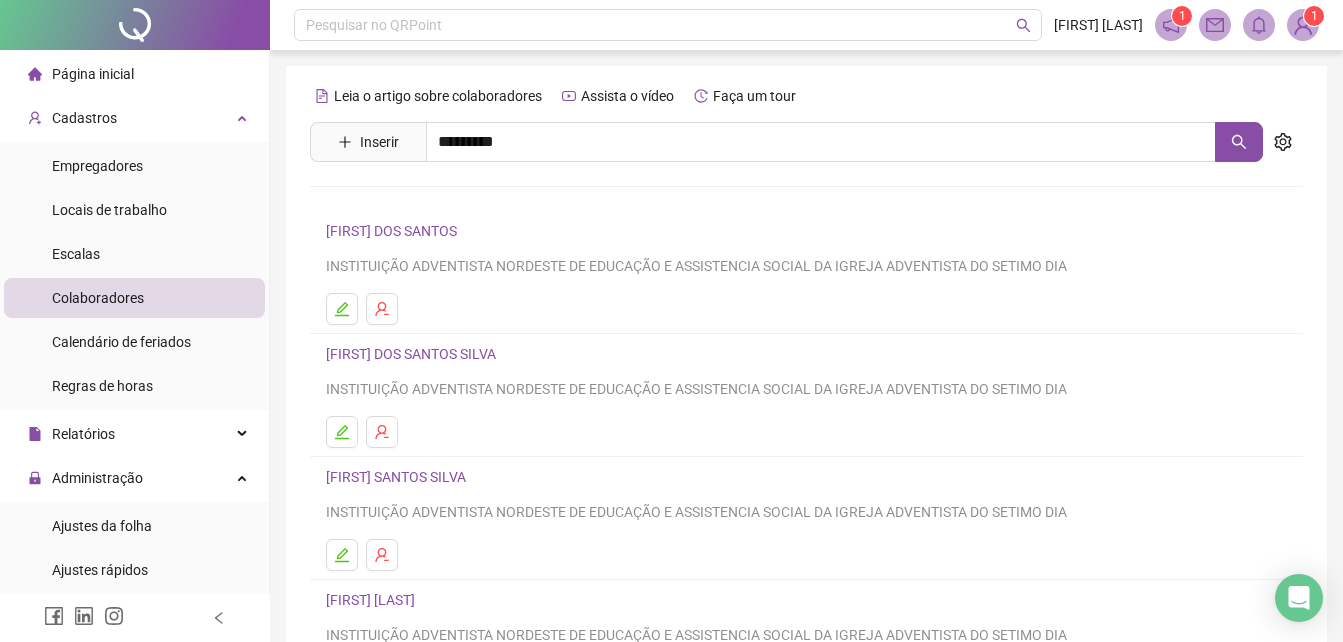 click on "[FIRST] SANTOS SILVA" at bounding box center (417, 201) 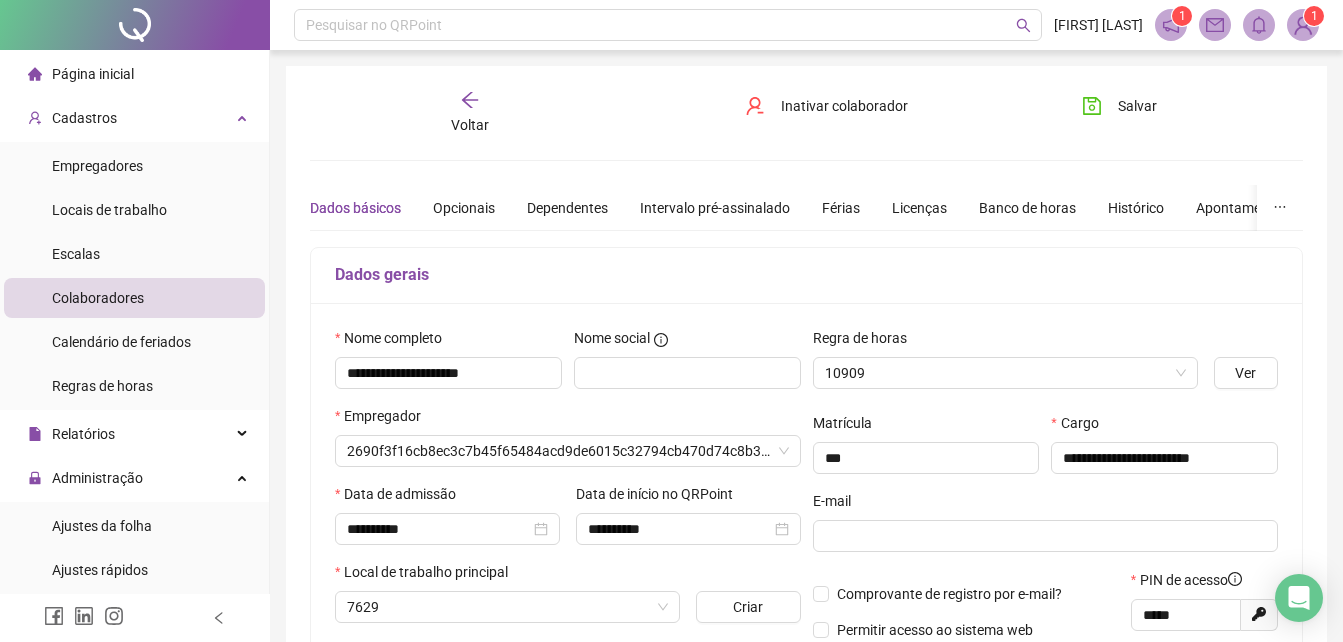 type on "**********" 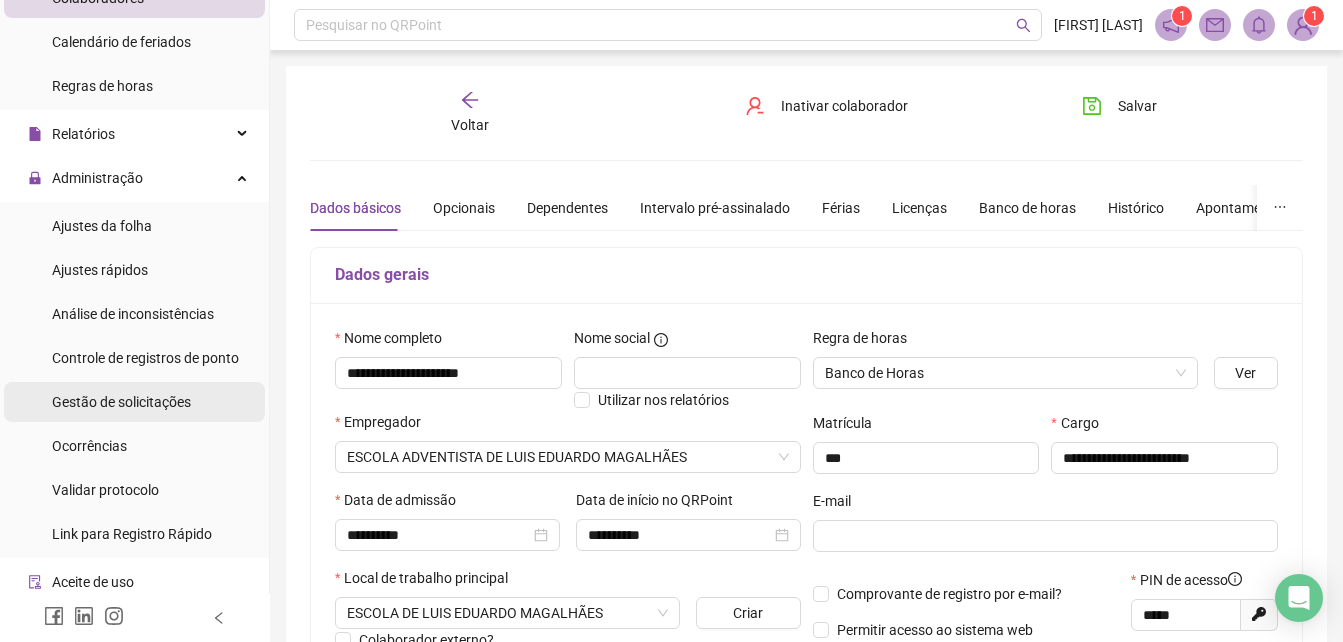 scroll, scrollTop: 400, scrollLeft: 0, axis: vertical 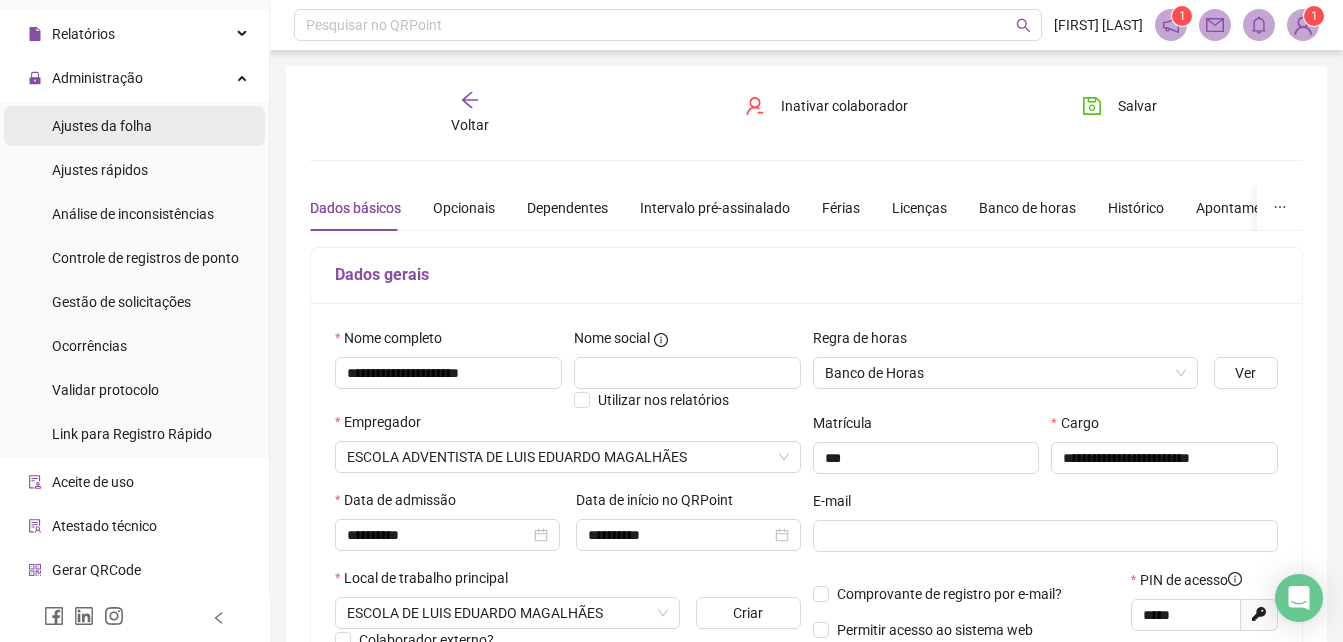 click on "Ajustes da folha" at bounding box center (102, 126) 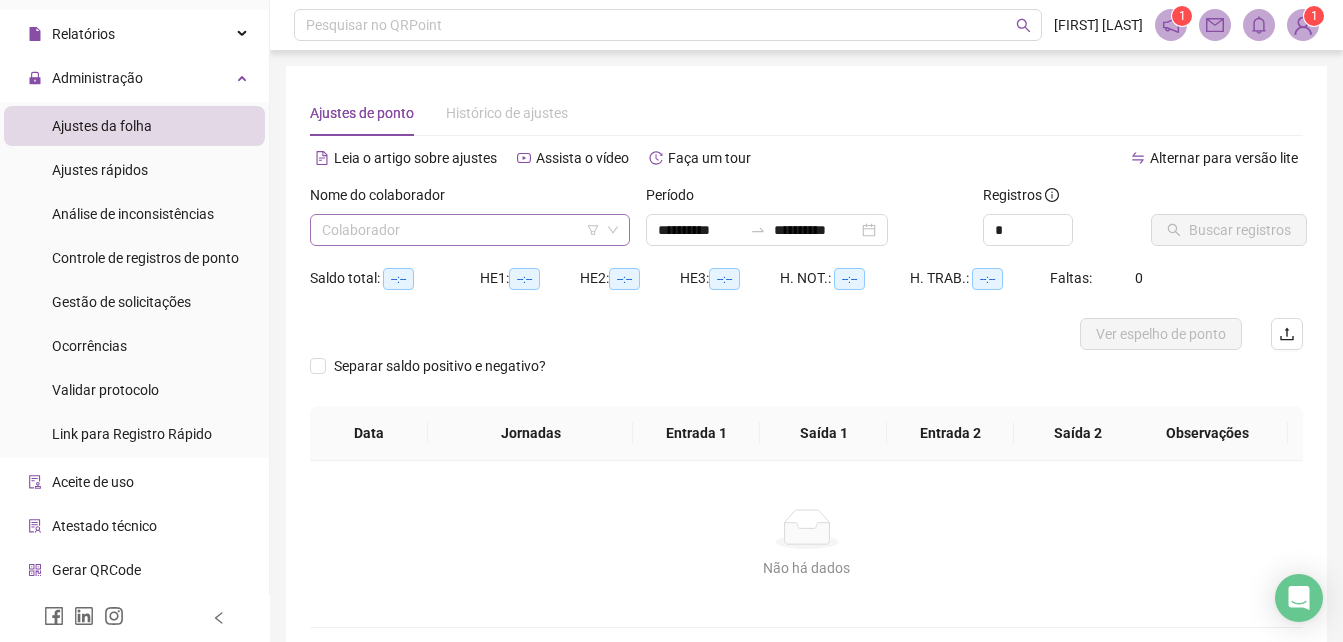 click at bounding box center [461, 230] 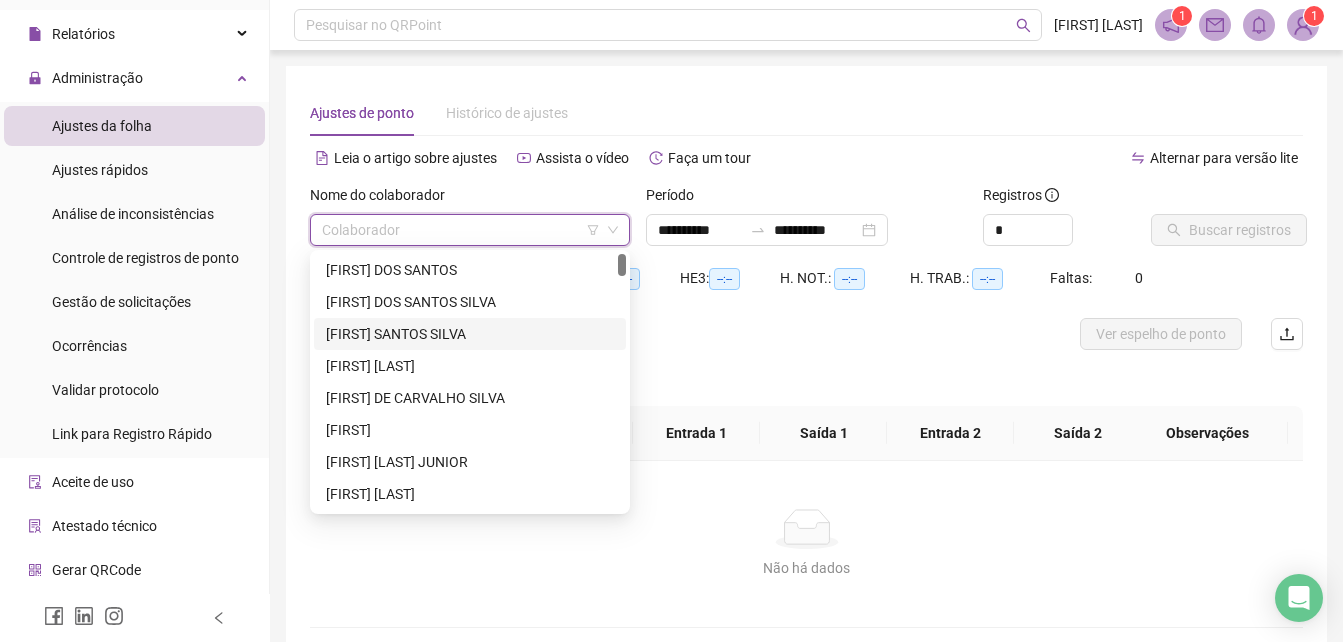 click on "[FIRST] SANTOS SILVA" at bounding box center (470, 334) 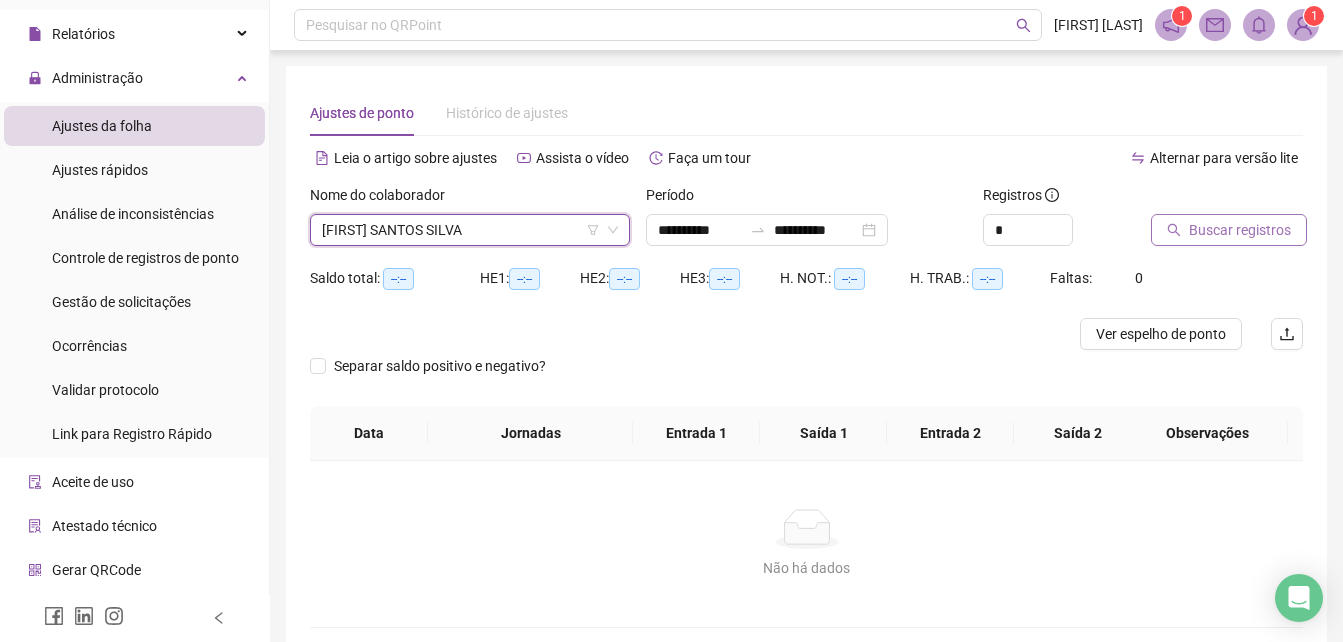 click on "Buscar registros" at bounding box center (1240, 230) 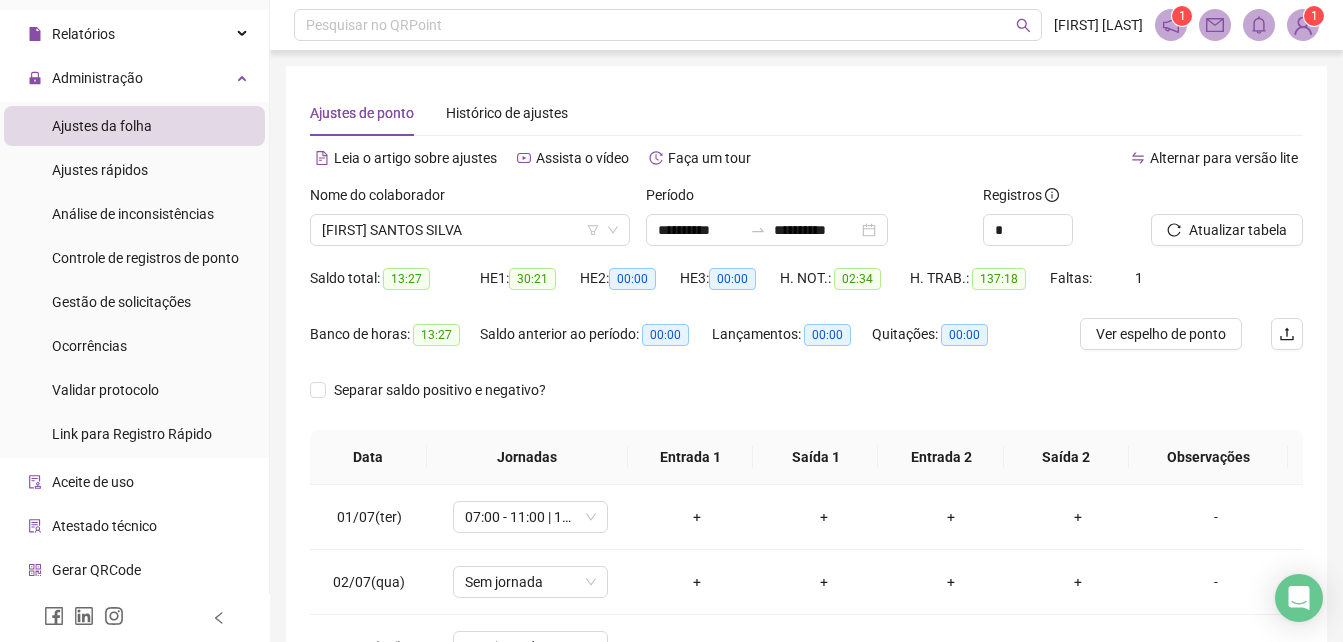 scroll, scrollTop: 200, scrollLeft: 0, axis: vertical 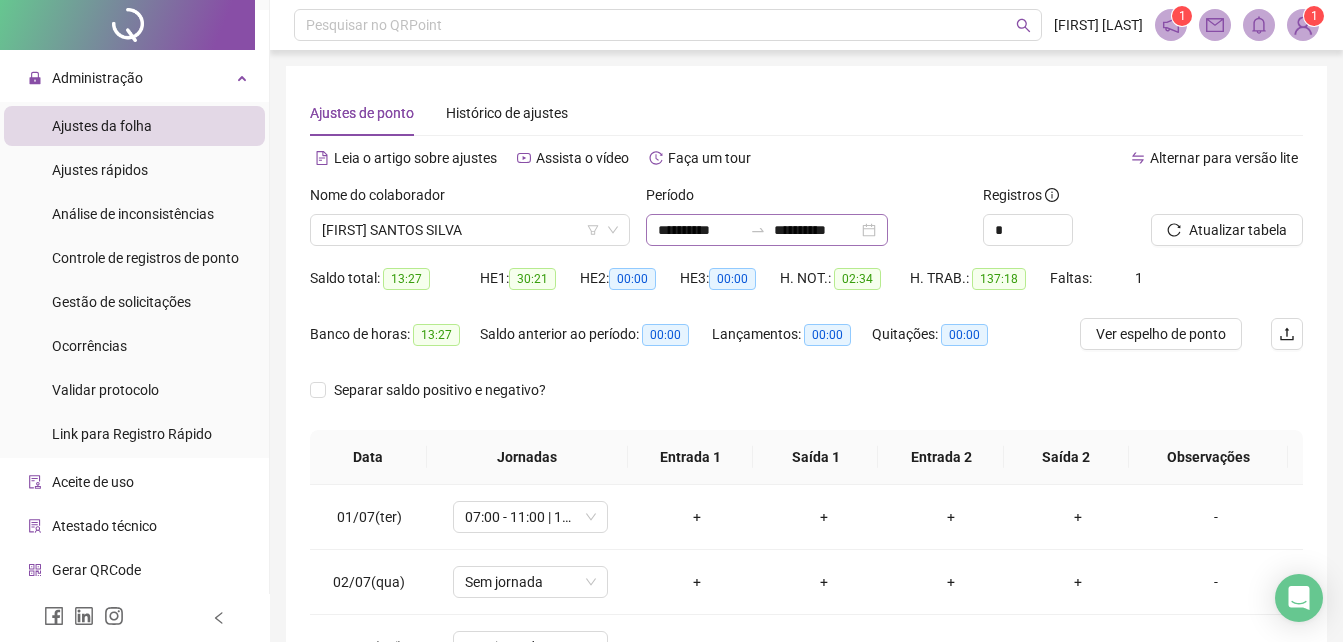 click on "**********" at bounding box center (767, 230) 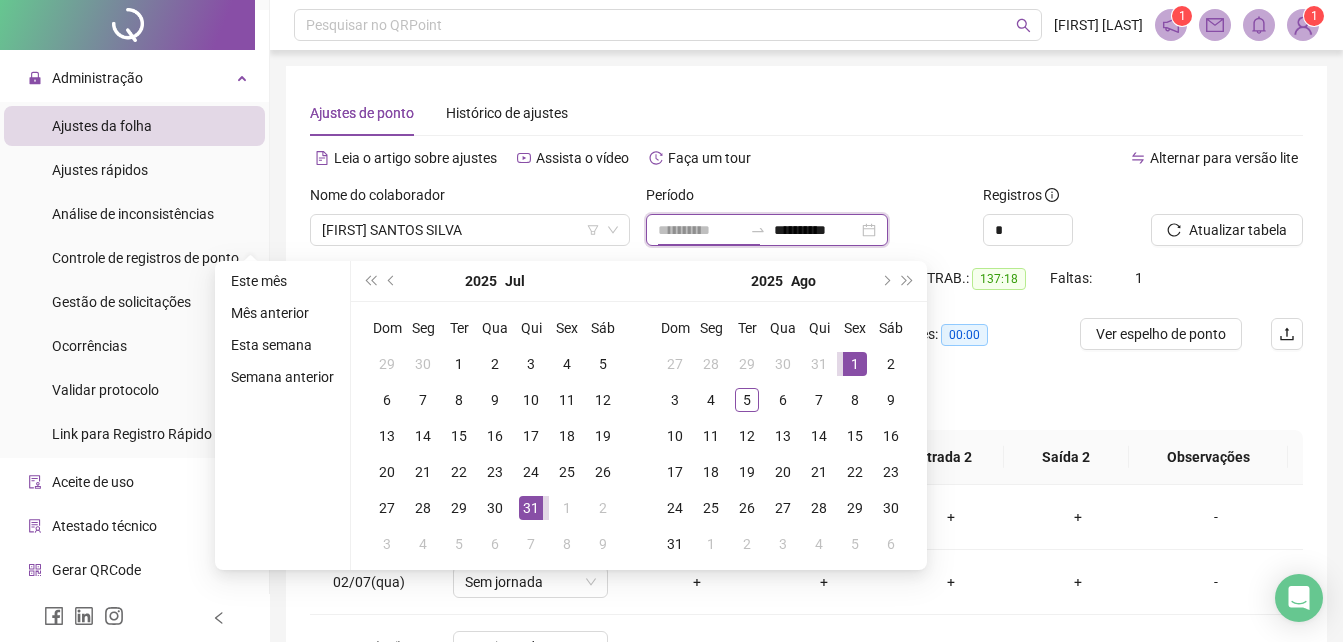 type on "**********" 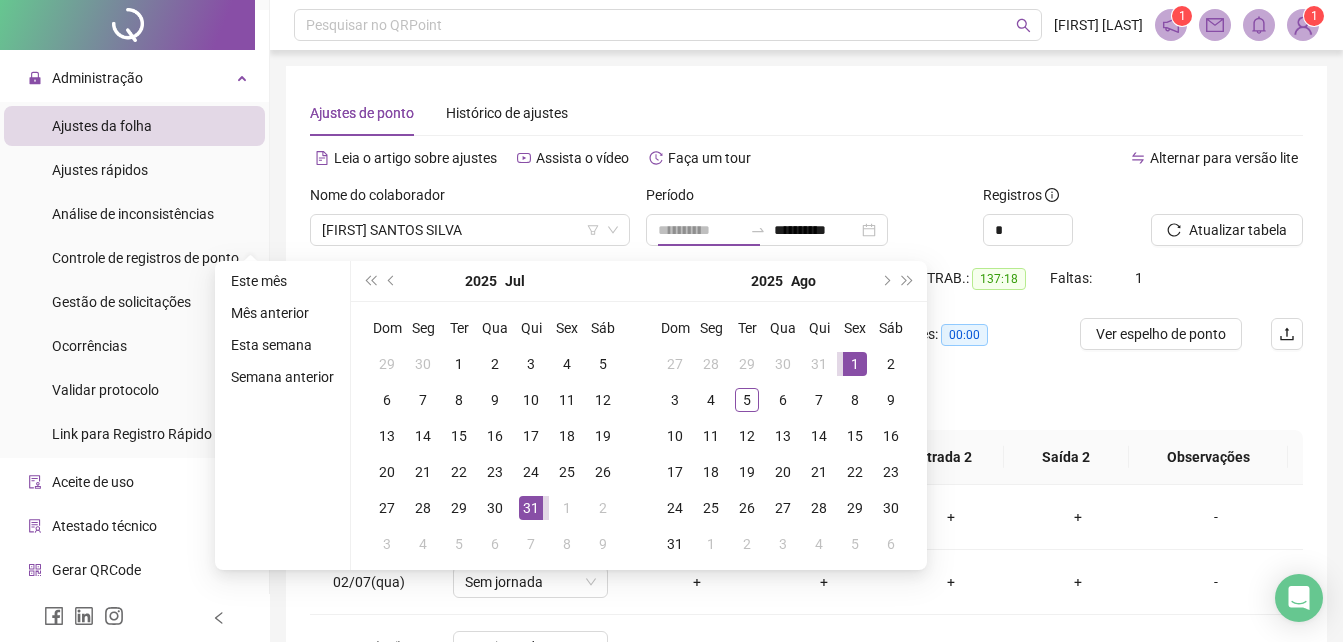 click on "1" at bounding box center (855, 364) 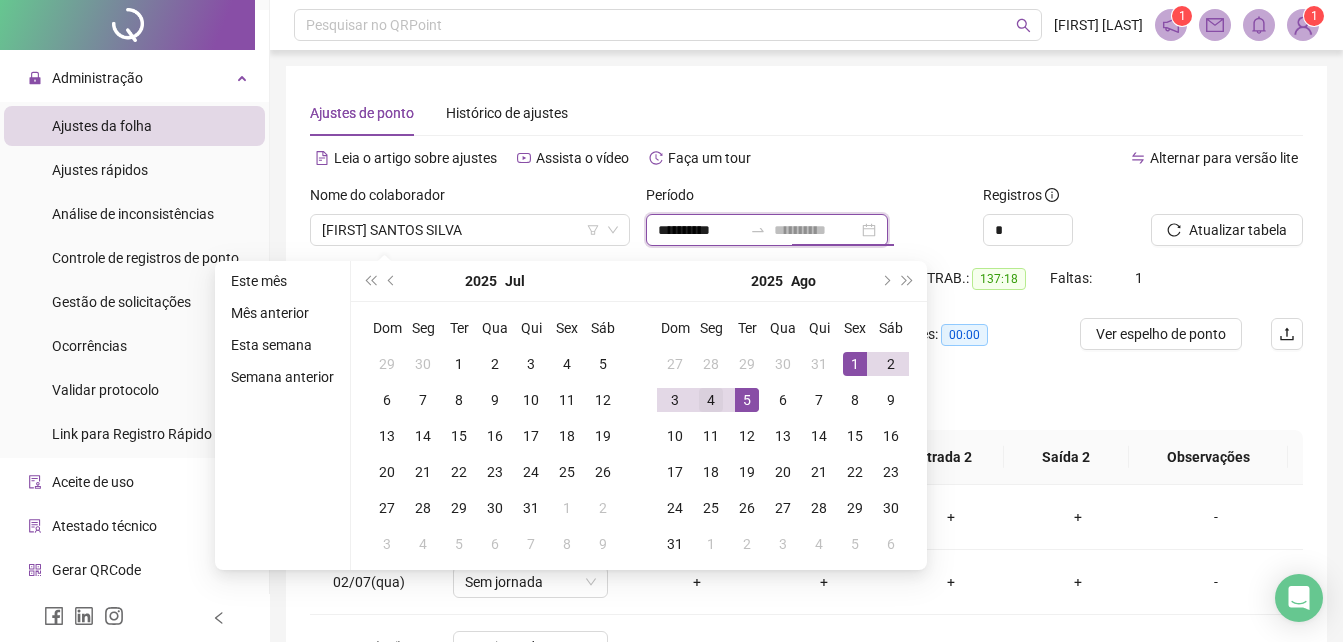 type on "**********" 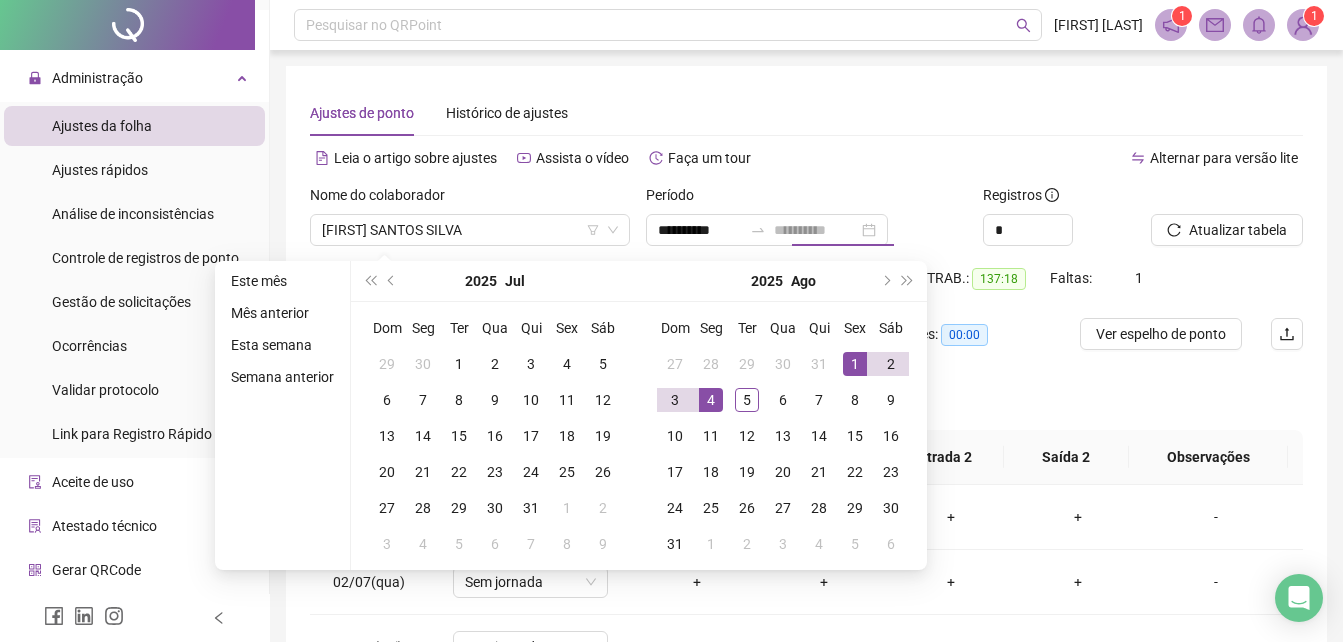 click on "4" at bounding box center [711, 400] 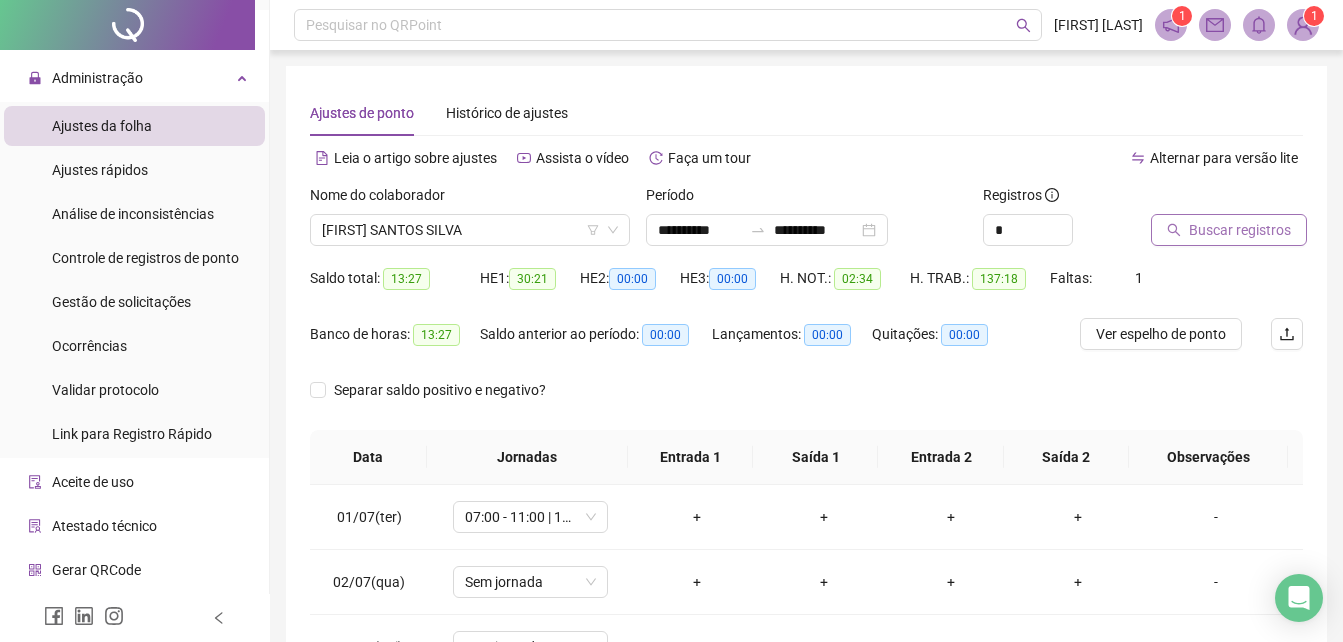 click on "Buscar registros" at bounding box center (1240, 230) 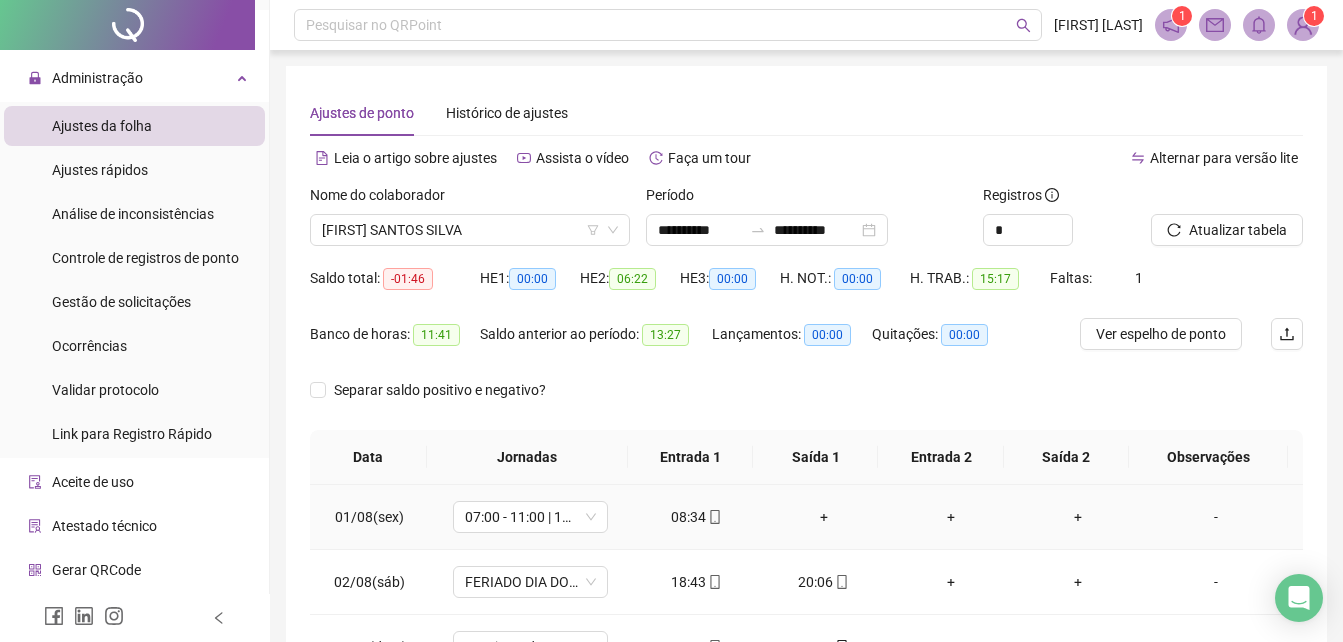 scroll, scrollTop: 100, scrollLeft: 0, axis: vertical 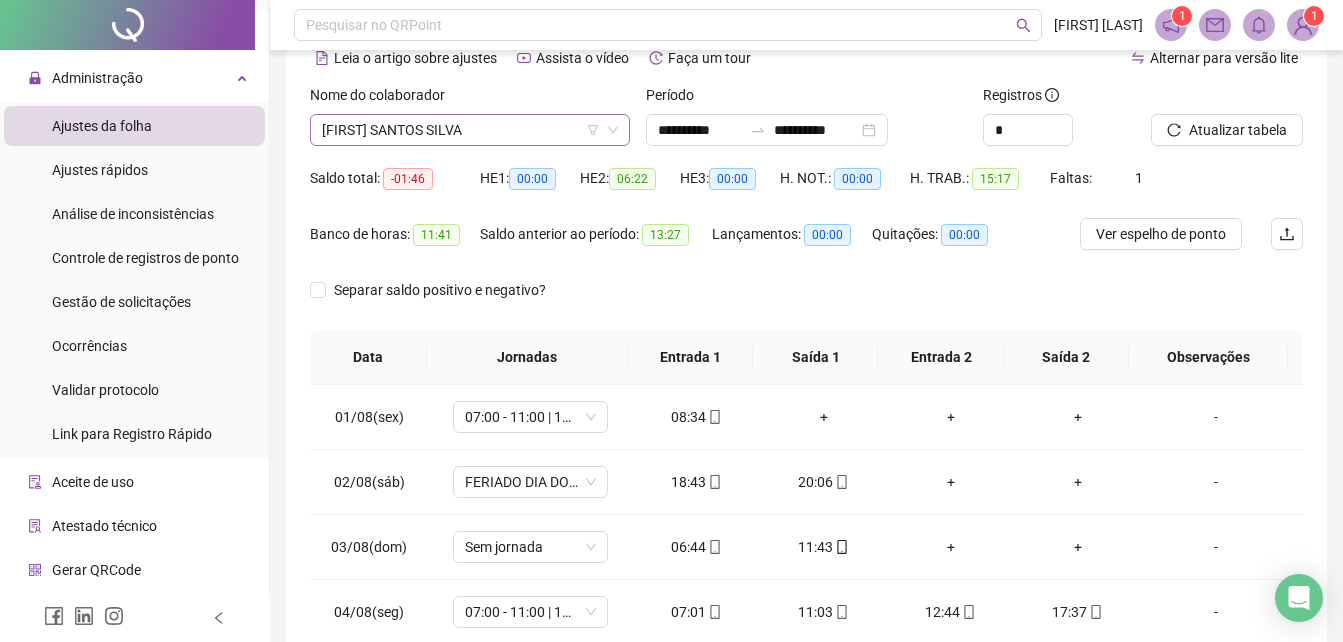 click on "[FIRST] SANTOS SILVA" at bounding box center [470, 130] 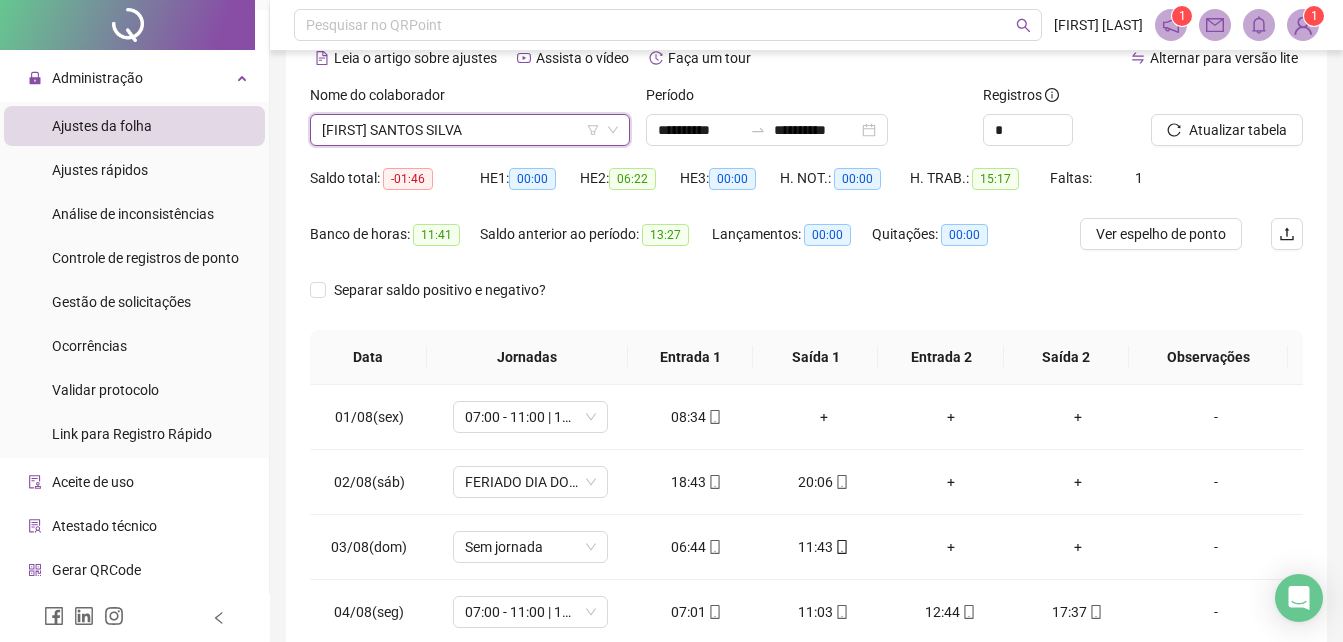 click on "[FIRST] SANTOS SILVA" at bounding box center (470, 130) 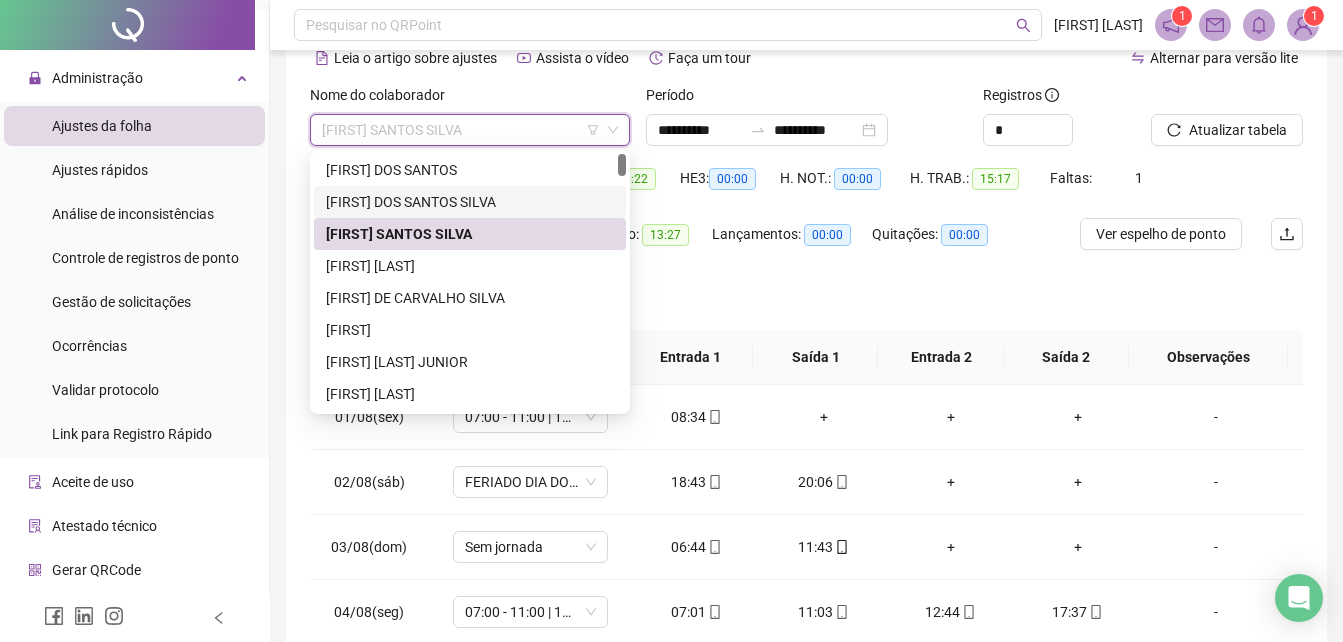 click on "[FIRST] DOS SANTOS SILVA" at bounding box center [470, 202] 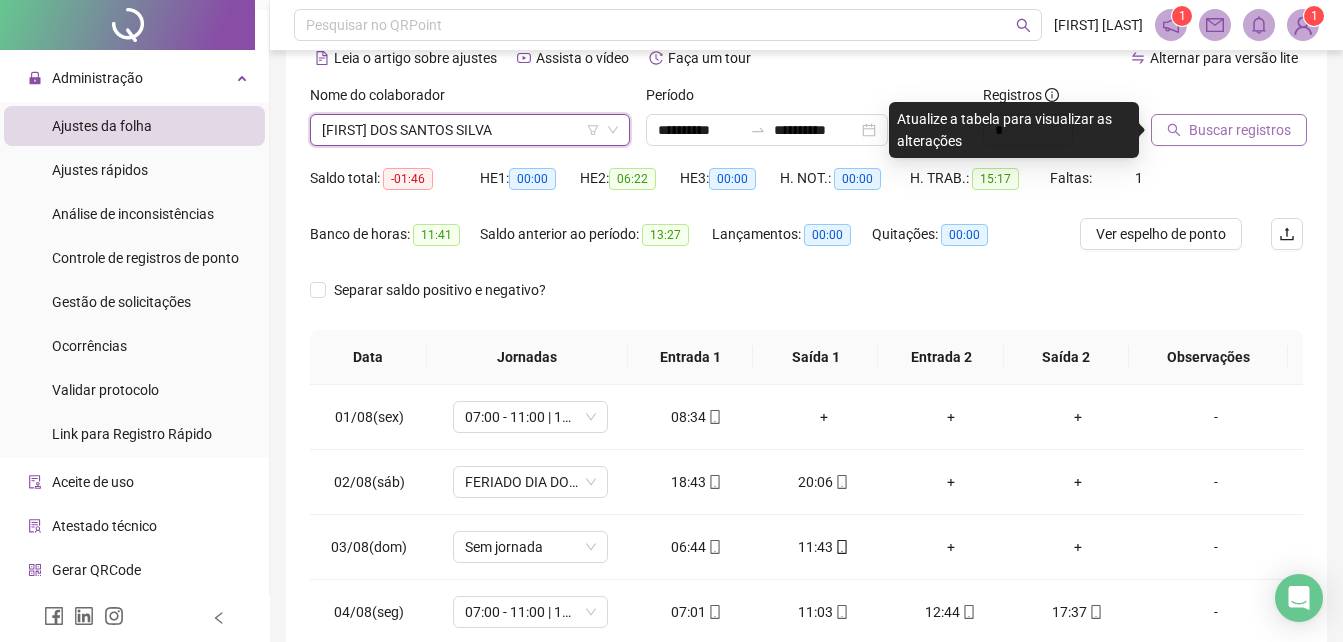 click on "Buscar registros" at bounding box center (1240, 130) 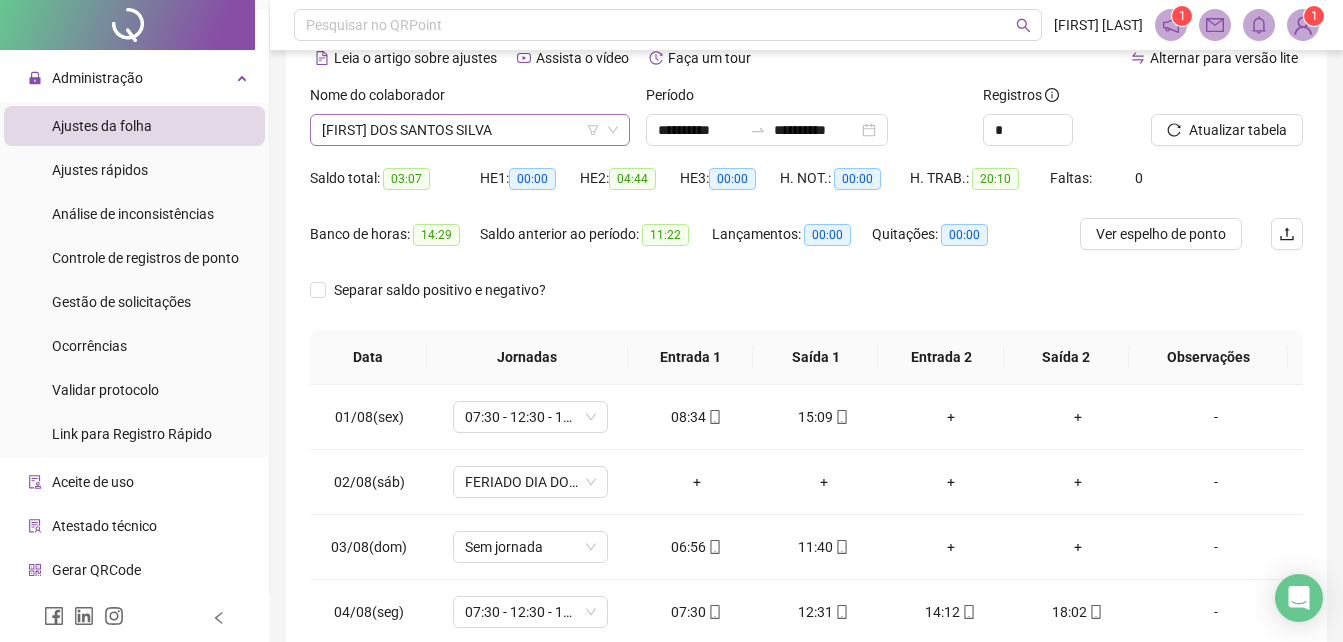 click on "[FIRST] DOS SANTOS SILVA" at bounding box center [470, 130] 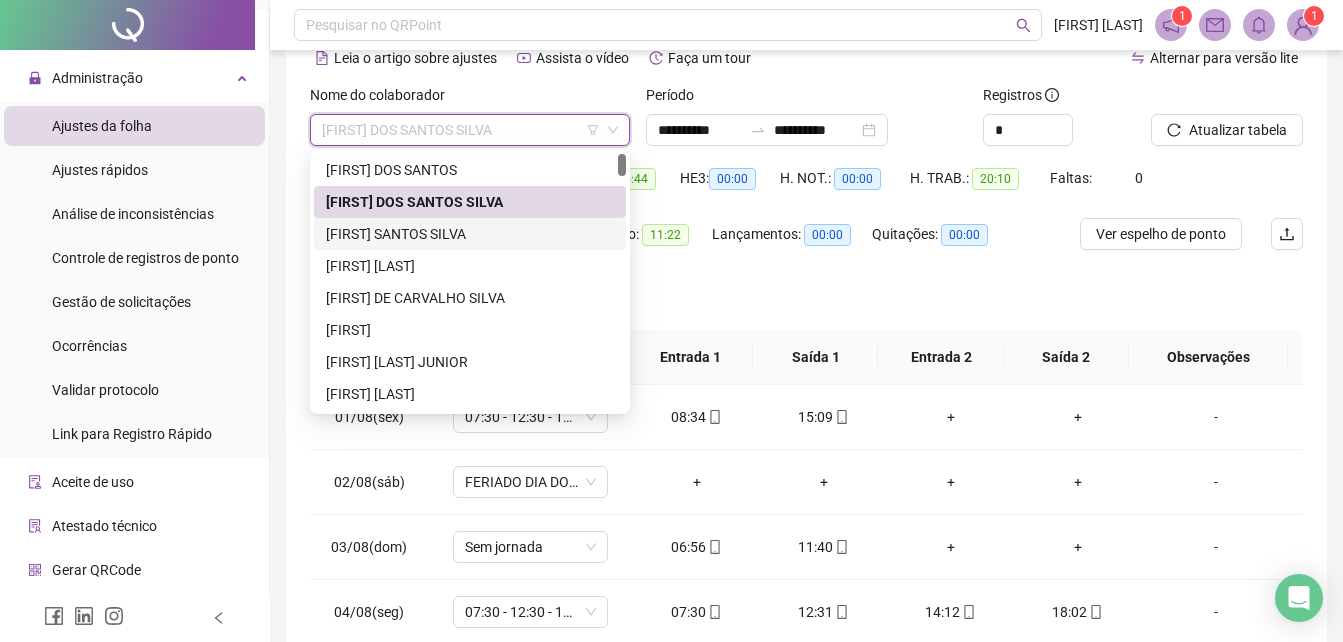 click on "[FIRST] SANTOS SILVA" at bounding box center (470, 234) 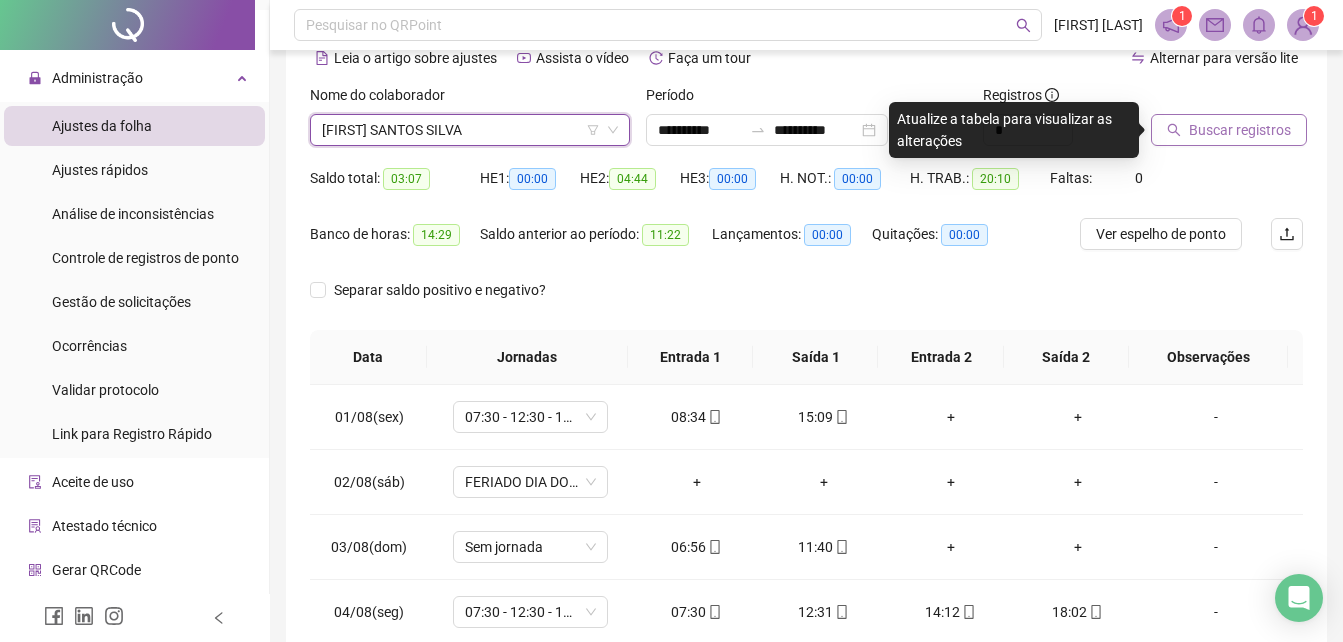 click on "Buscar registros" at bounding box center (1240, 130) 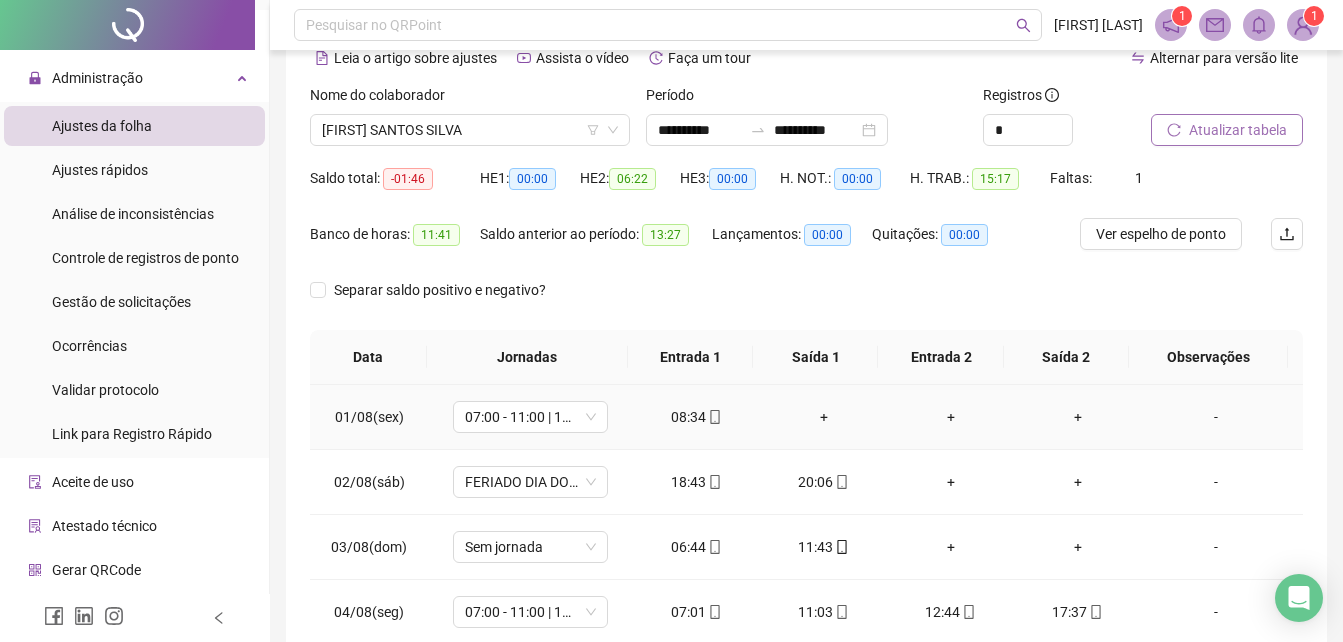 click on "+" at bounding box center (823, 417) 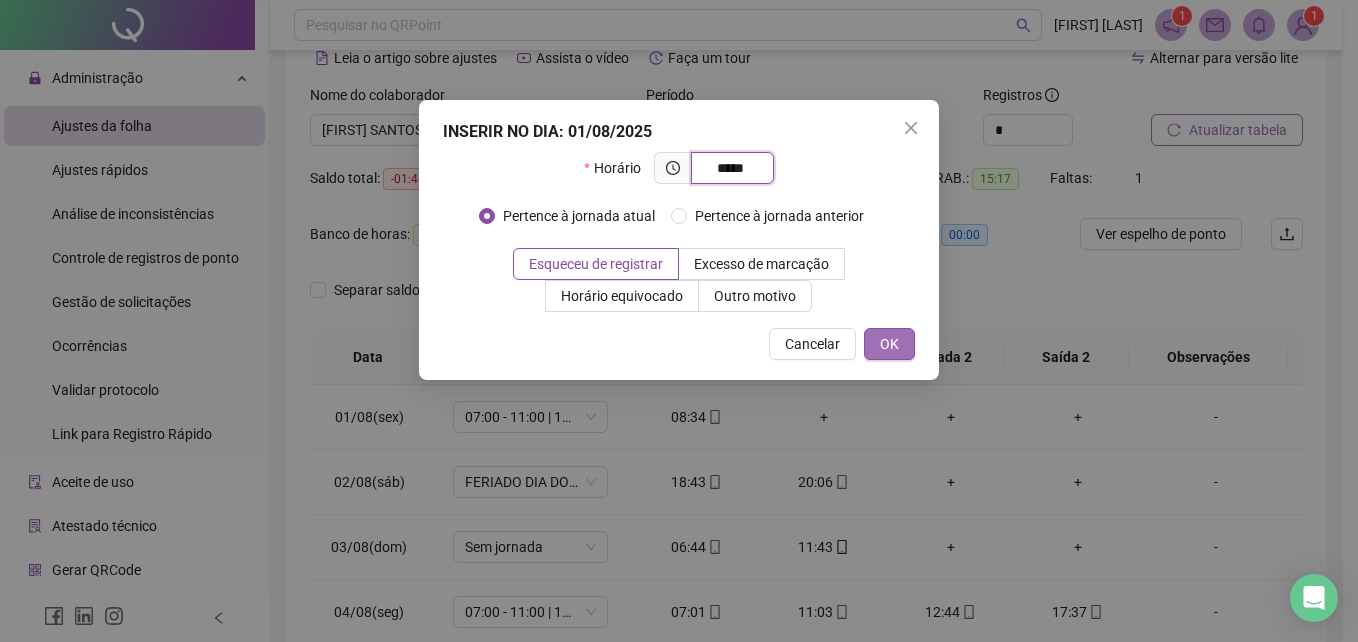 type on "*****" 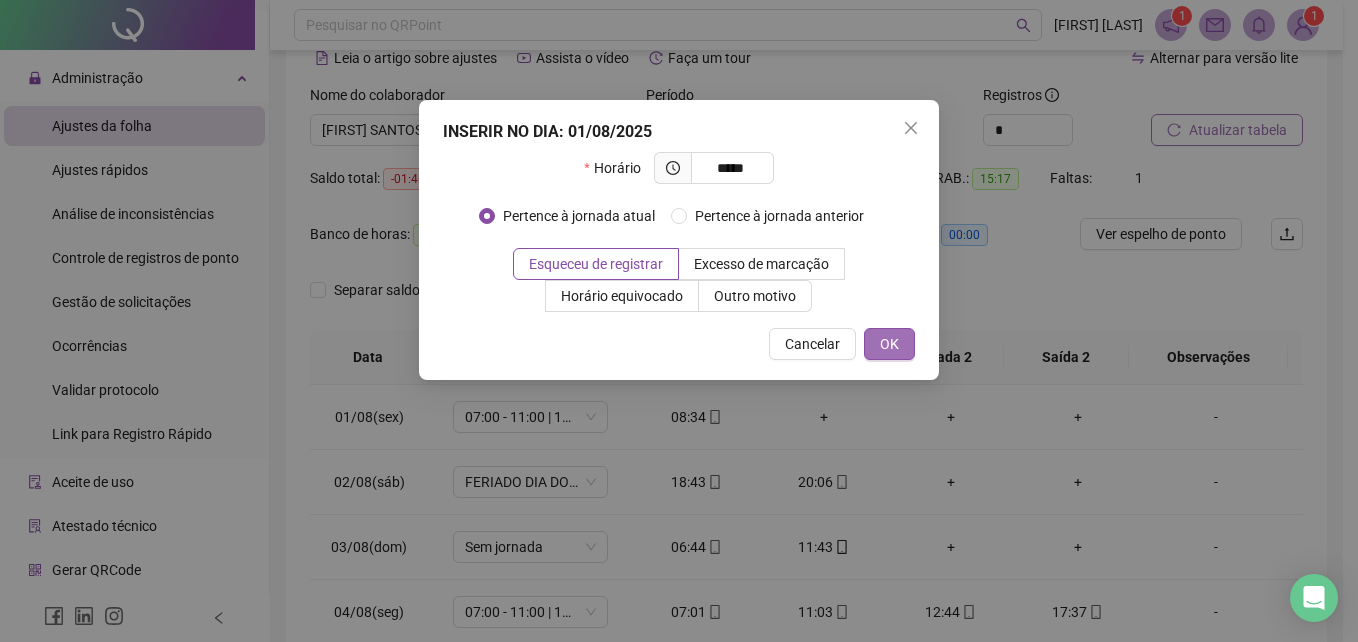 click on "OK" at bounding box center (889, 344) 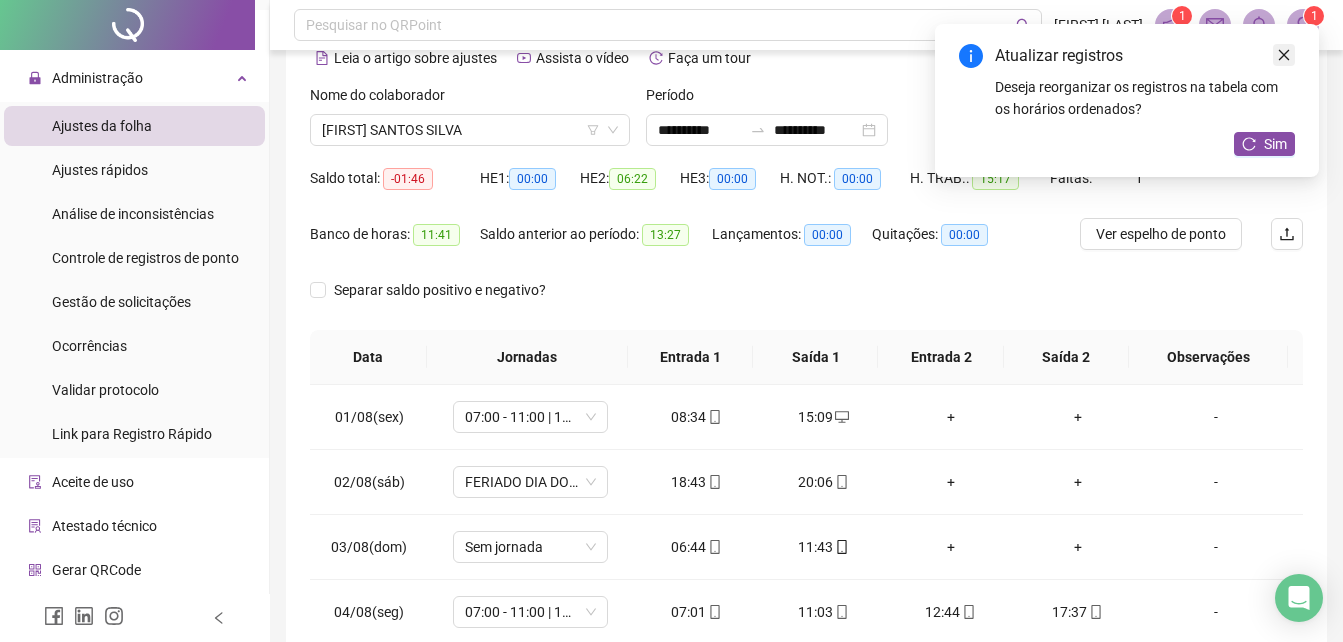 click 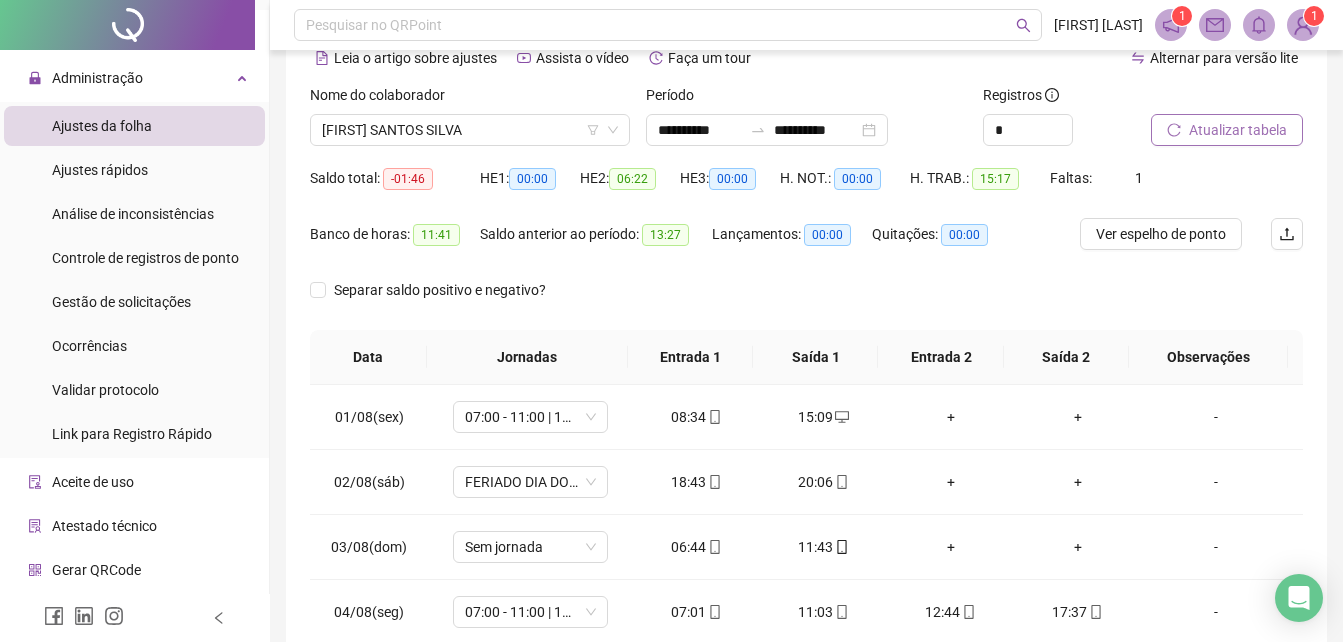 click on "Atualizar tabela" at bounding box center (1238, 130) 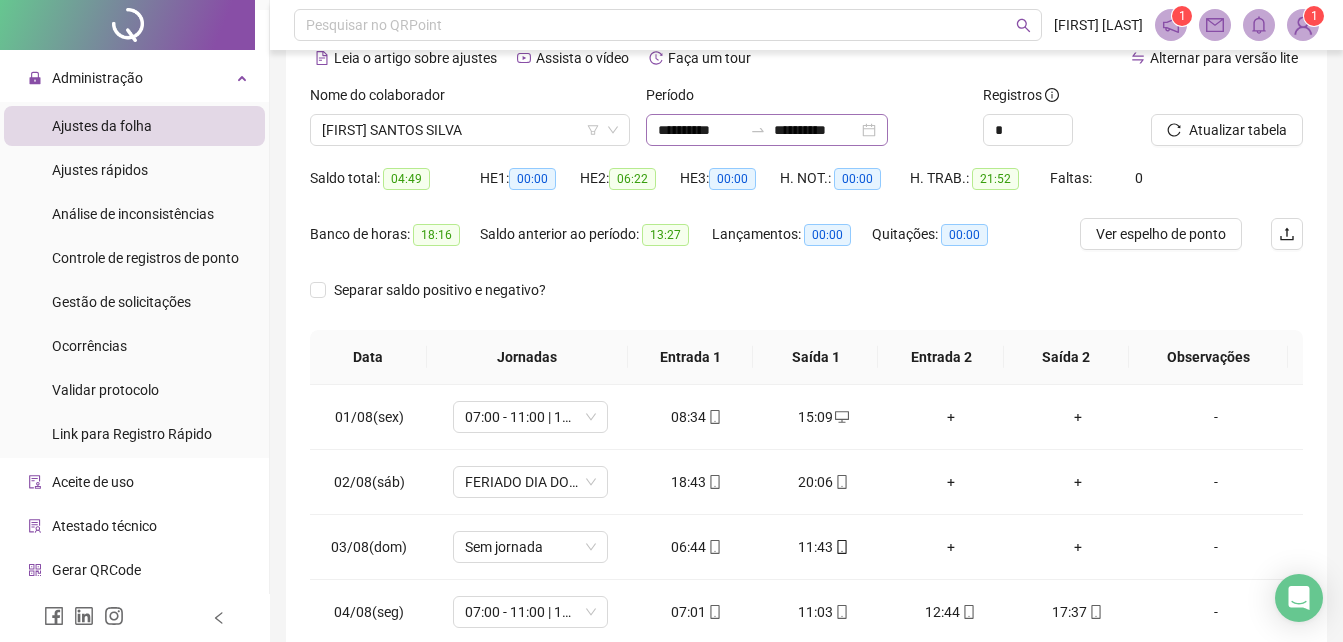 click at bounding box center [758, 130] 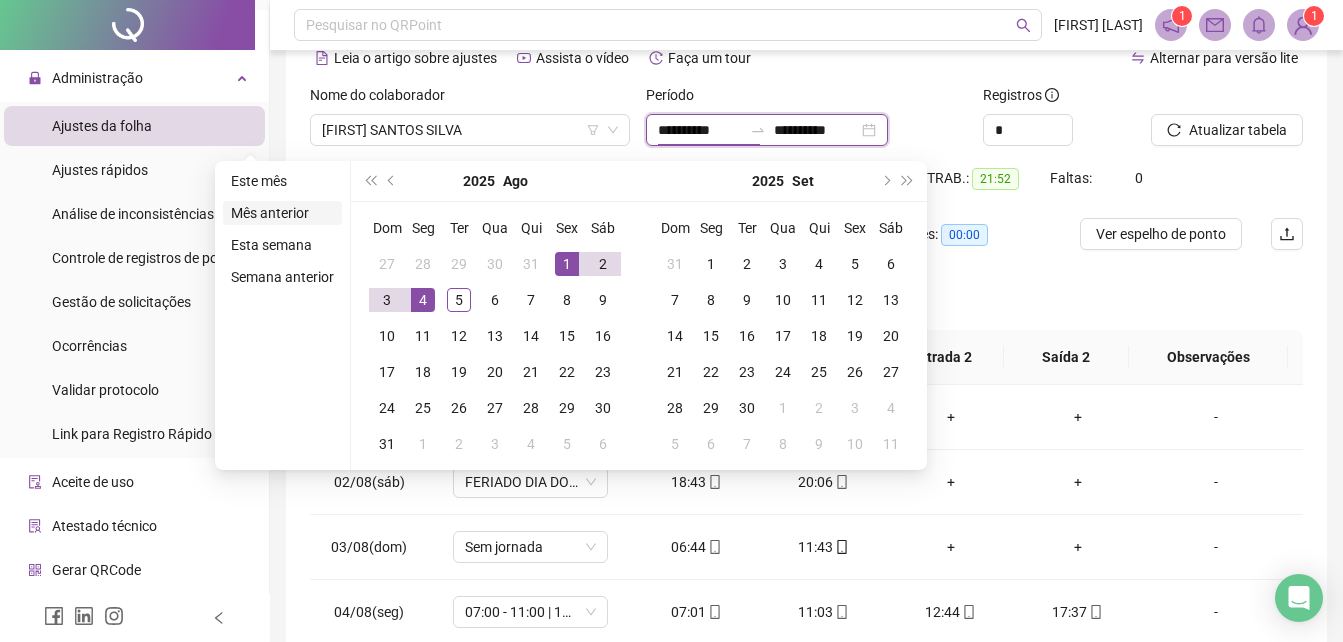 type on "**********" 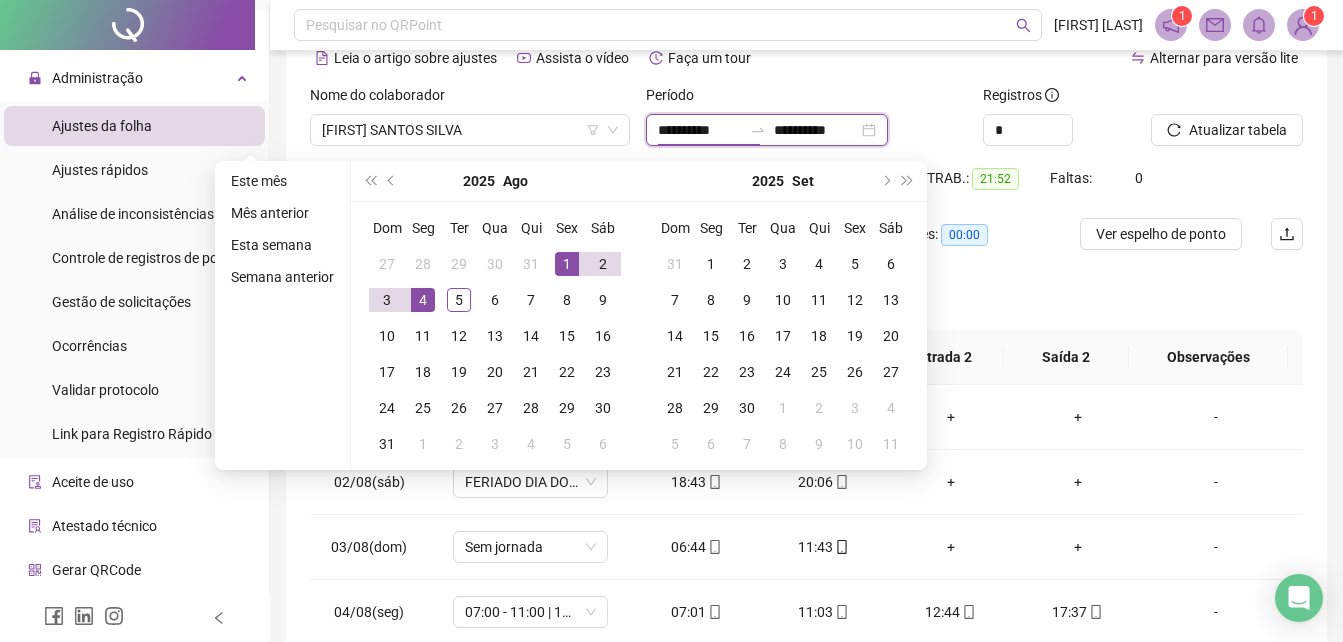 type on "**********" 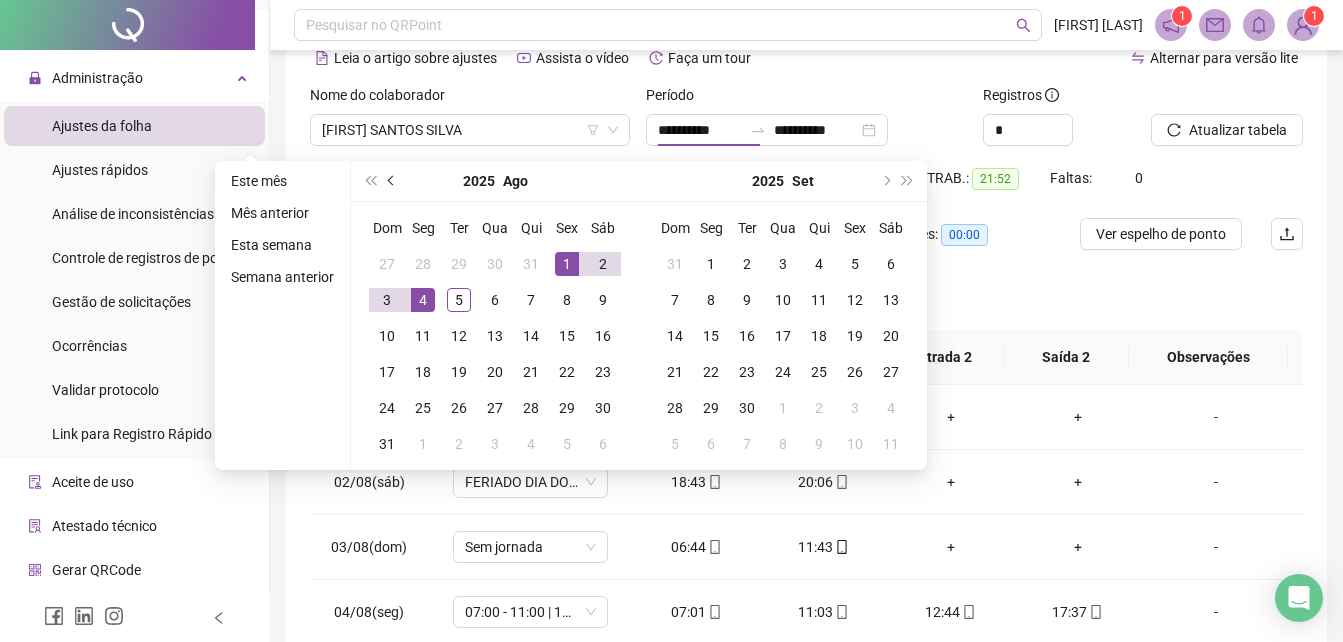 click at bounding box center [392, 181] 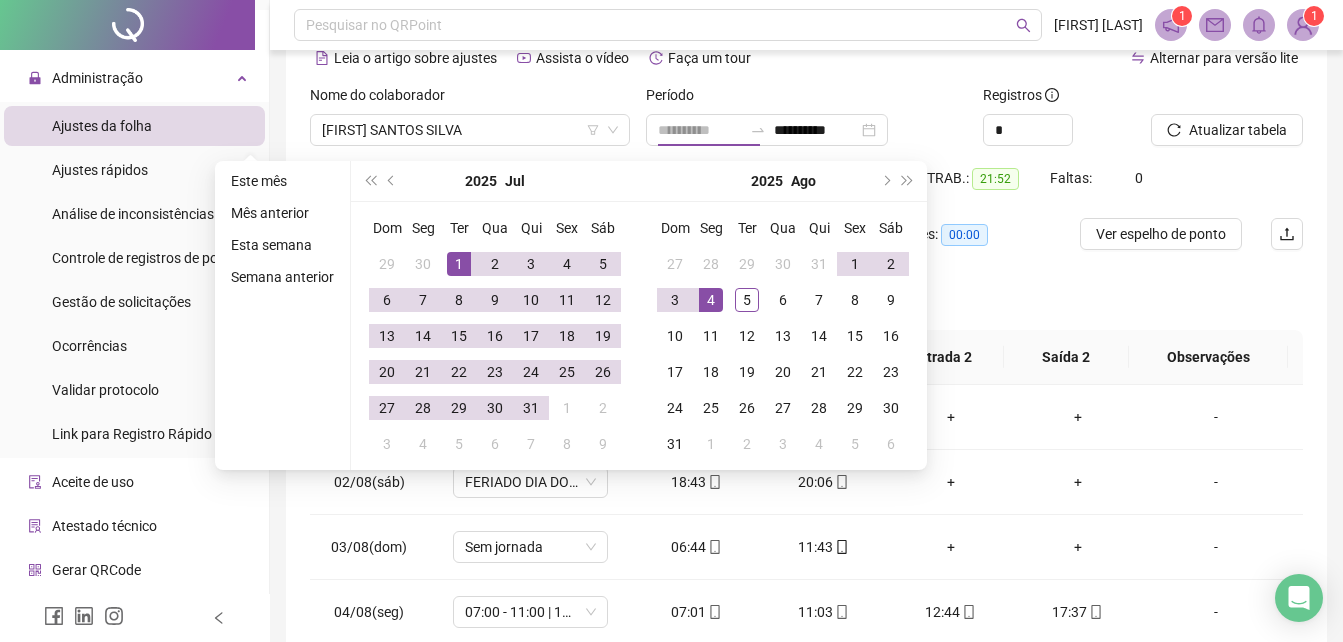 type on "**********" 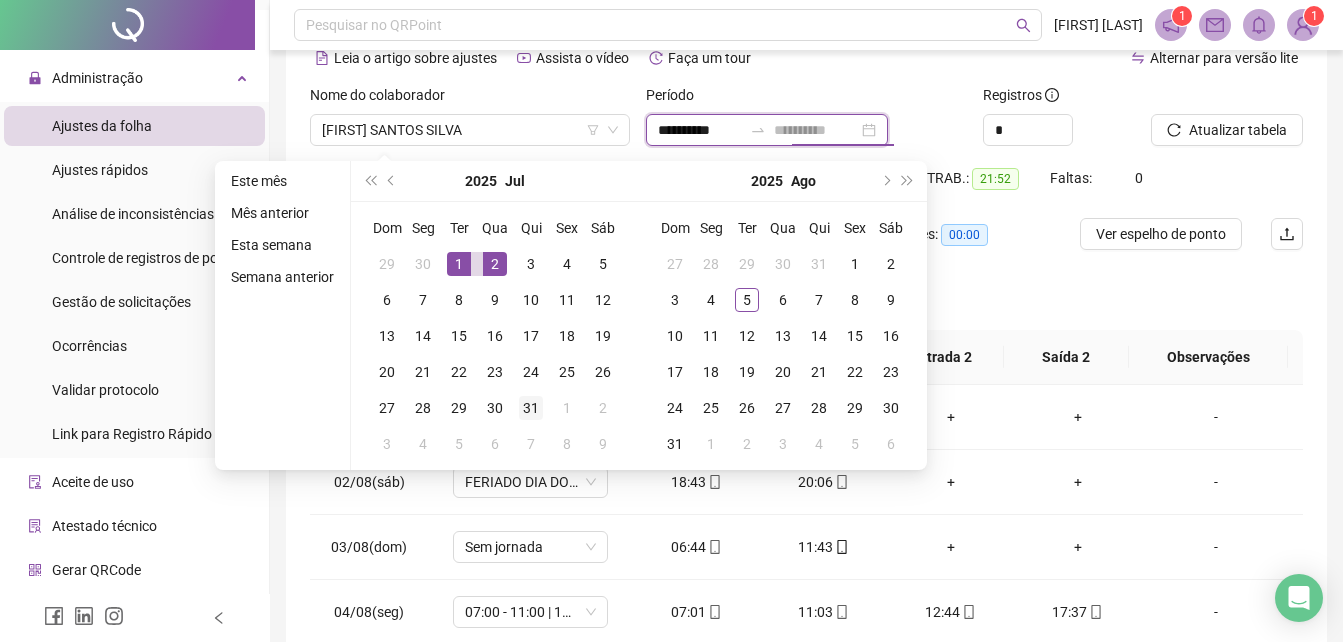 type on "**********" 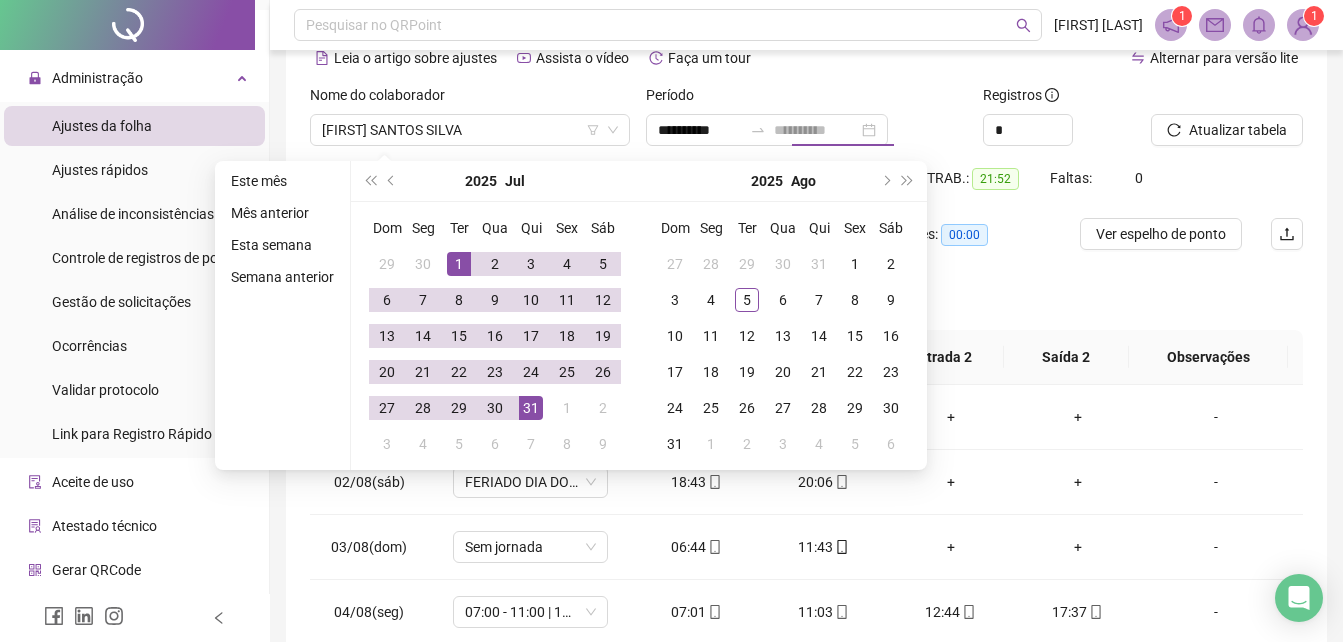 click on "31" at bounding box center [531, 408] 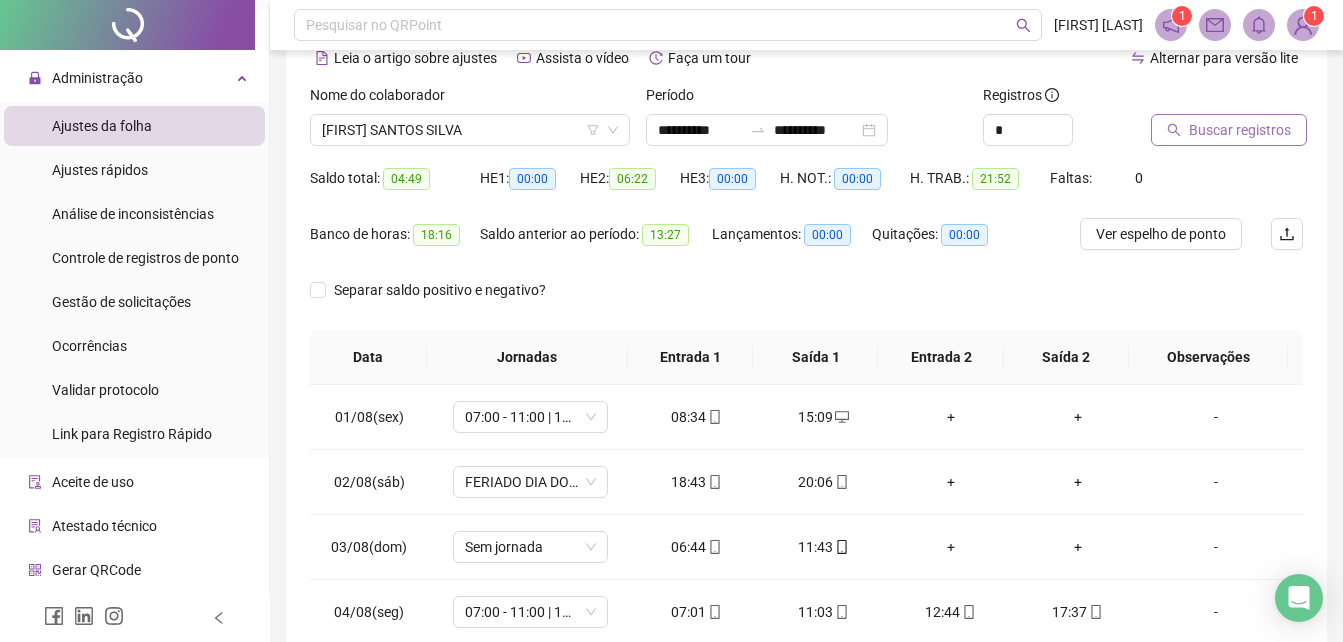 click on "Buscar registros" at bounding box center (1240, 130) 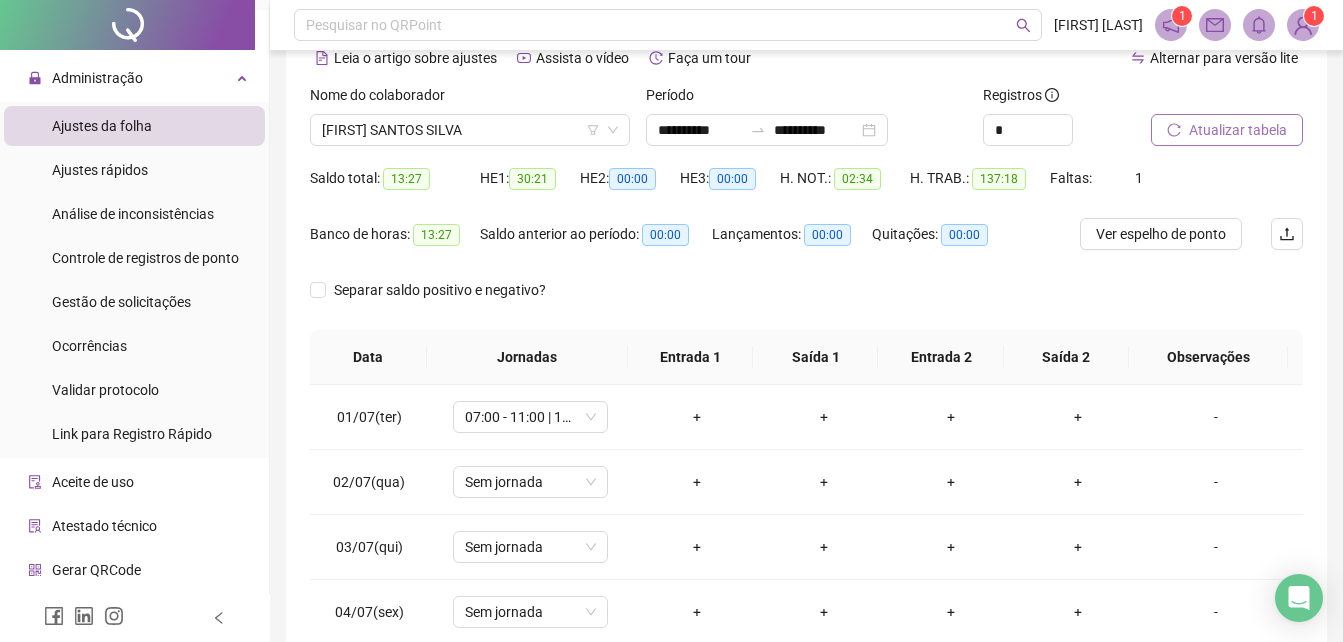 scroll, scrollTop: 300, scrollLeft: 0, axis: vertical 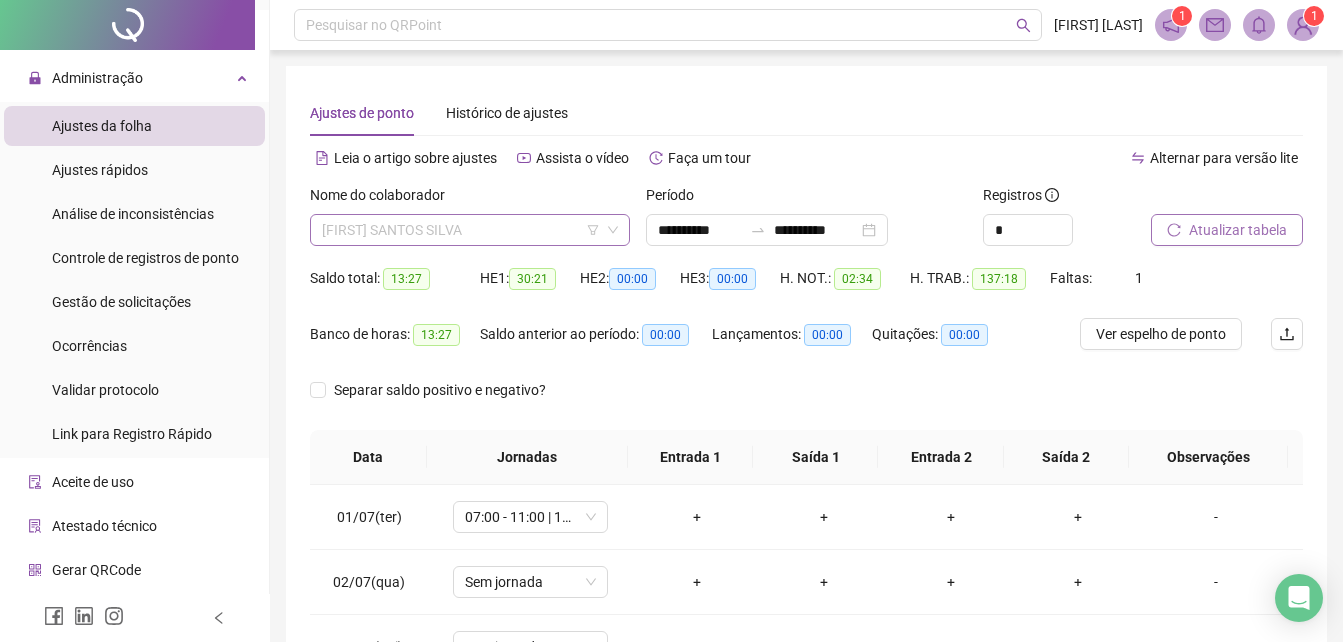 click on "[FIRST] SANTOS SILVA" at bounding box center (470, 230) 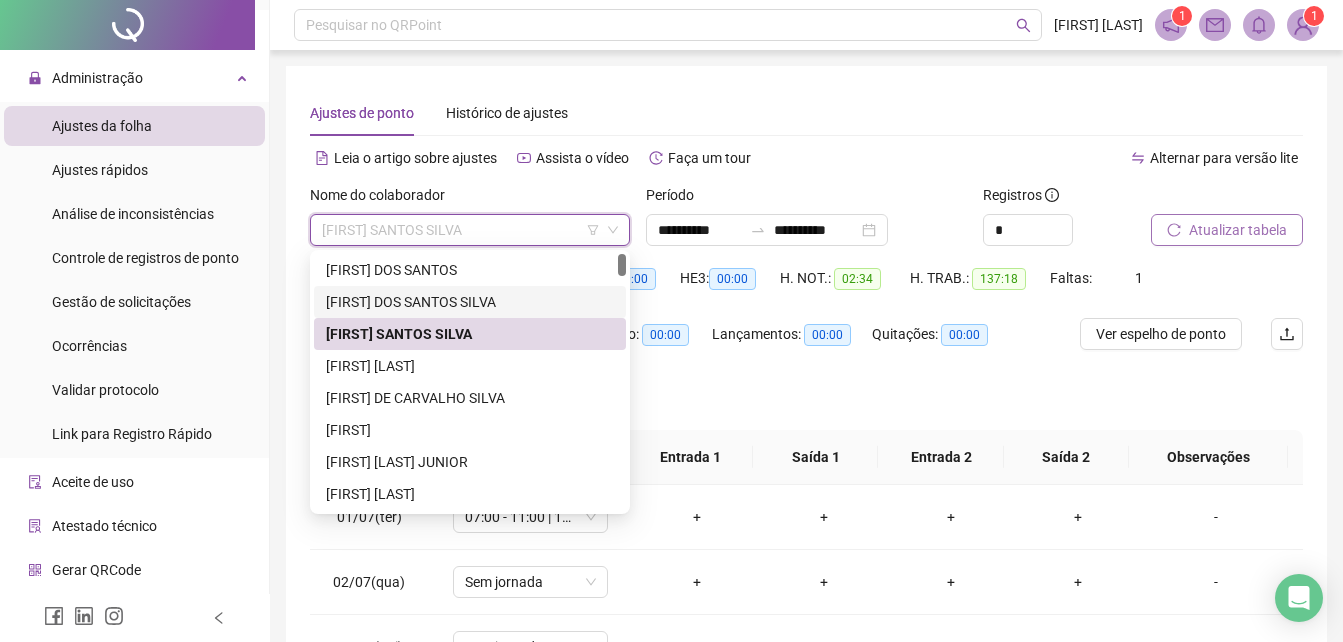 click on "[FIRST] DOS SANTOS SILVA" at bounding box center (470, 302) 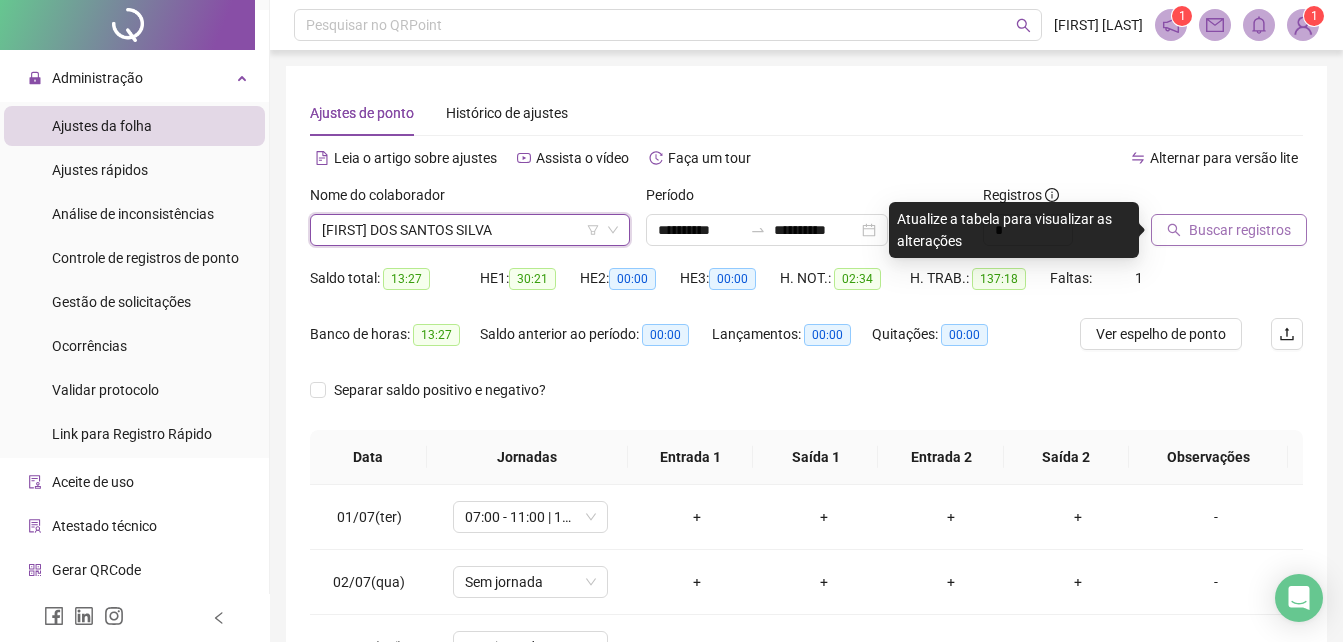 click on "Buscar registros" at bounding box center [1240, 230] 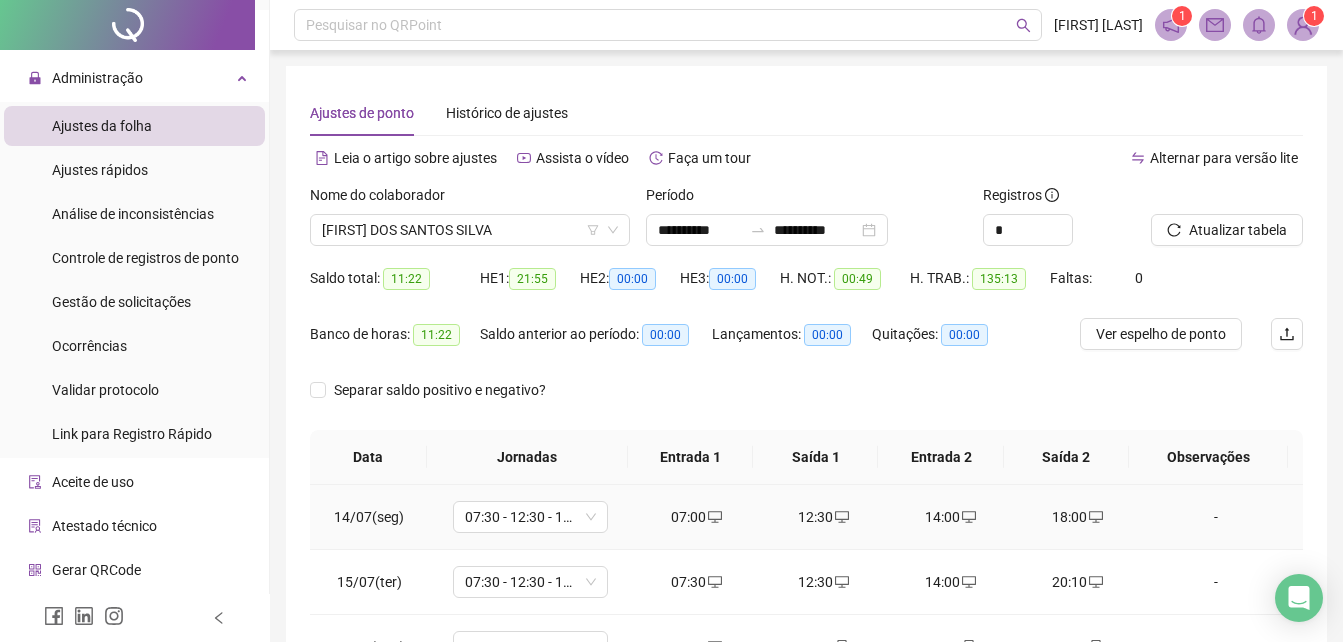 scroll, scrollTop: 500, scrollLeft: 0, axis: vertical 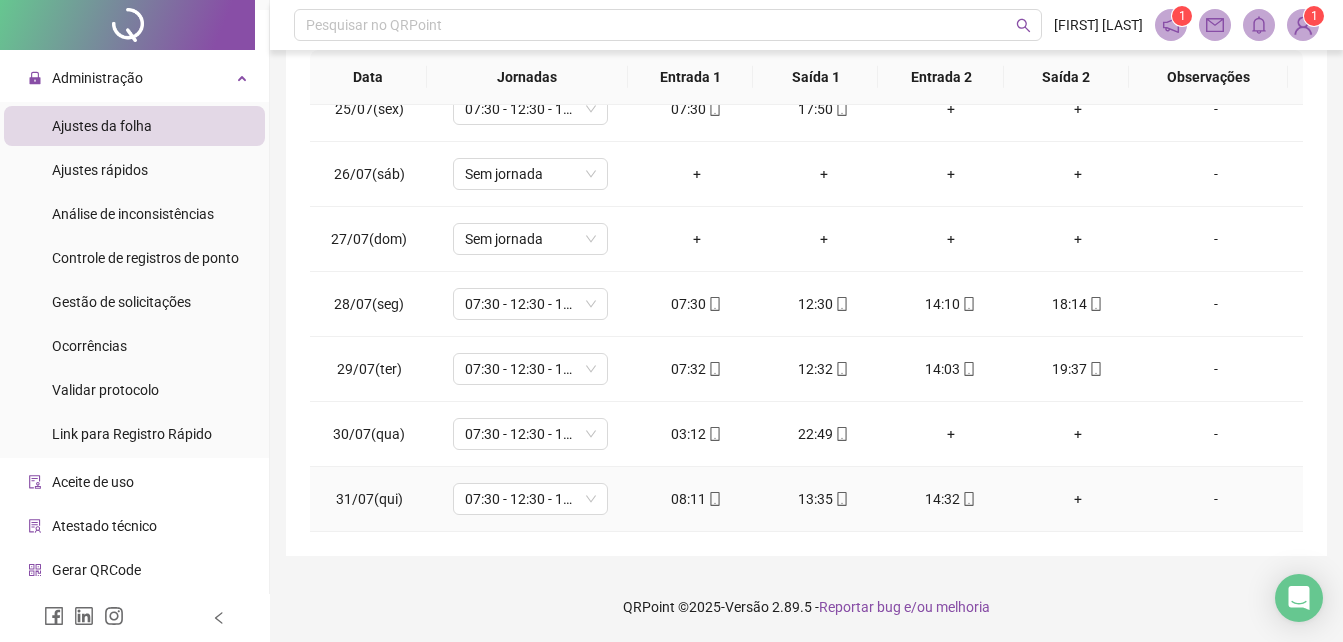 click on "+" at bounding box center [1077, 499] 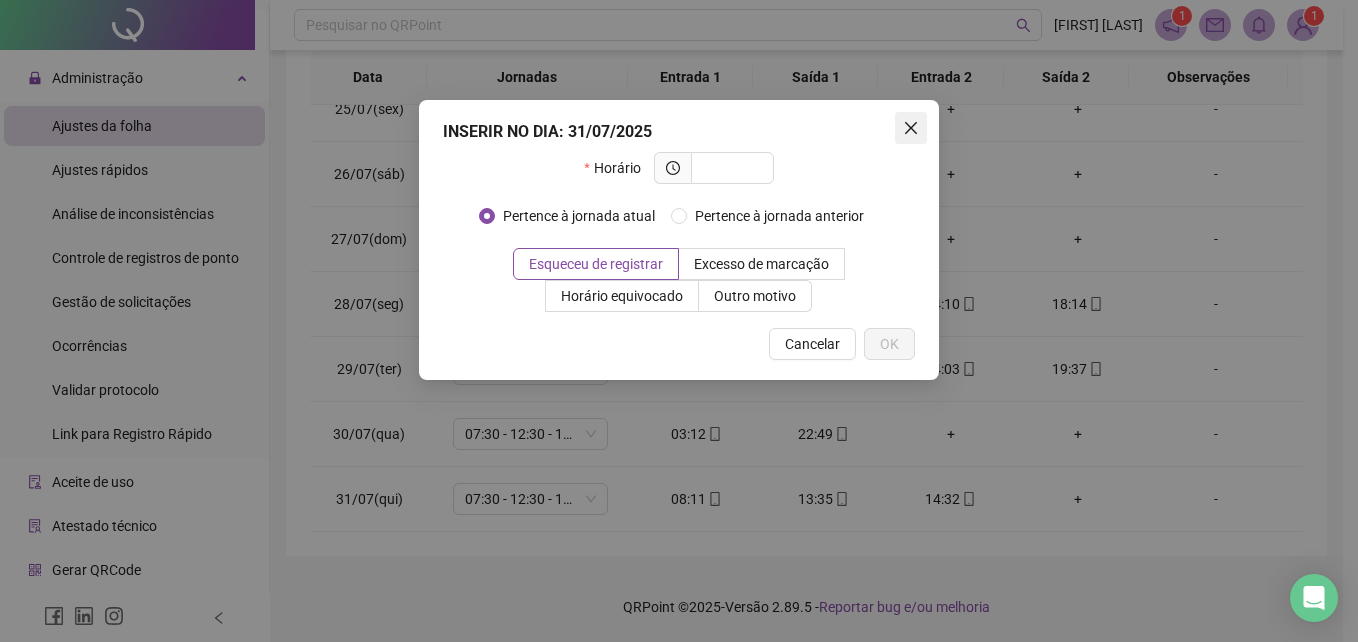click 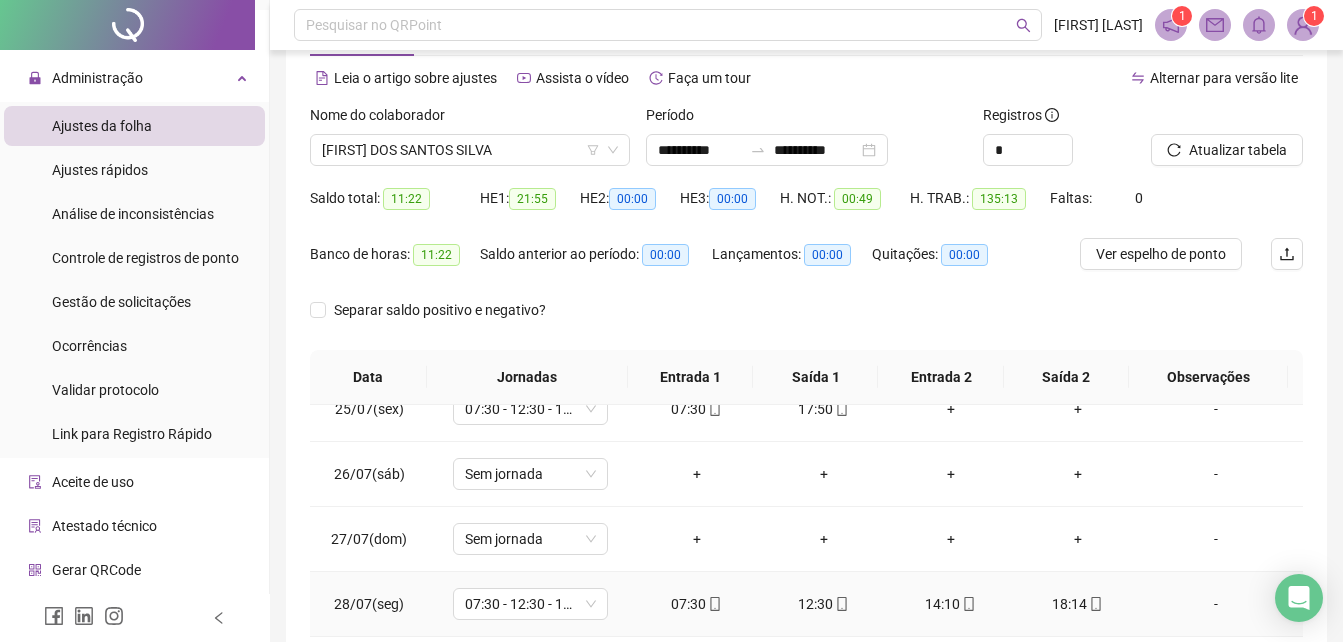 scroll, scrollTop: 0, scrollLeft: 0, axis: both 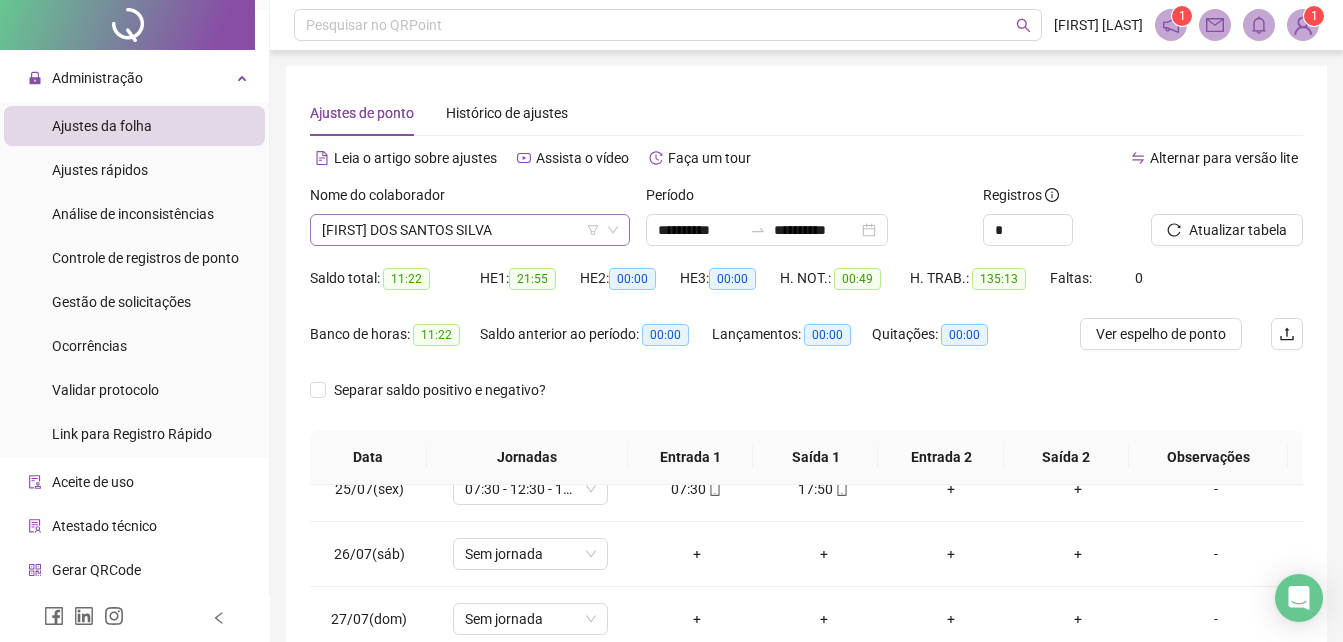 click on "[FIRST] DOS SANTOS SILVA" at bounding box center (470, 230) 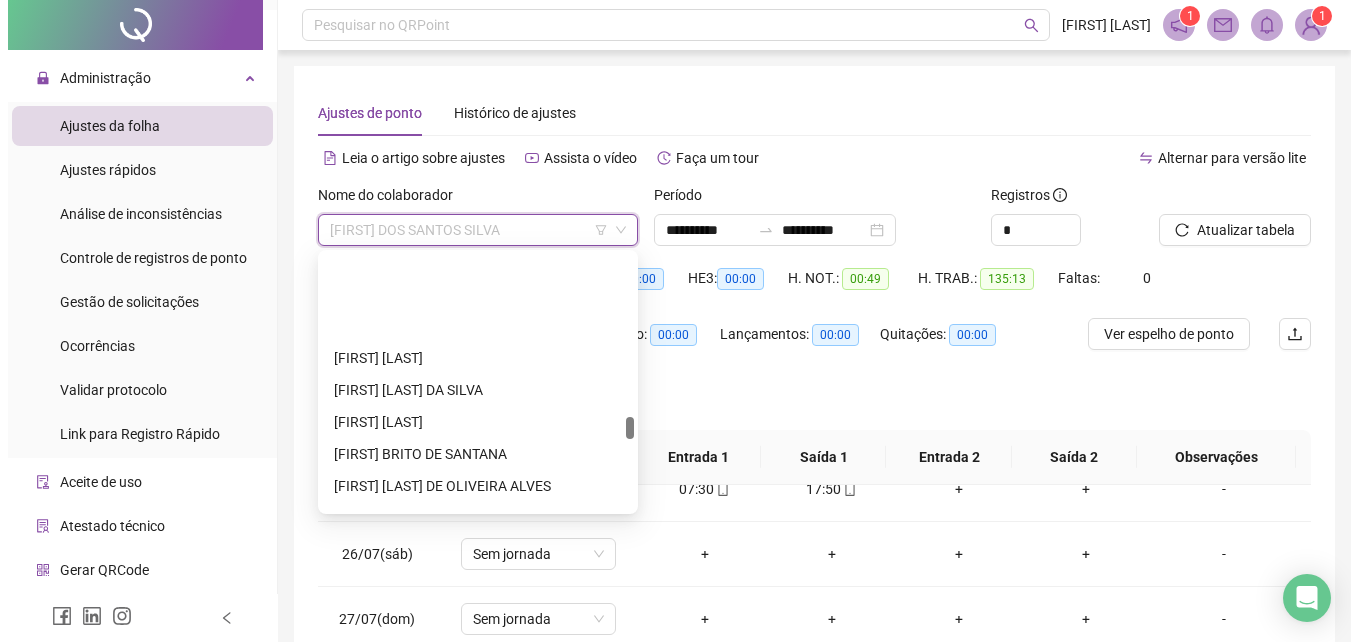 scroll, scrollTop: 1900, scrollLeft: 0, axis: vertical 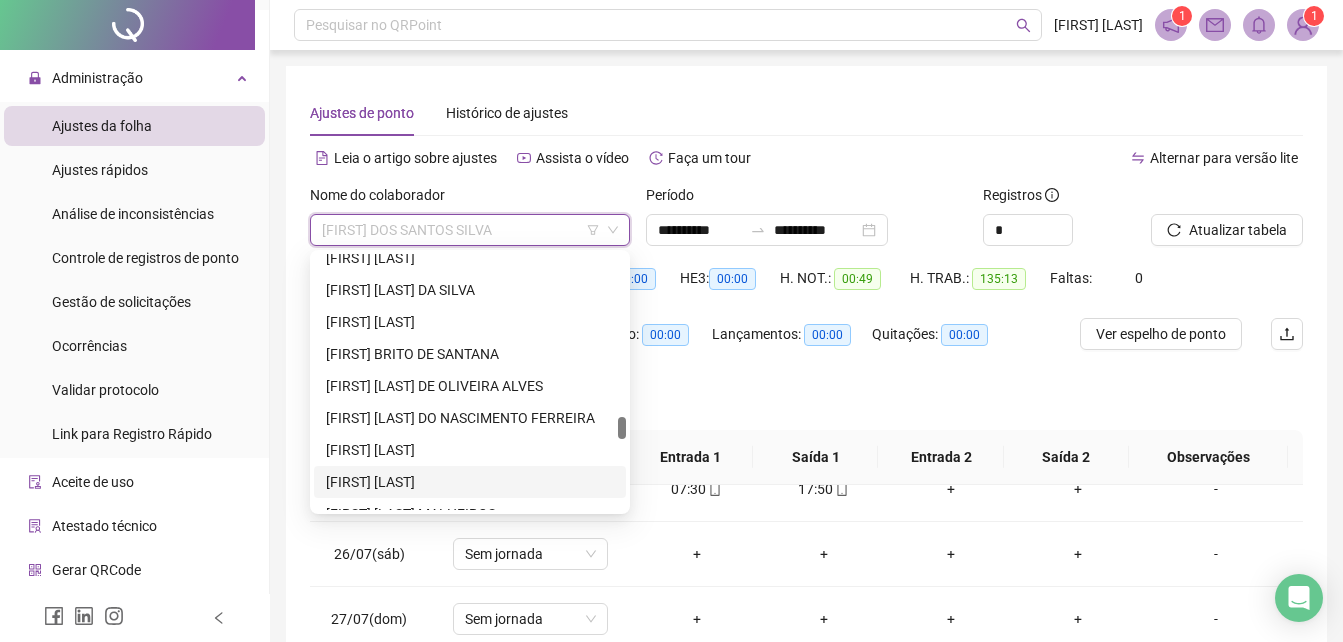 click on "[FIRST] [LAST]" at bounding box center [470, 482] 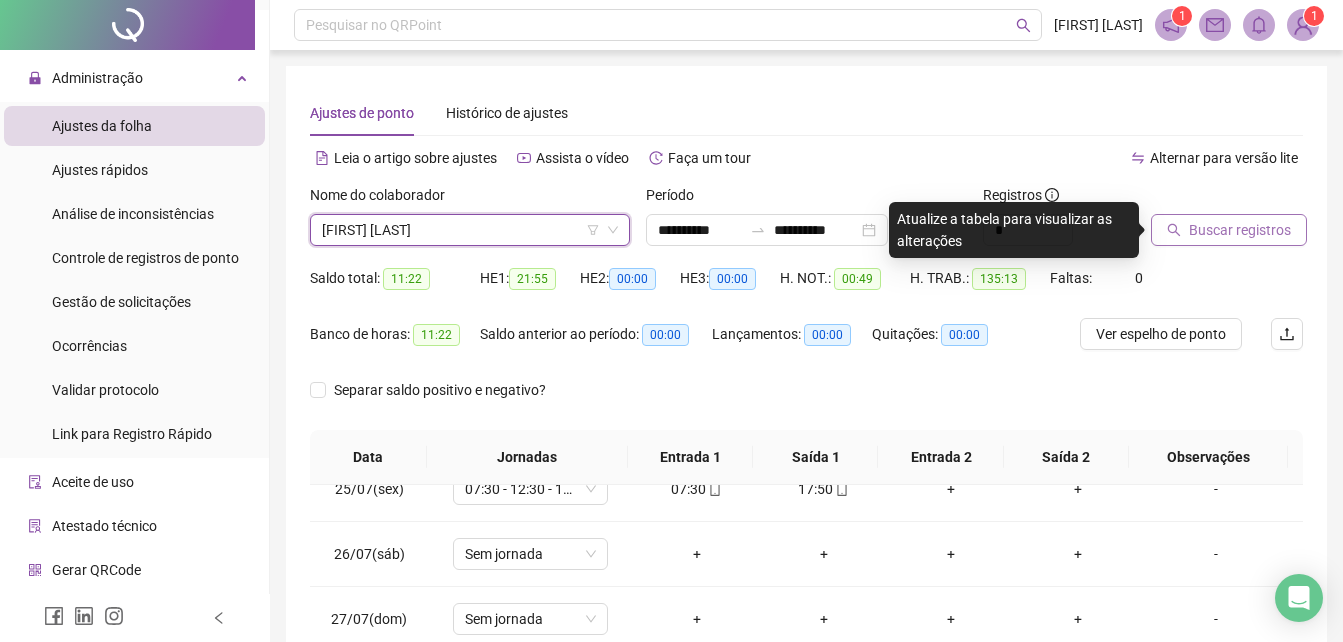 click on "Buscar registros" at bounding box center (1240, 230) 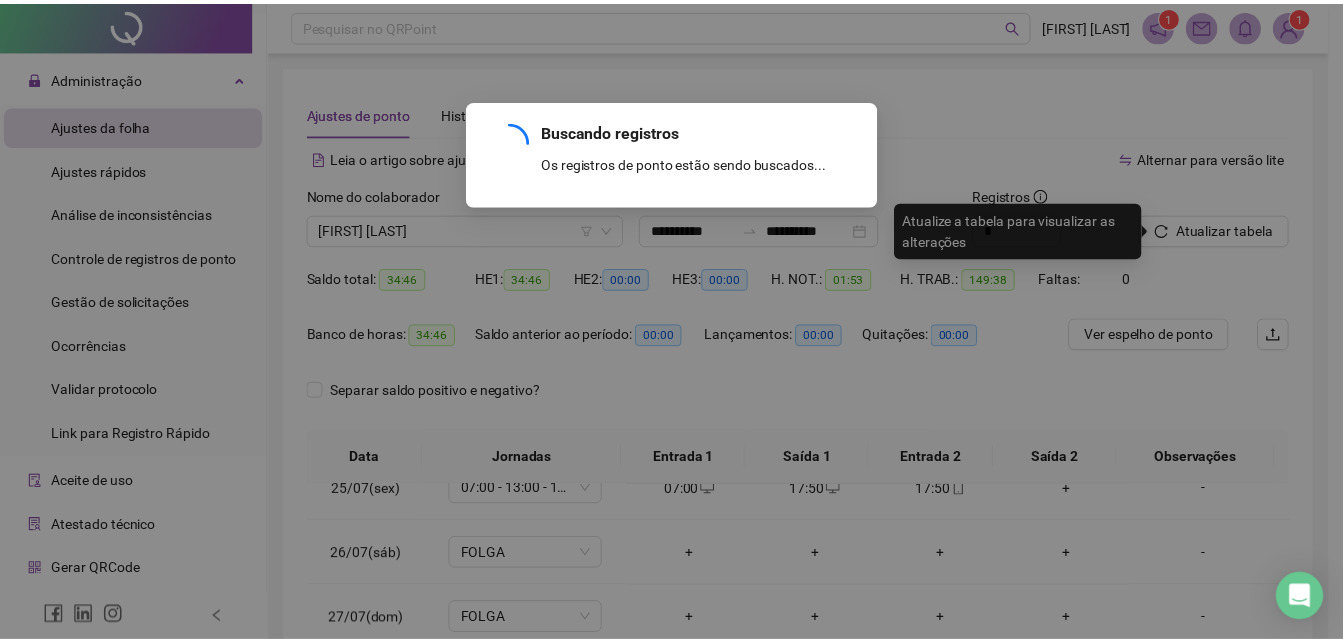 scroll, scrollTop: 678, scrollLeft: 0, axis: vertical 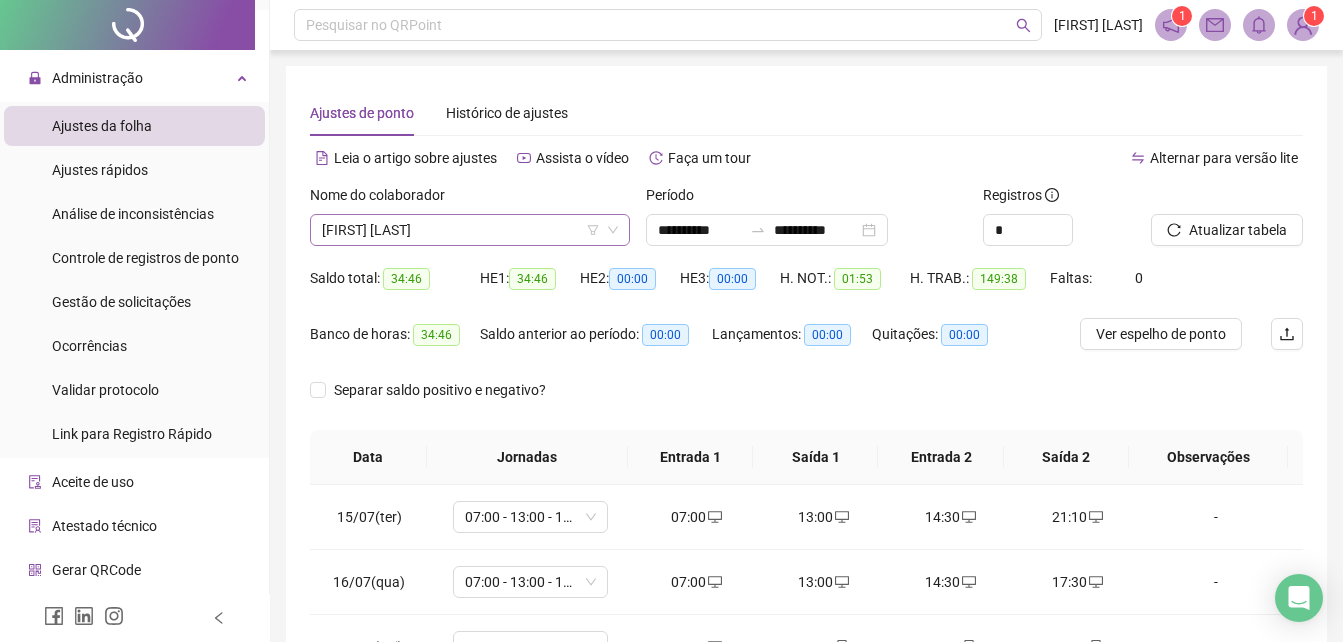 click on "[FIRST] [LAST]" at bounding box center (470, 230) 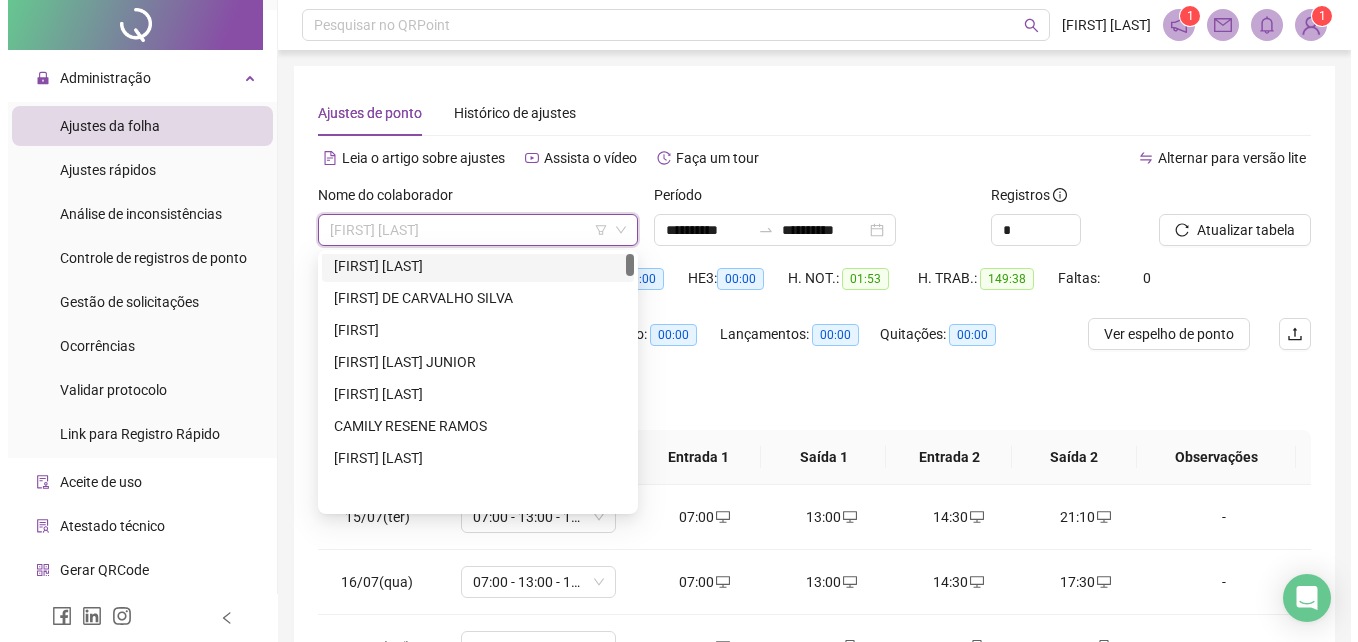 scroll, scrollTop: 0, scrollLeft: 0, axis: both 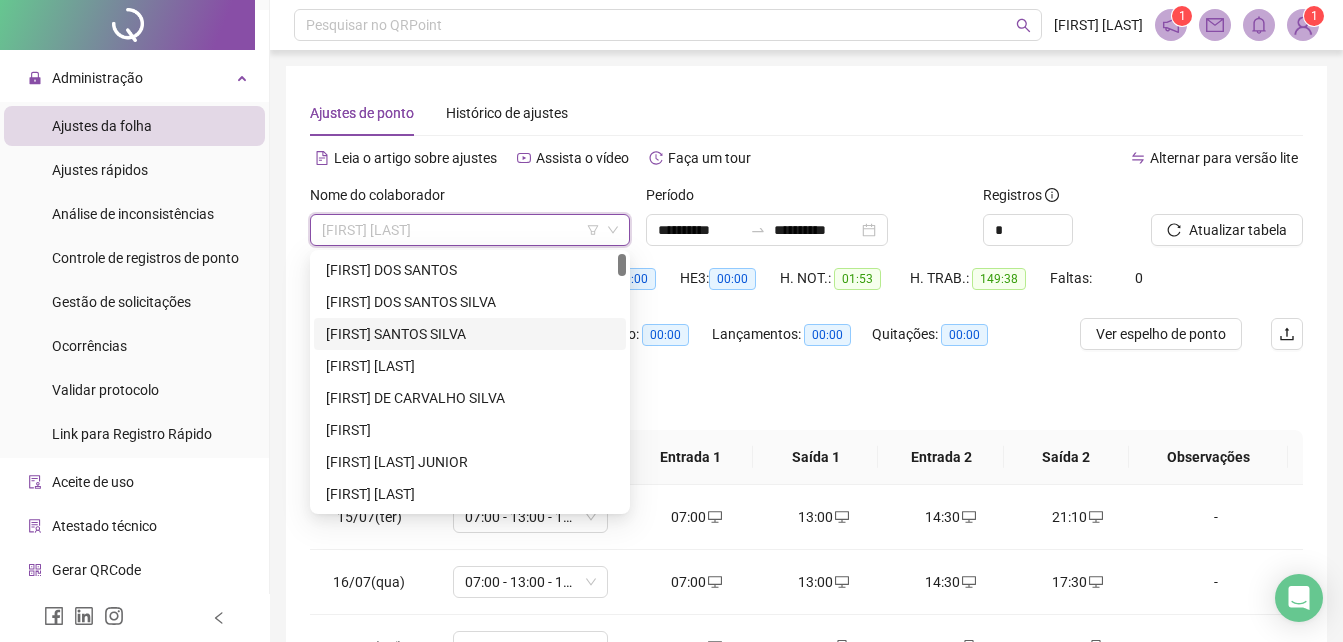 click on "[FIRST] SANTOS SILVA" at bounding box center (470, 334) 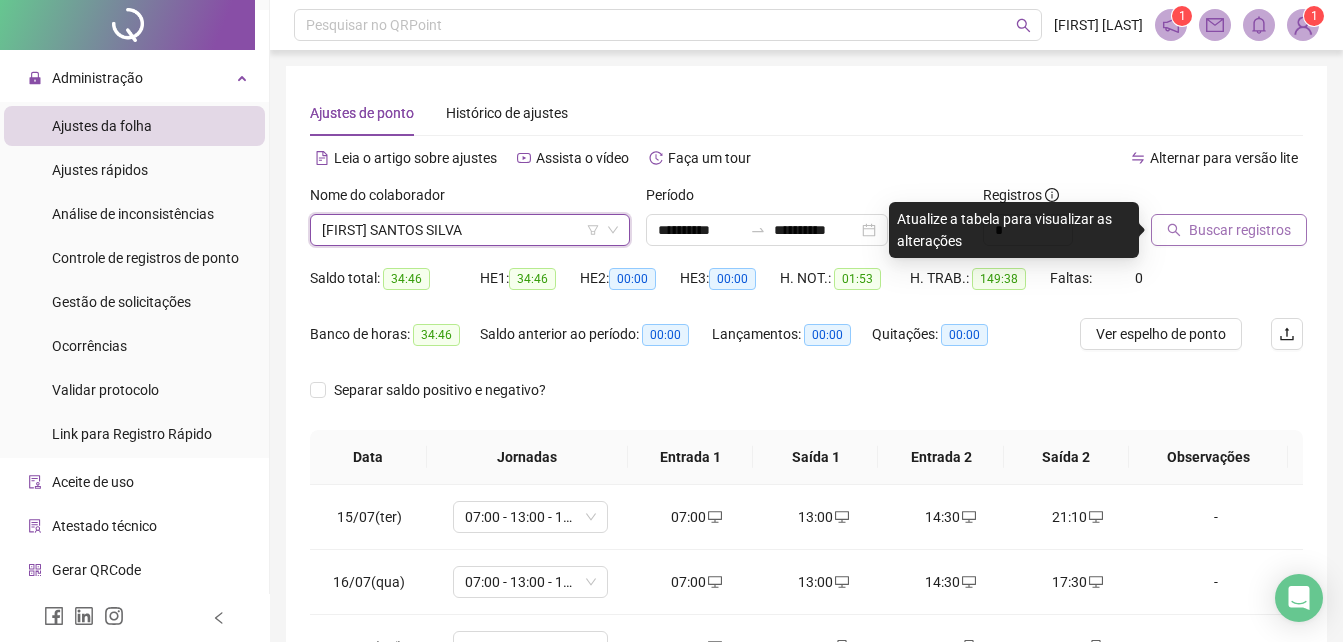 click on "Buscar registros" at bounding box center [1240, 230] 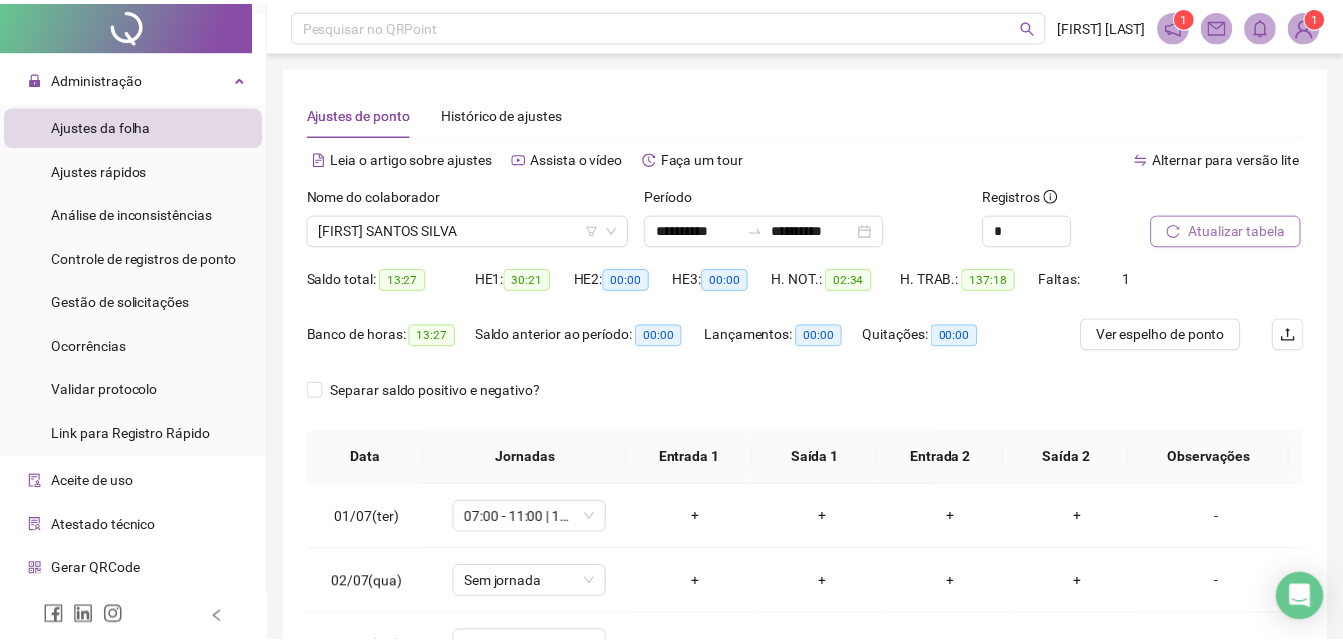 scroll, scrollTop: 380, scrollLeft: 0, axis: vertical 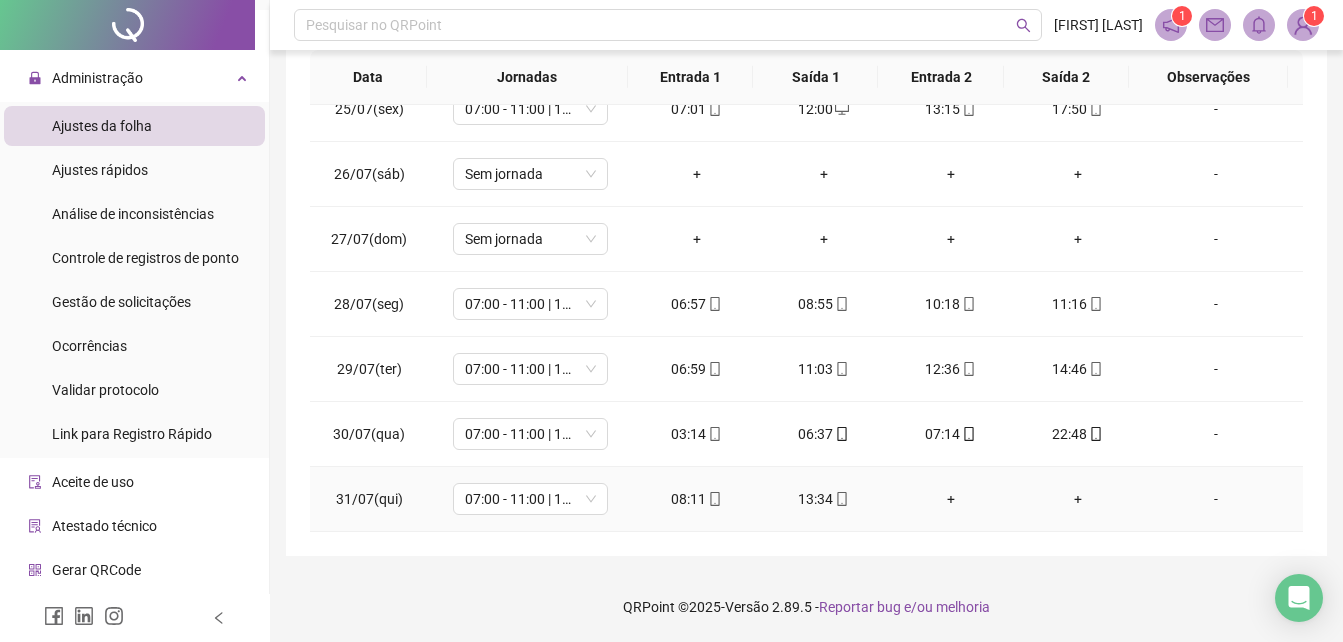 click on "+" at bounding box center [950, 499] 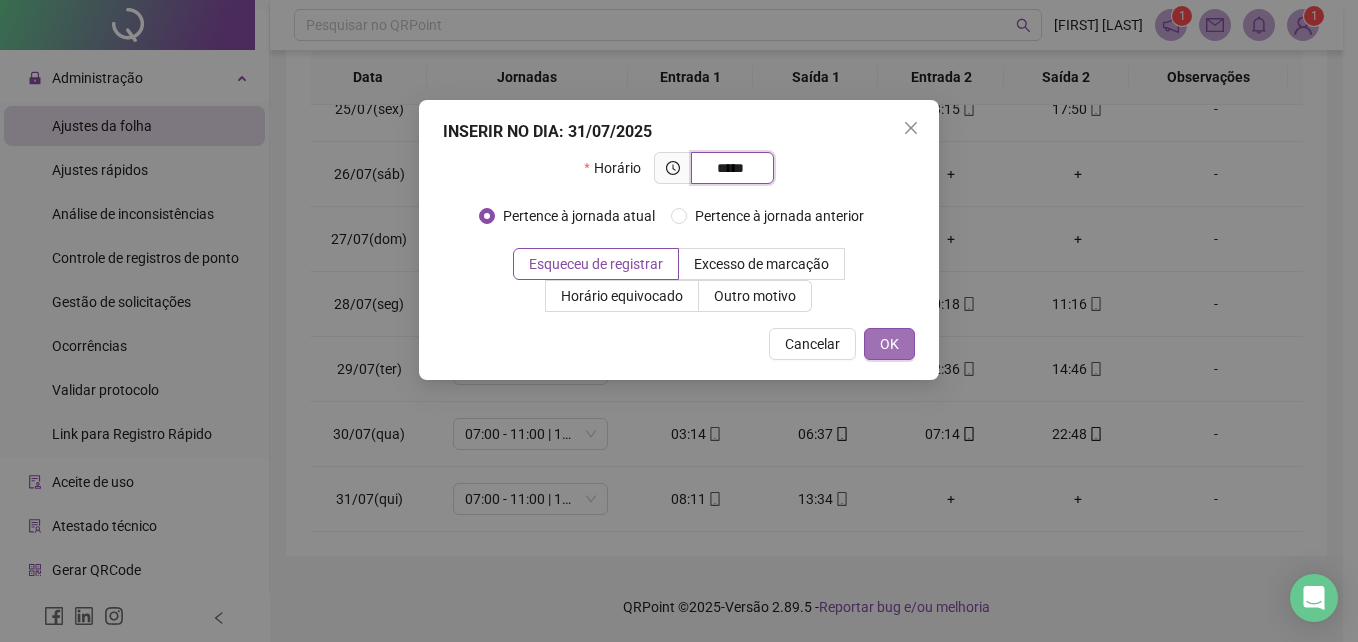 type on "*****" 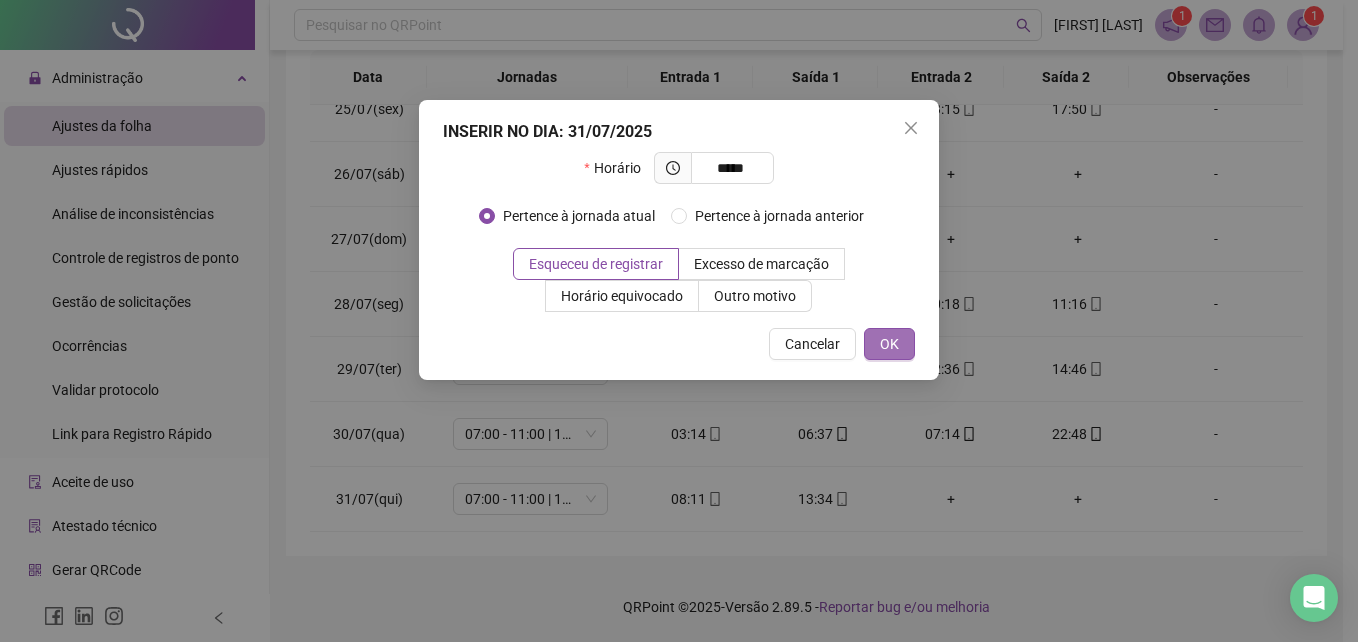 click on "OK" at bounding box center [889, 344] 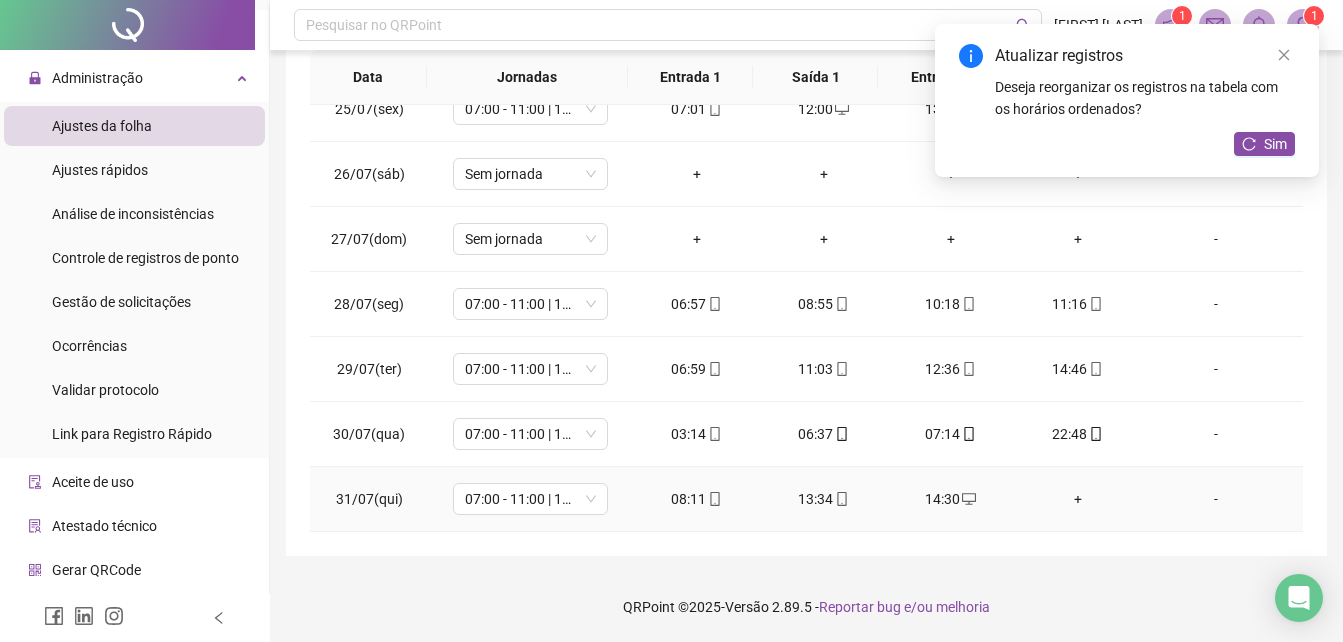 click on "+" at bounding box center [1077, 499] 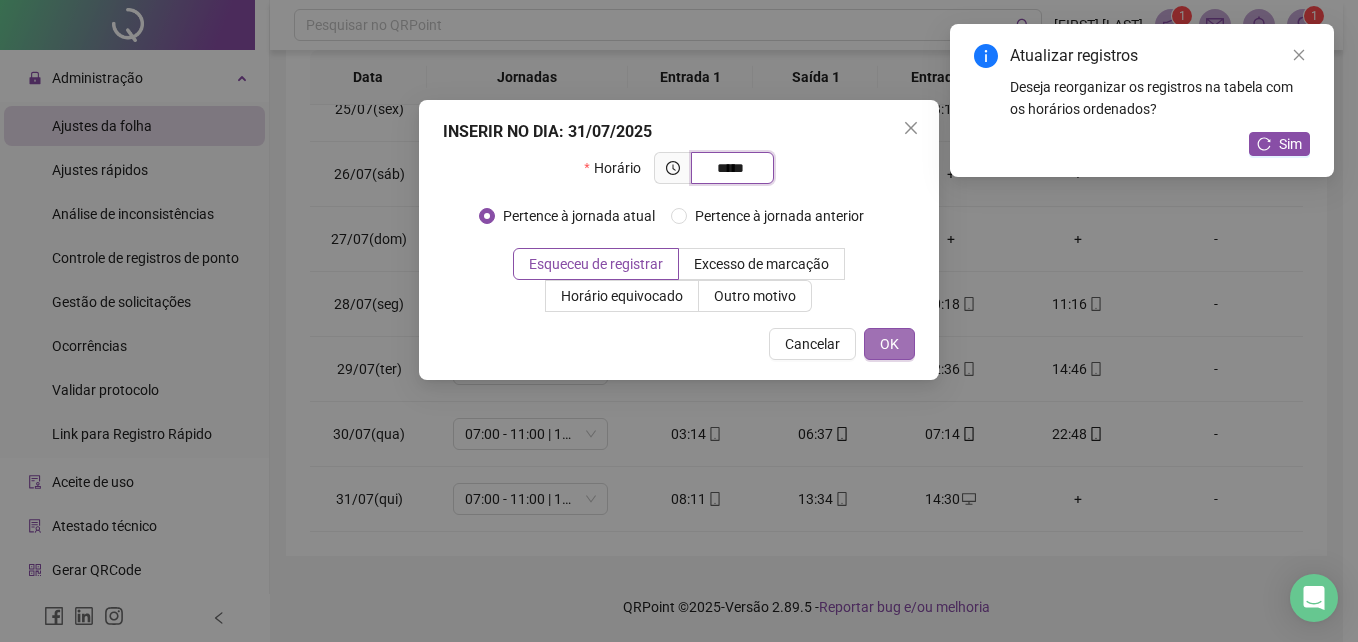type on "*****" 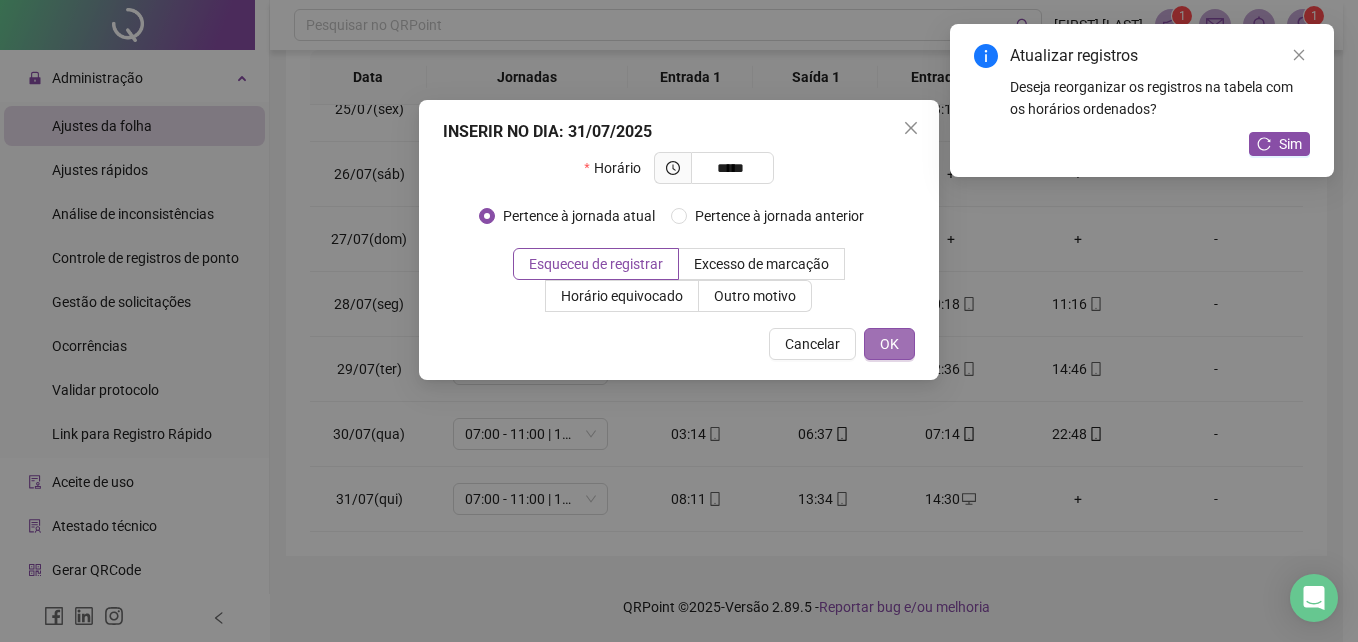 click on "OK" at bounding box center (889, 344) 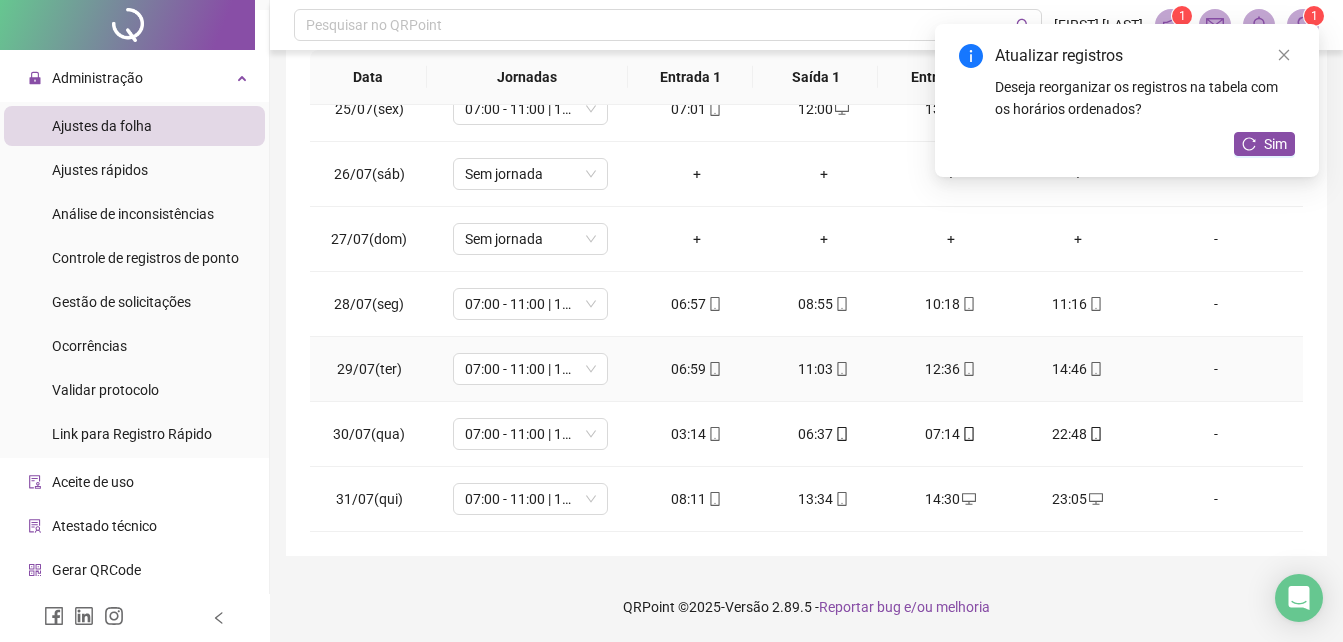 scroll, scrollTop: 1188, scrollLeft: 0, axis: vertical 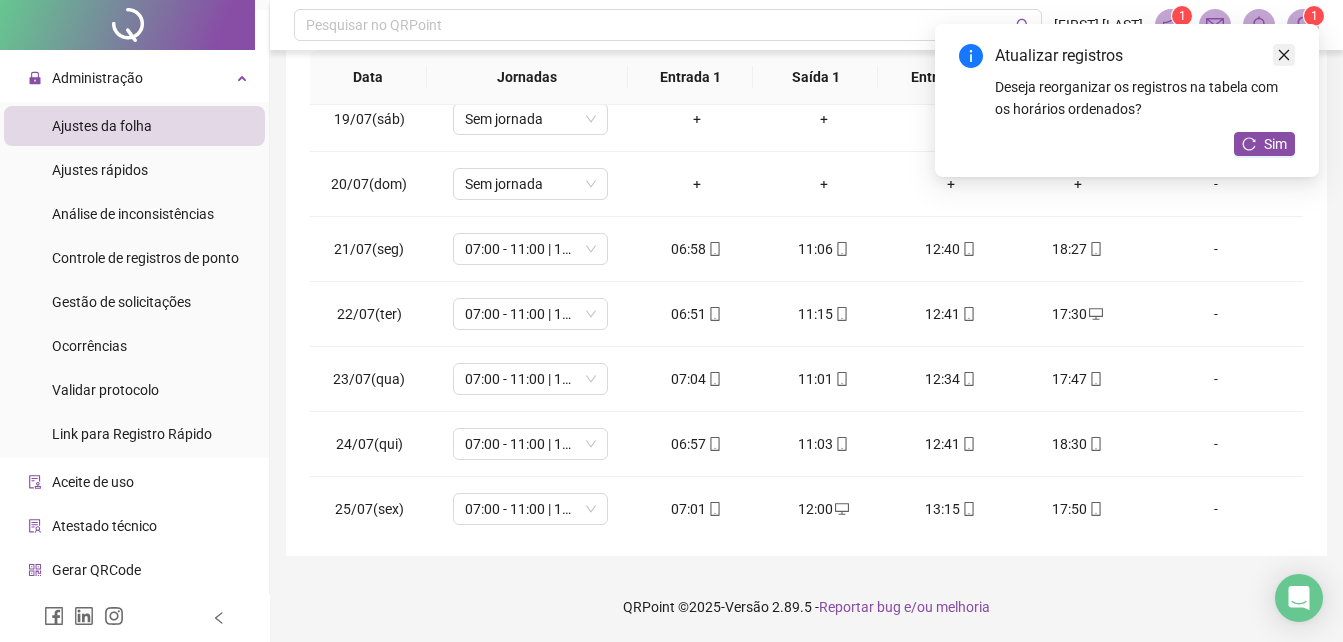 click at bounding box center (1284, 55) 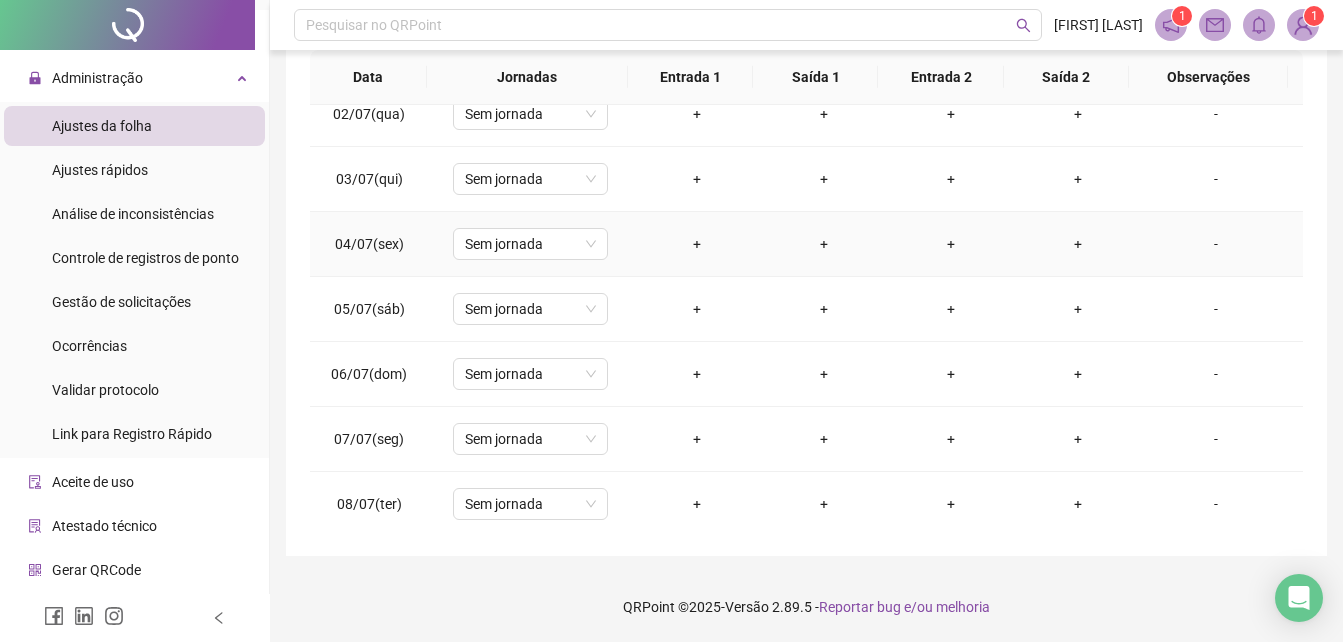 scroll, scrollTop: 0, scrollLeft: 0, axis: both 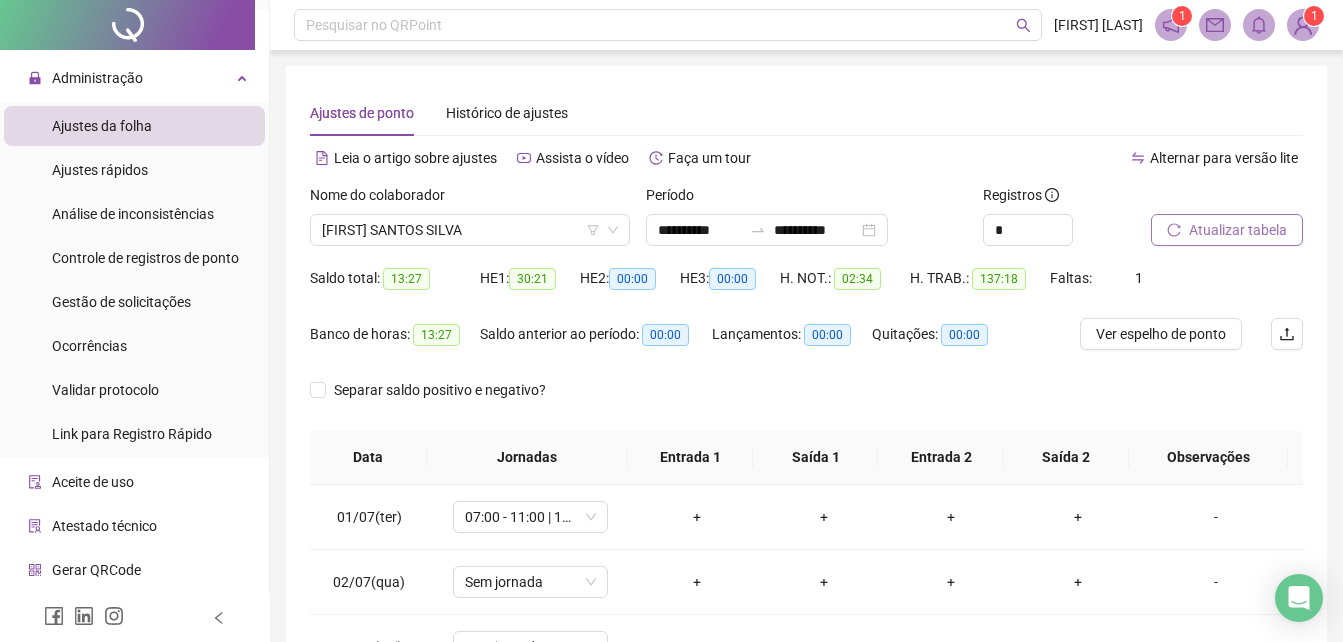 click on "Atualizar tabela" at bounding box center (1238, 230) 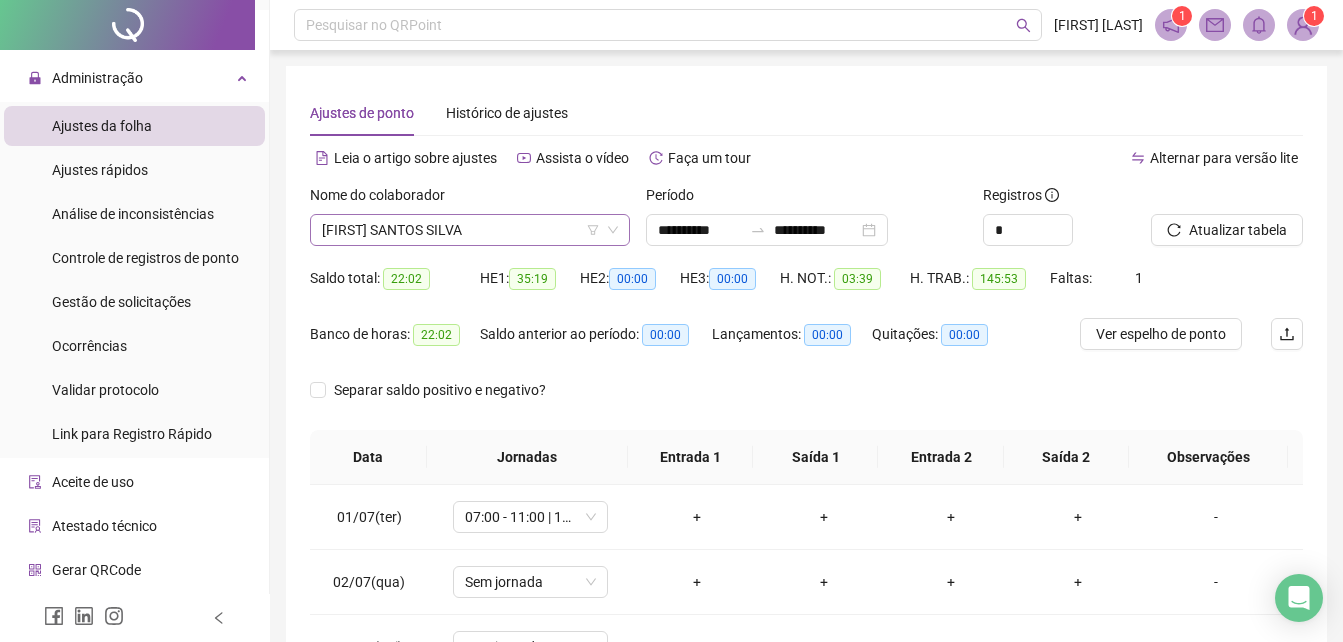 click on "[FIRST] SANTOS SILVA" at bounding box center (470, 230) 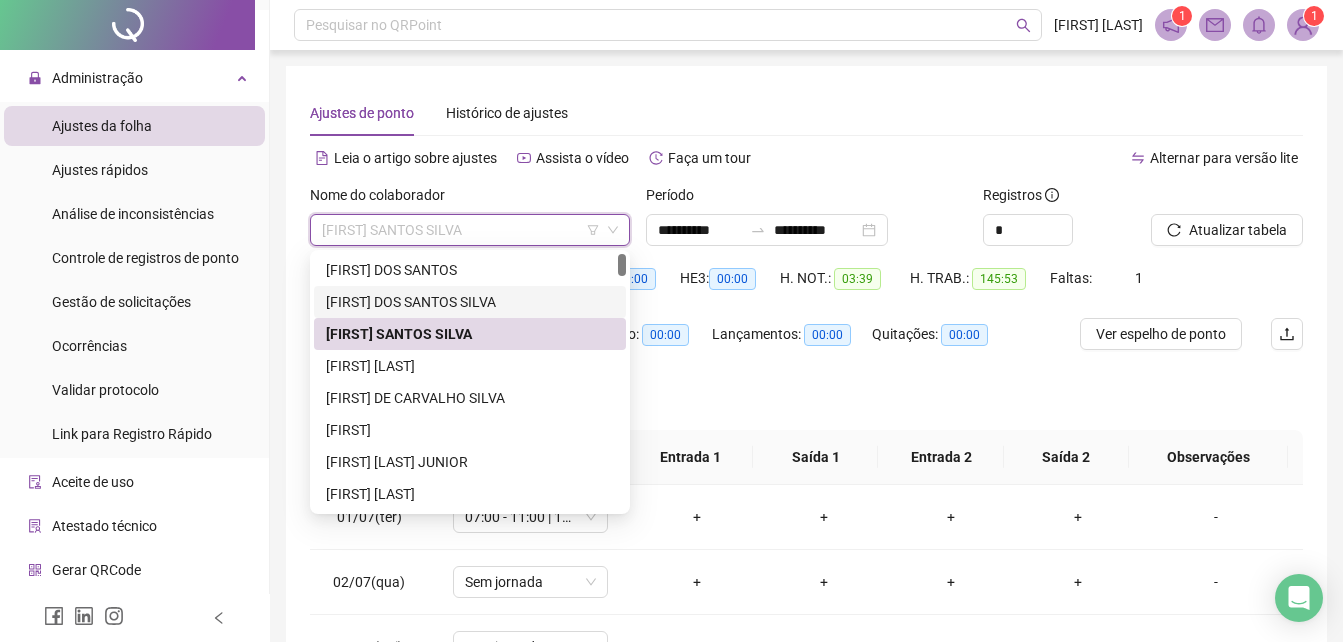 click on "[FIRST] DOS SANTOS SILVA" at bounding box center [470, 302] 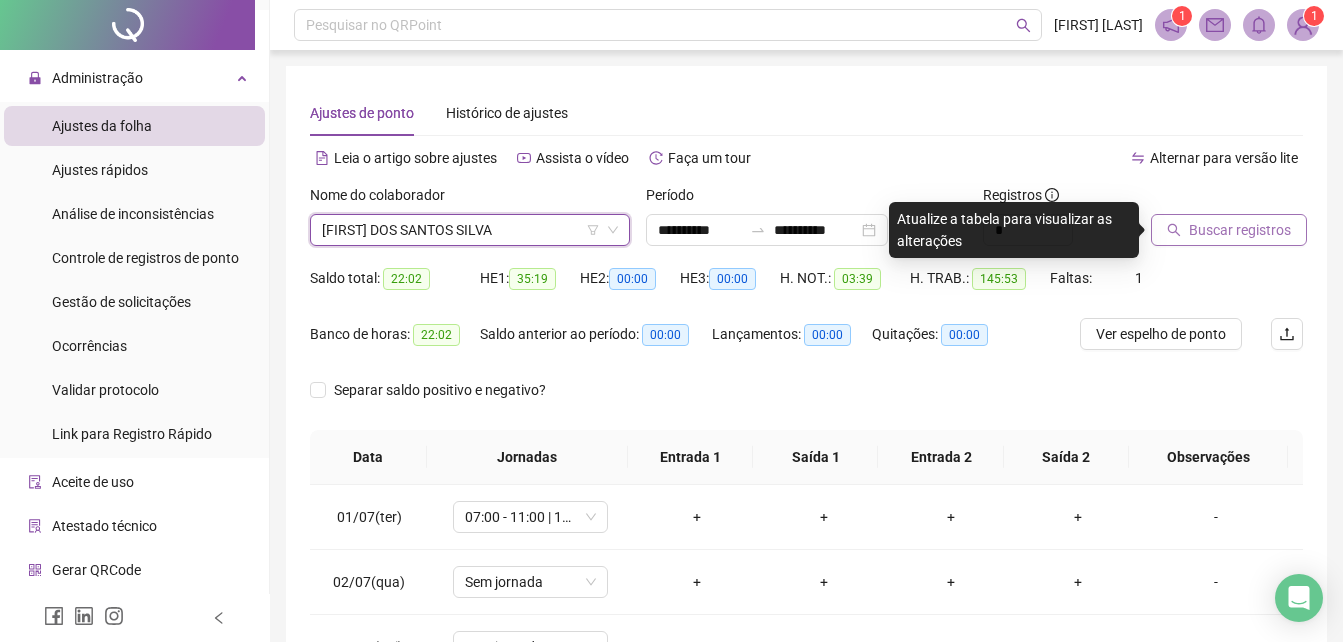 click on "Buscar registros" at bounding box center [1240, 230] 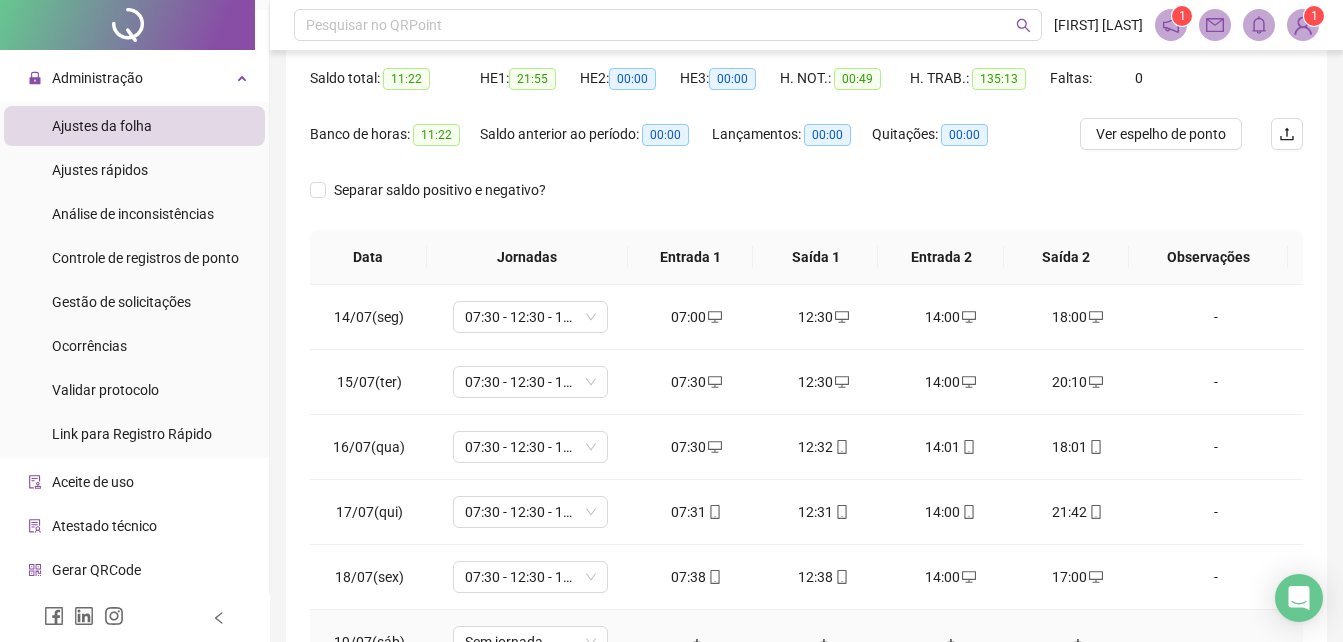 scroll, scrollTop: 380, scrollLeft: 0, axis: vertical 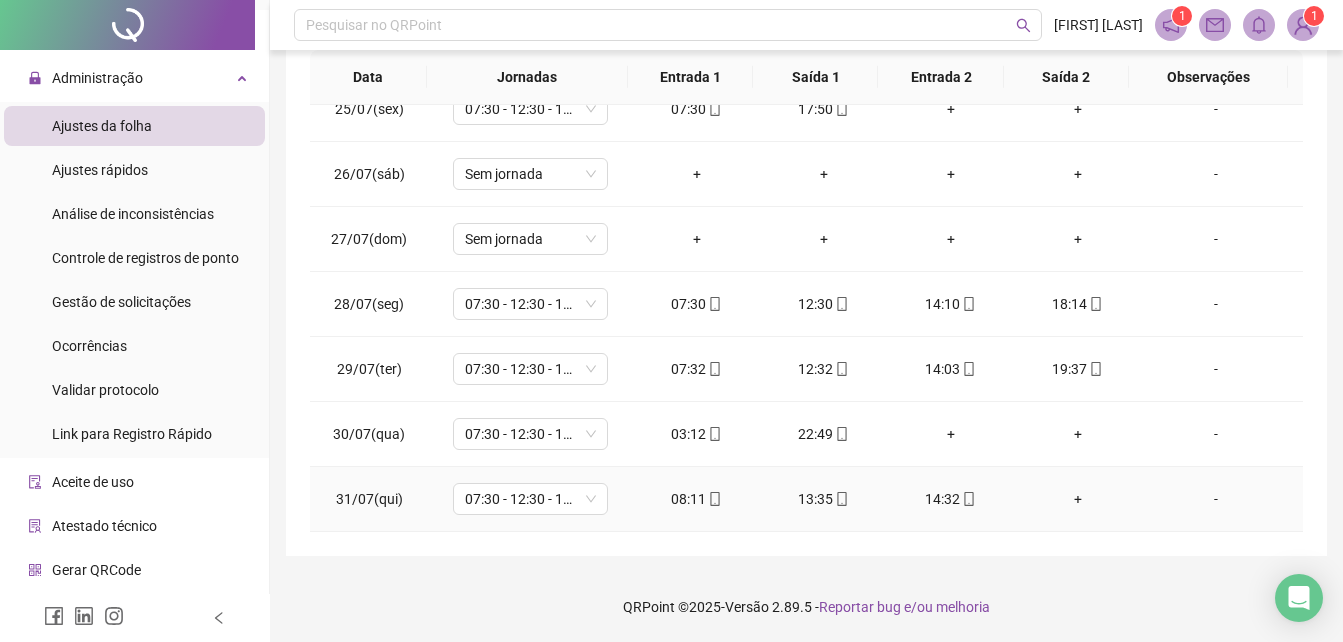 click on "+" at bounding box center (1077, 499) 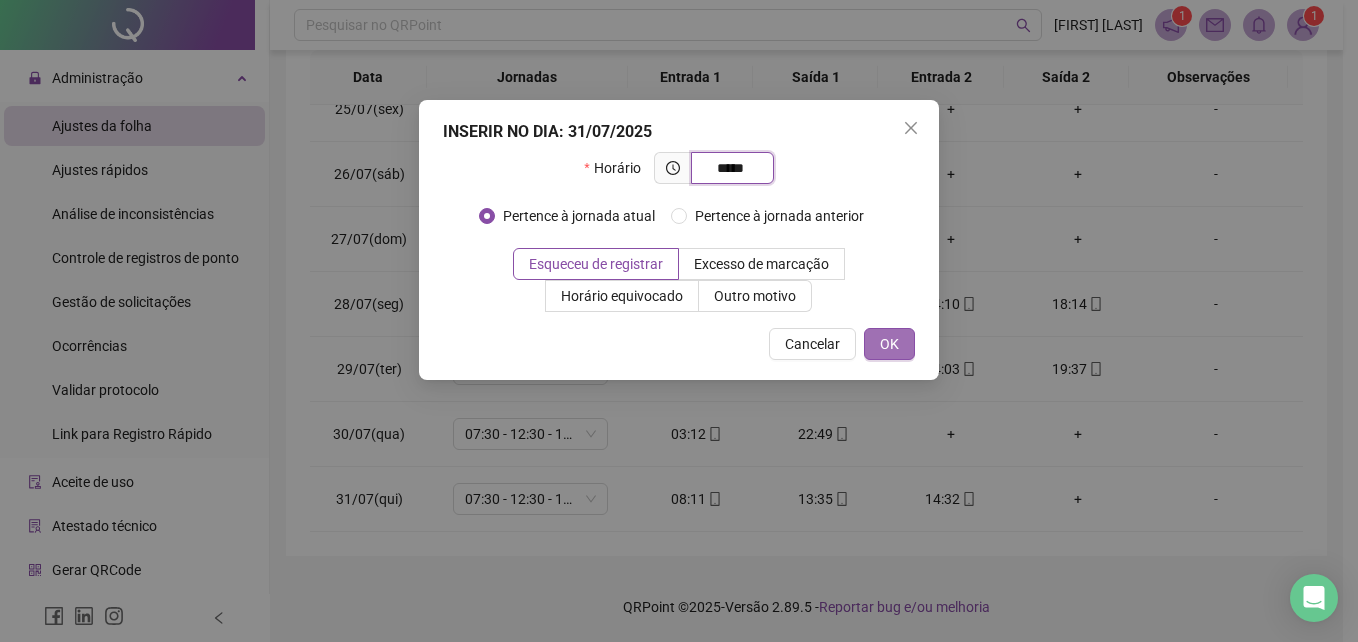 type on "*****" 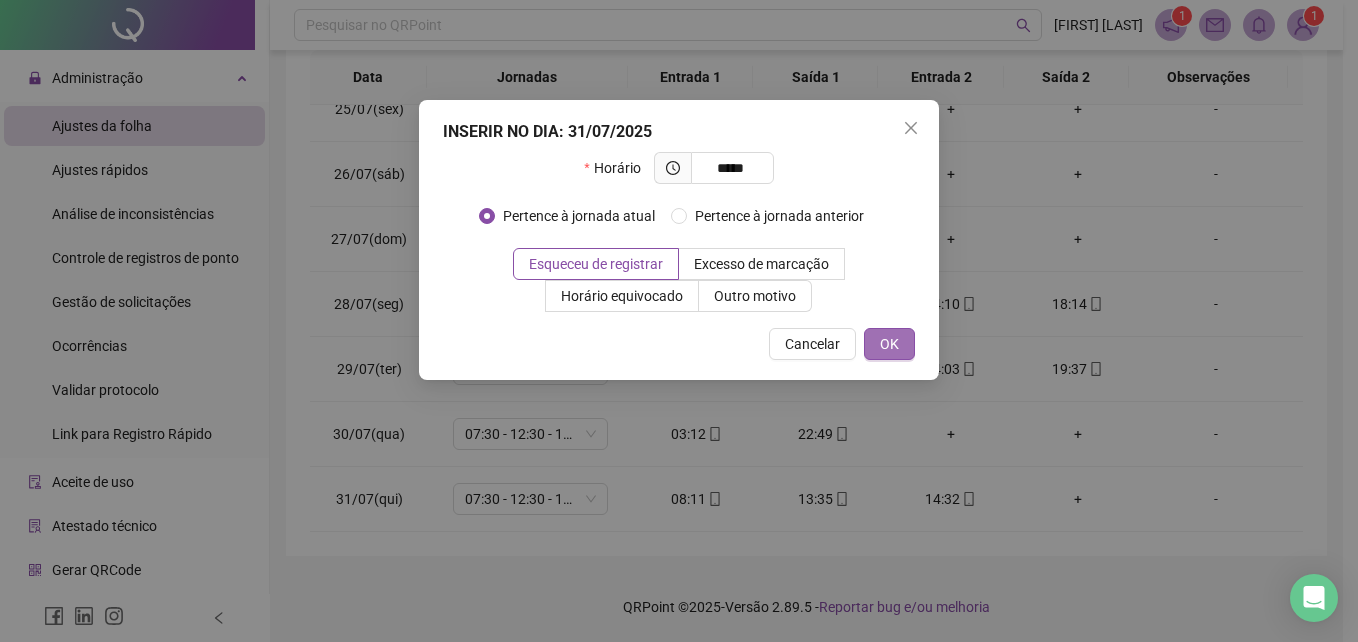 click on "OK" at bounding box center [889, 344] 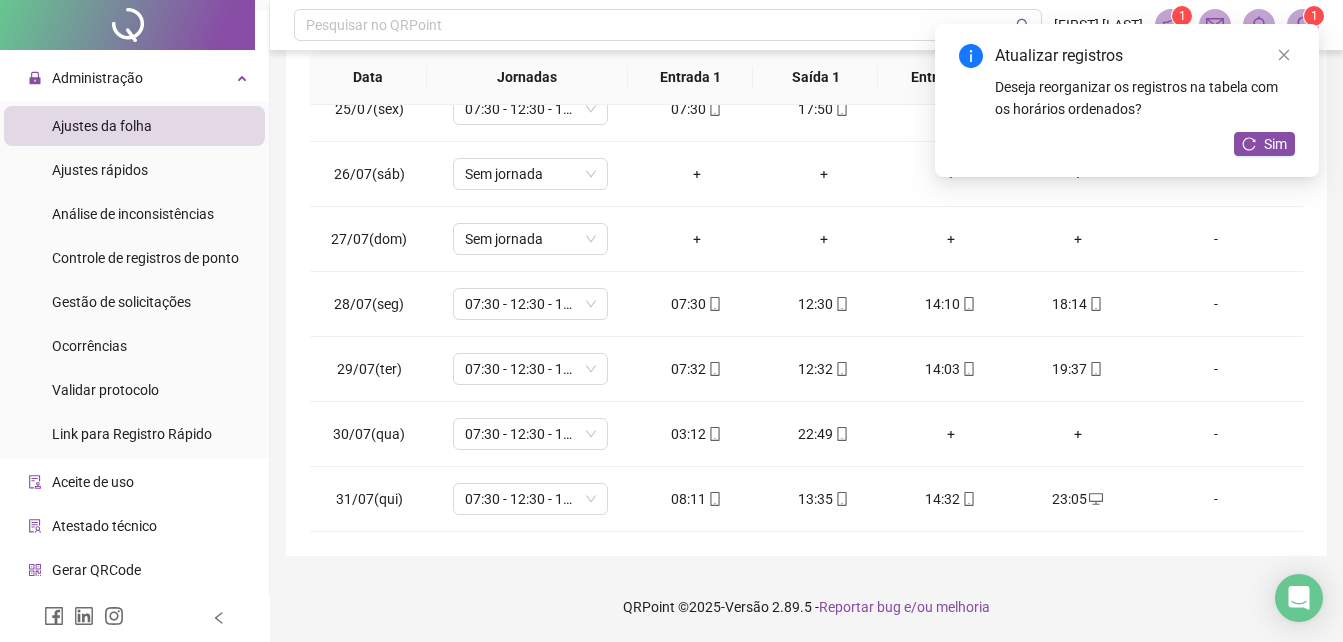 click on "Atualizar registros" at bounding box center [1145, 56] 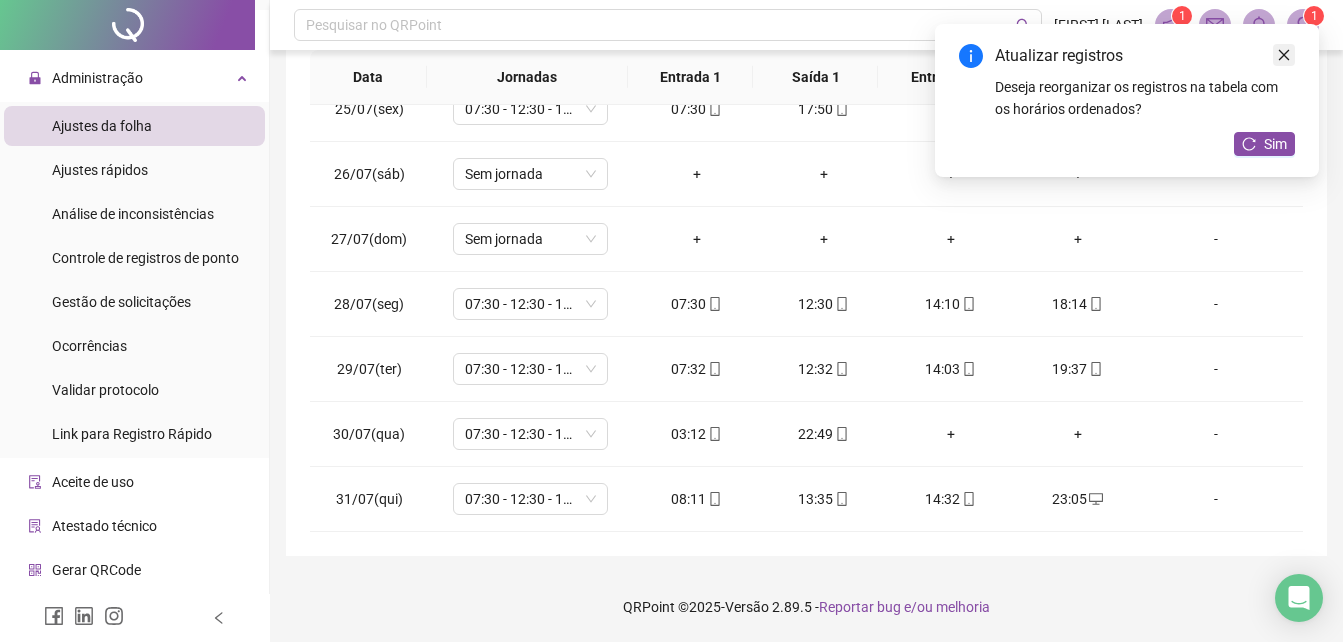 click 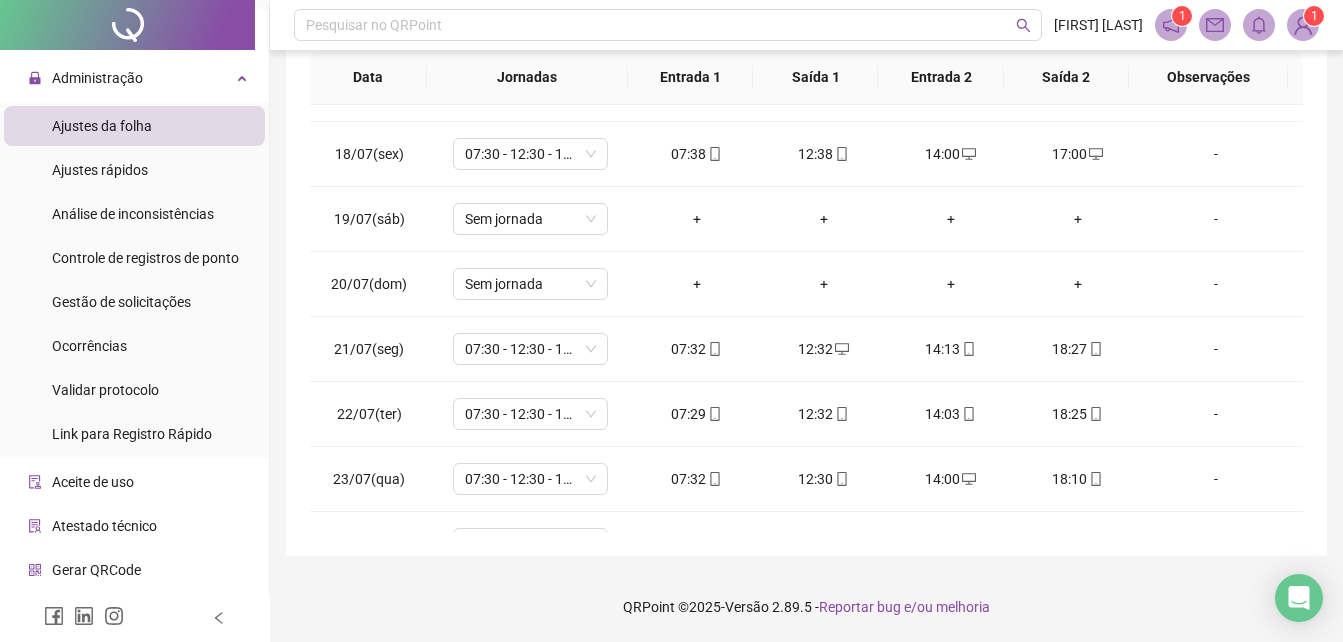 scroll, scrollTop: 0, scrollLeft: 0, axis: both 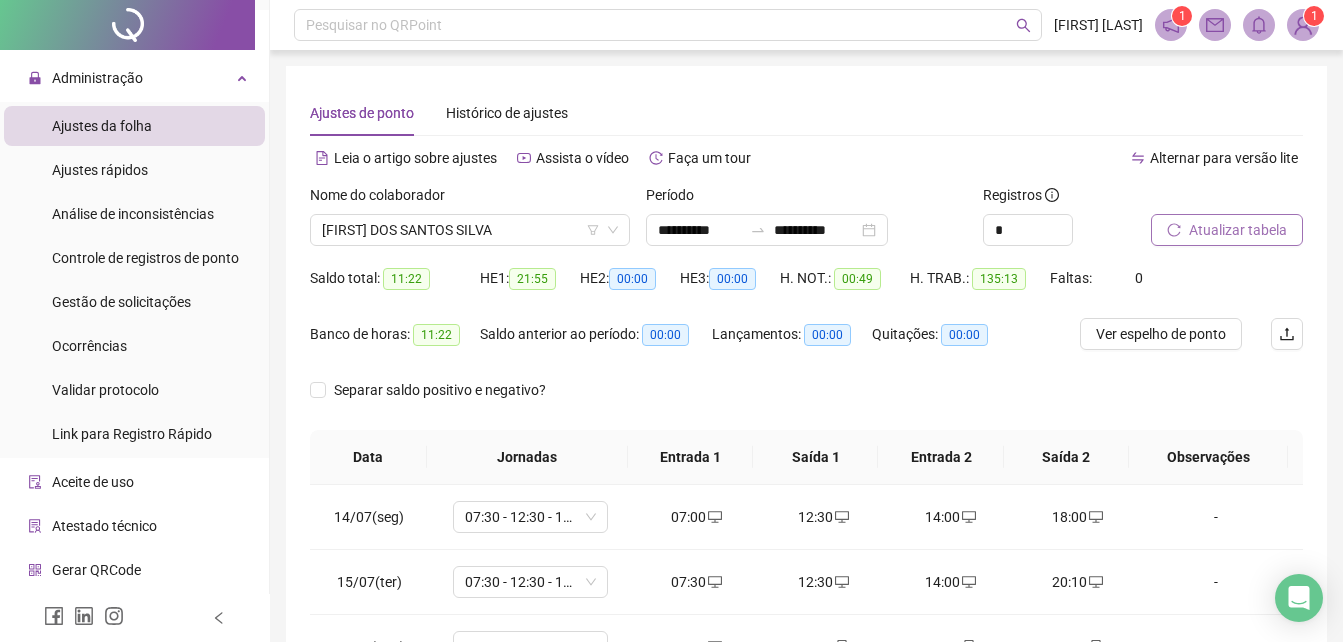 click on "Atualizar tabela" at bounding box center [1227, 230] 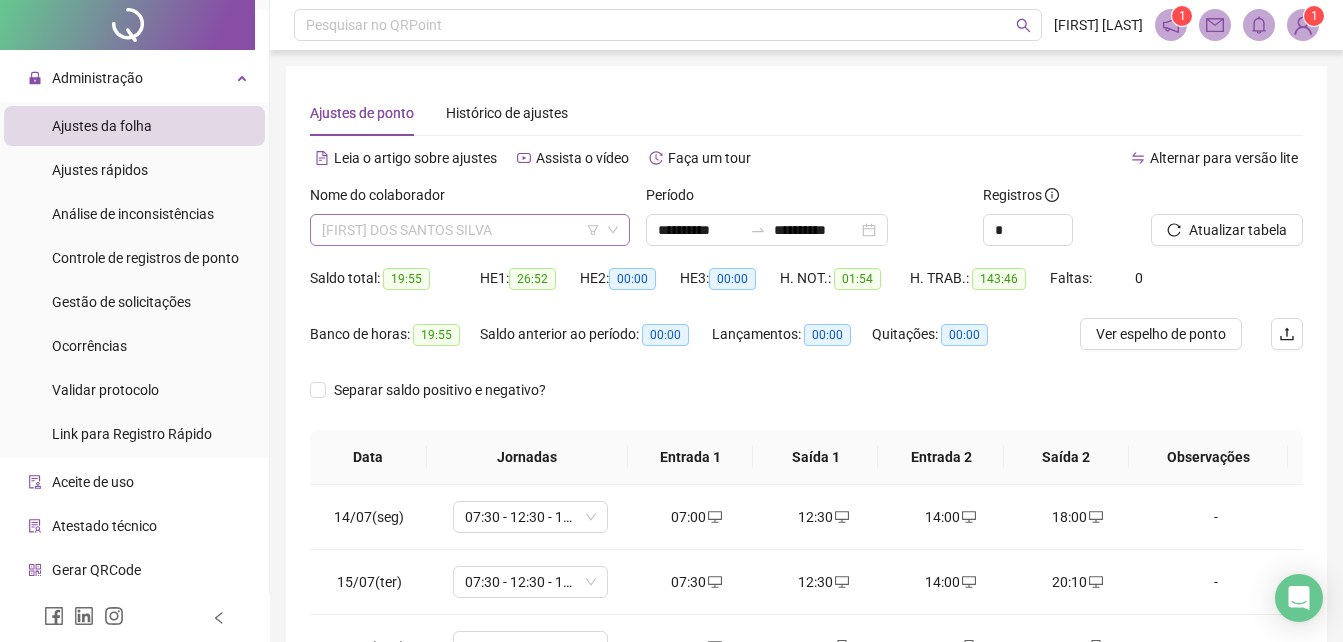 click on "[FIRST] DOS SANTOS SILVA" at bounding box center (470, 230) 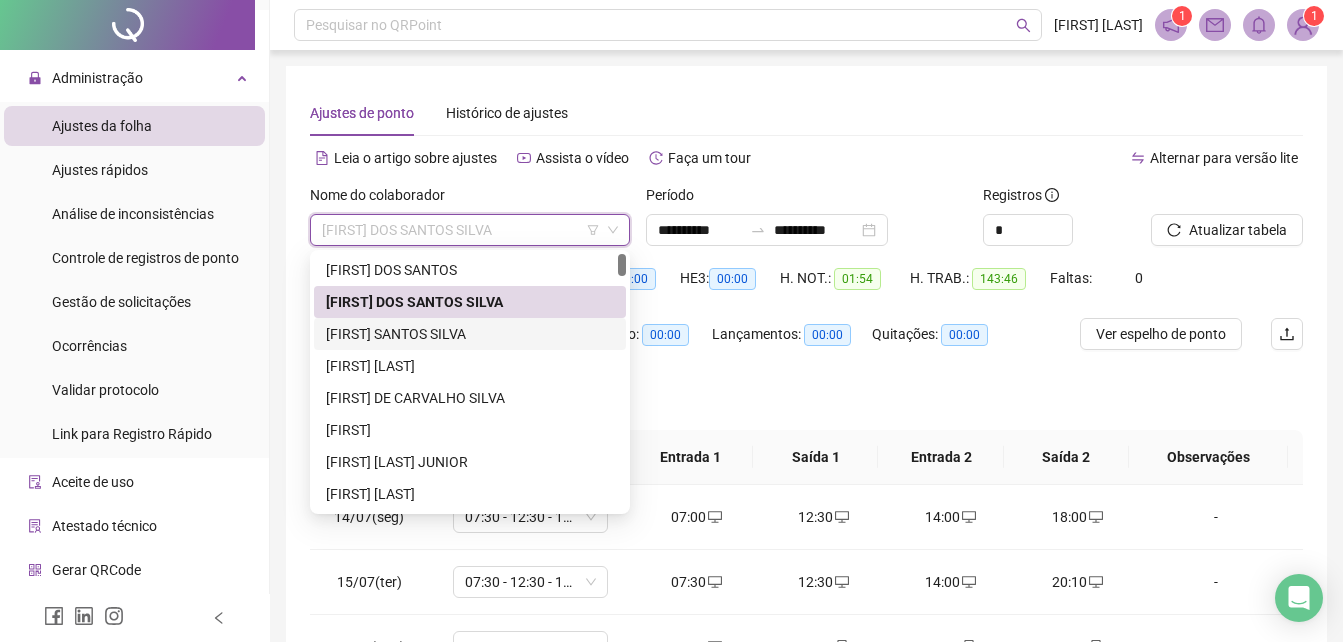 click on "[FIRST] SANTOS SILVA" at bounding box center [470, 334] 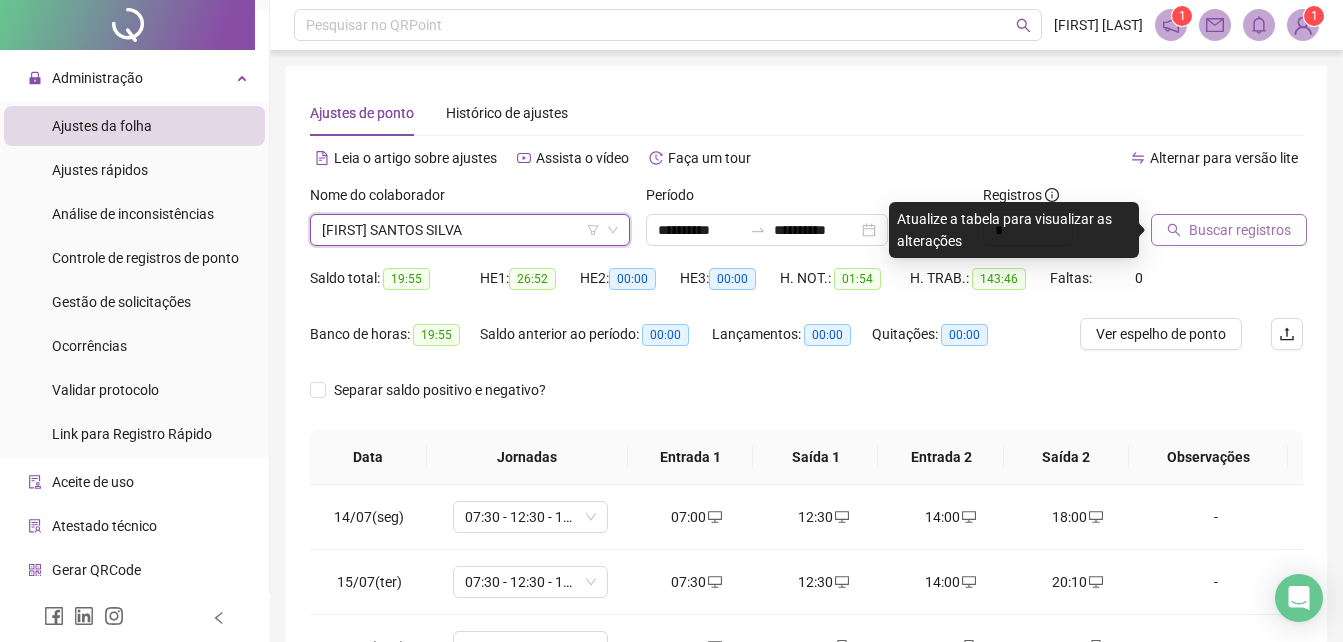 click on "Buscar registros" at bounding box center (1240, 230) 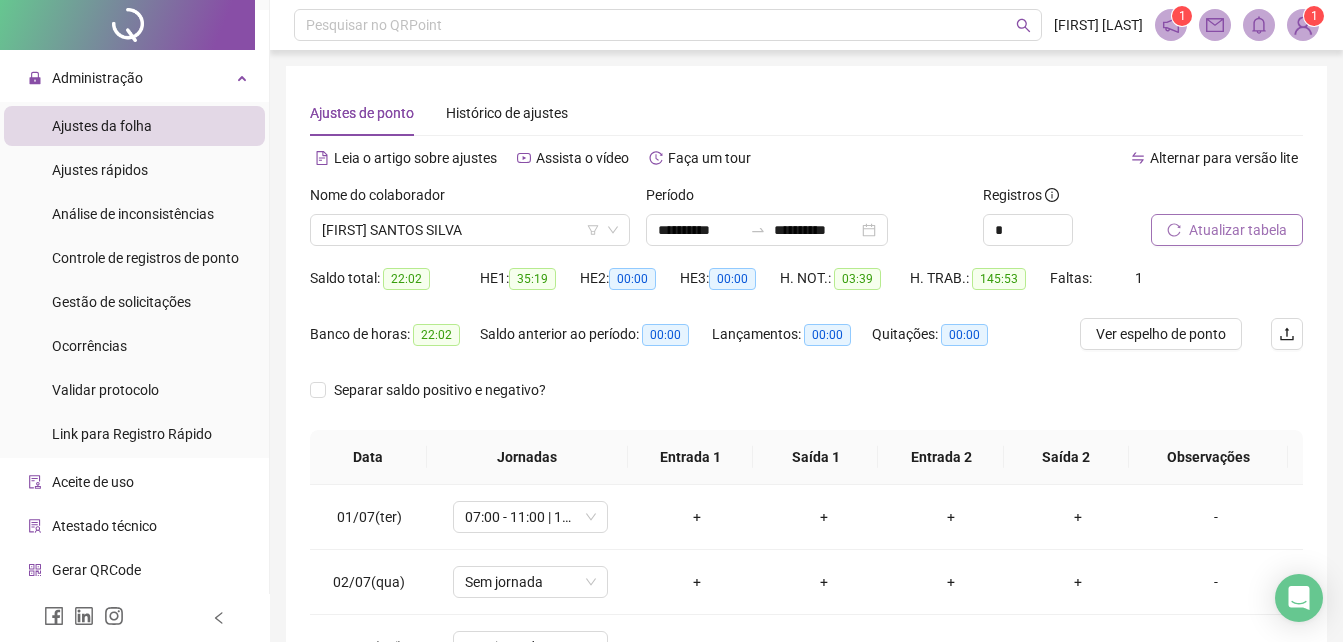 scroll, scrollTop: 380, scrollLeft: 0, axis: vertical 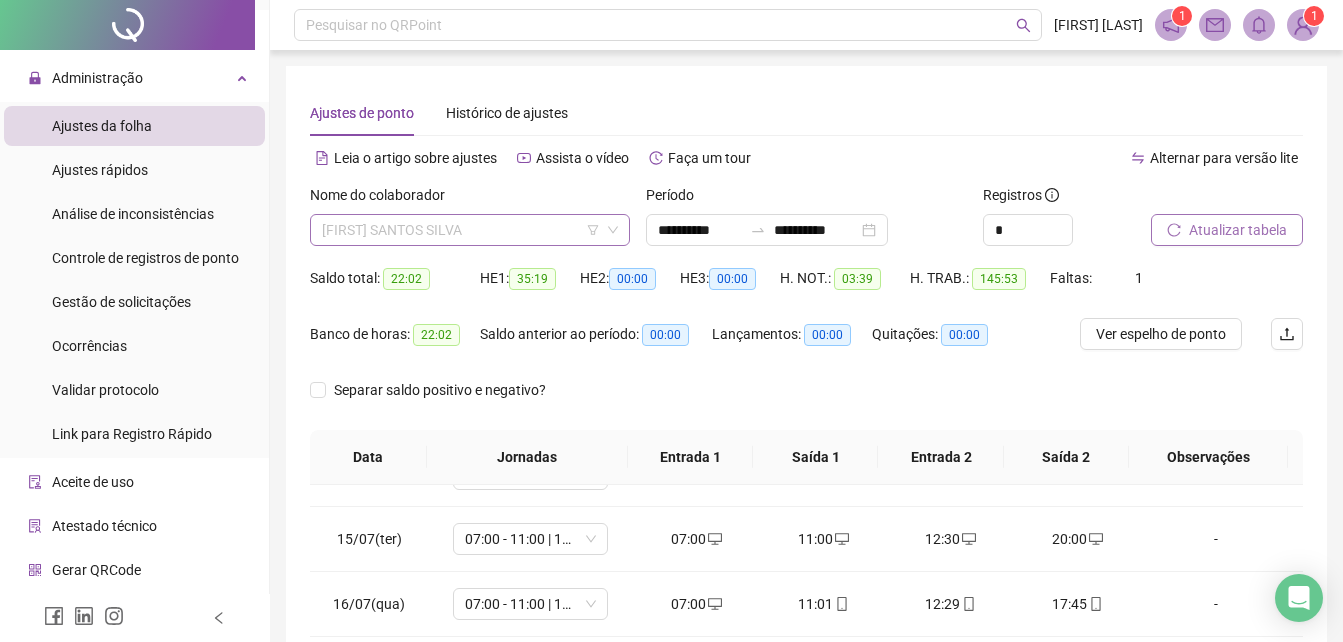 click on "[FIRST] SANTOS SILVA" at bounding box center [470, 230] 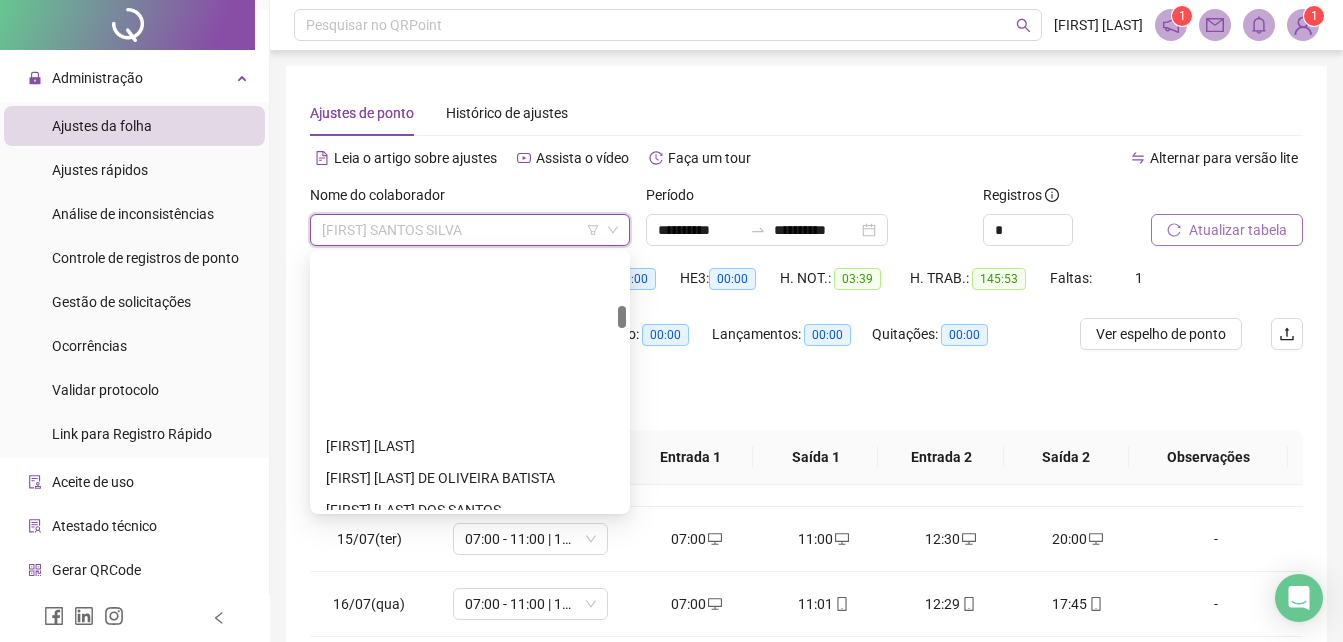 scroll, scrollTop: 700, scrollLeft: 0, axis: vertical 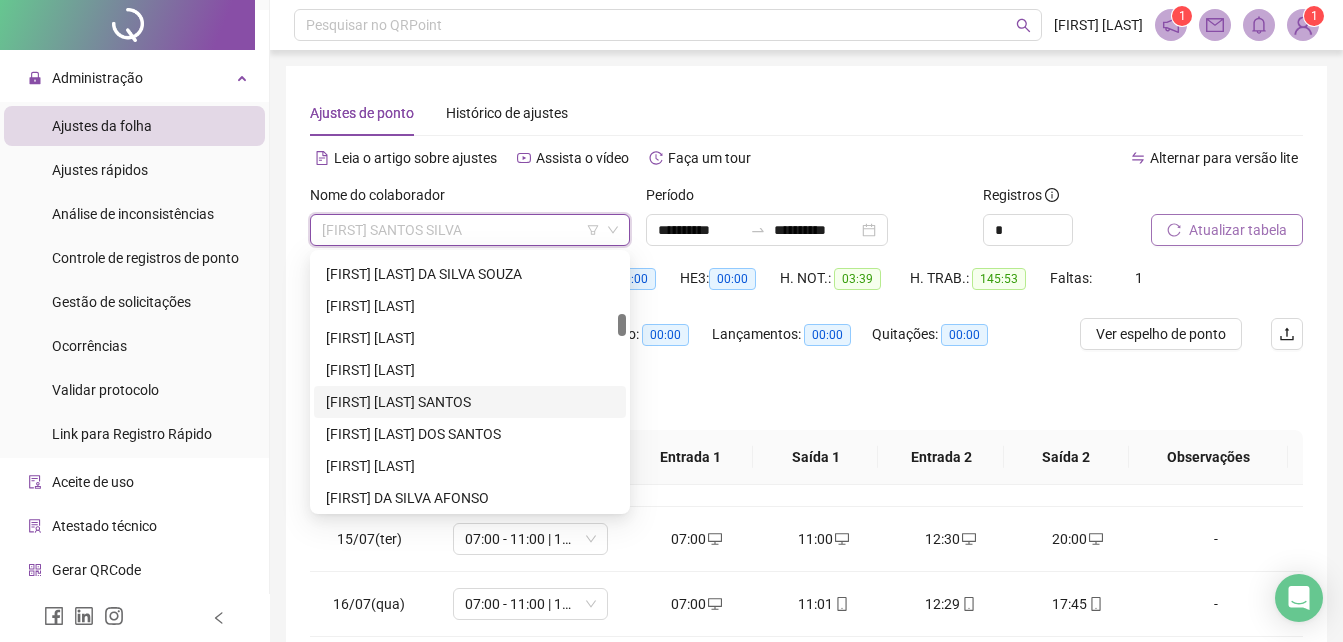 click on "[FIRST] [LAST] SANTOS" at bounding box center (470, 402) 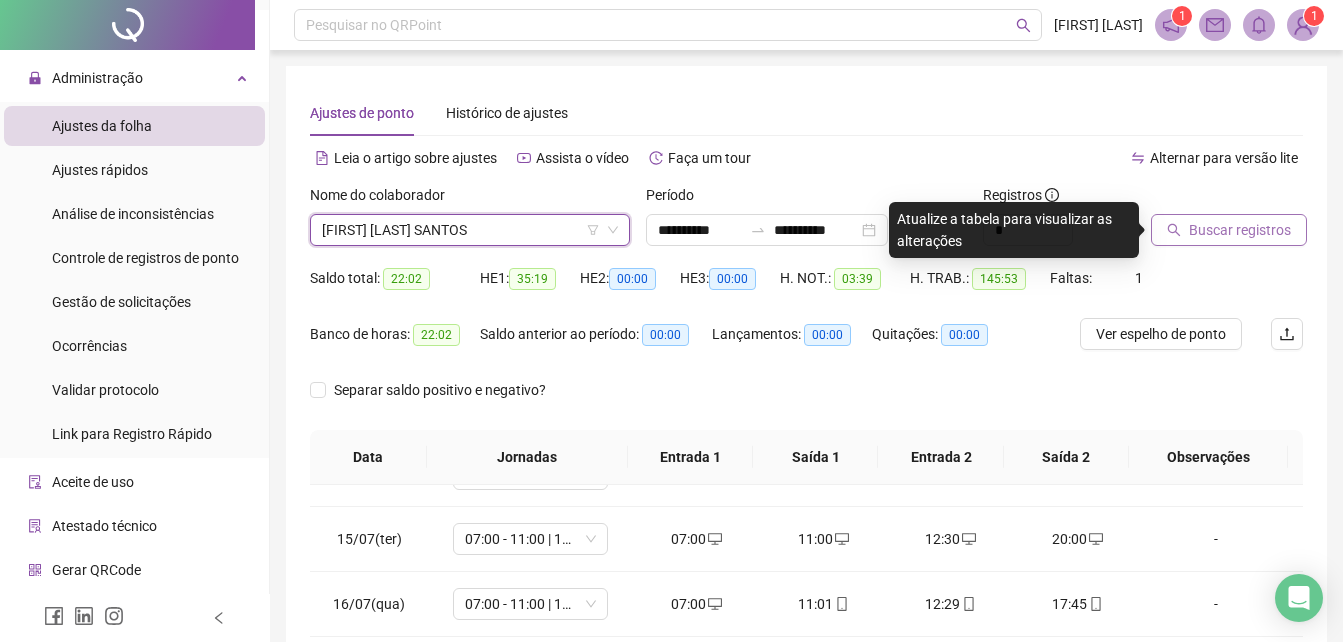 click on "Buscar registros" at bounding box center [1229, 230] 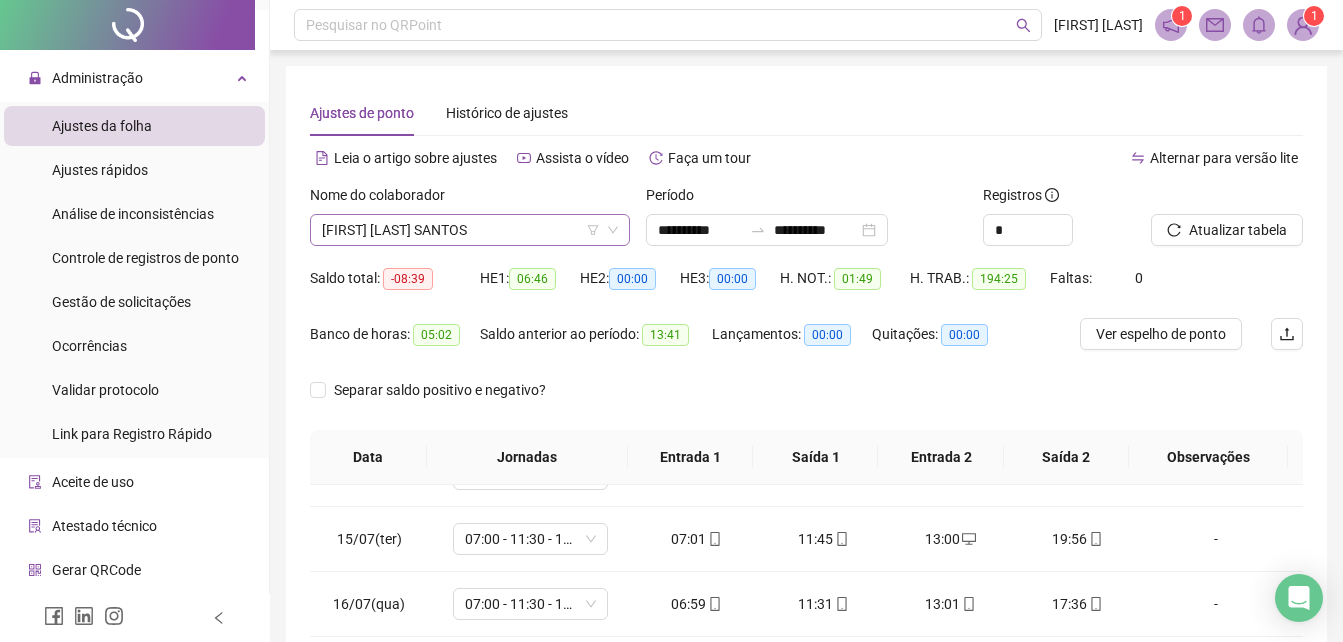 click on "[FIRST] [LAST] SANTOS" at bounding box center (470, 230) 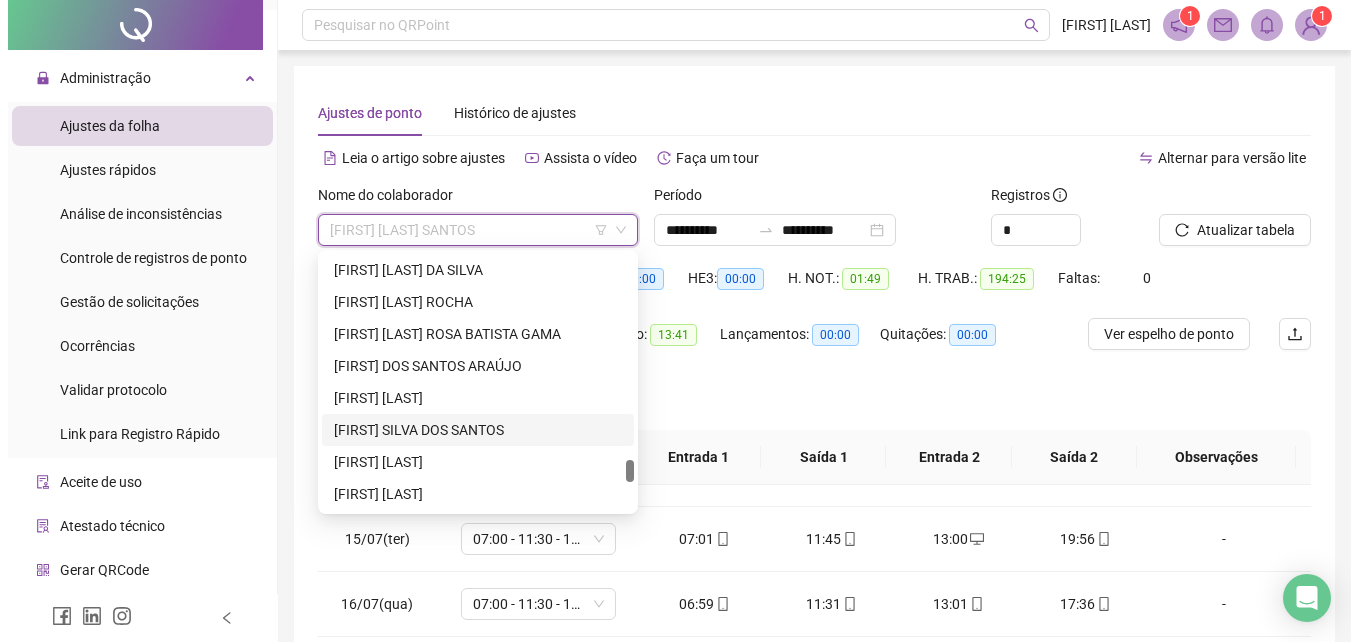 scroll, scrollTop: 2400, scrollLeft: 0, axis: vertical 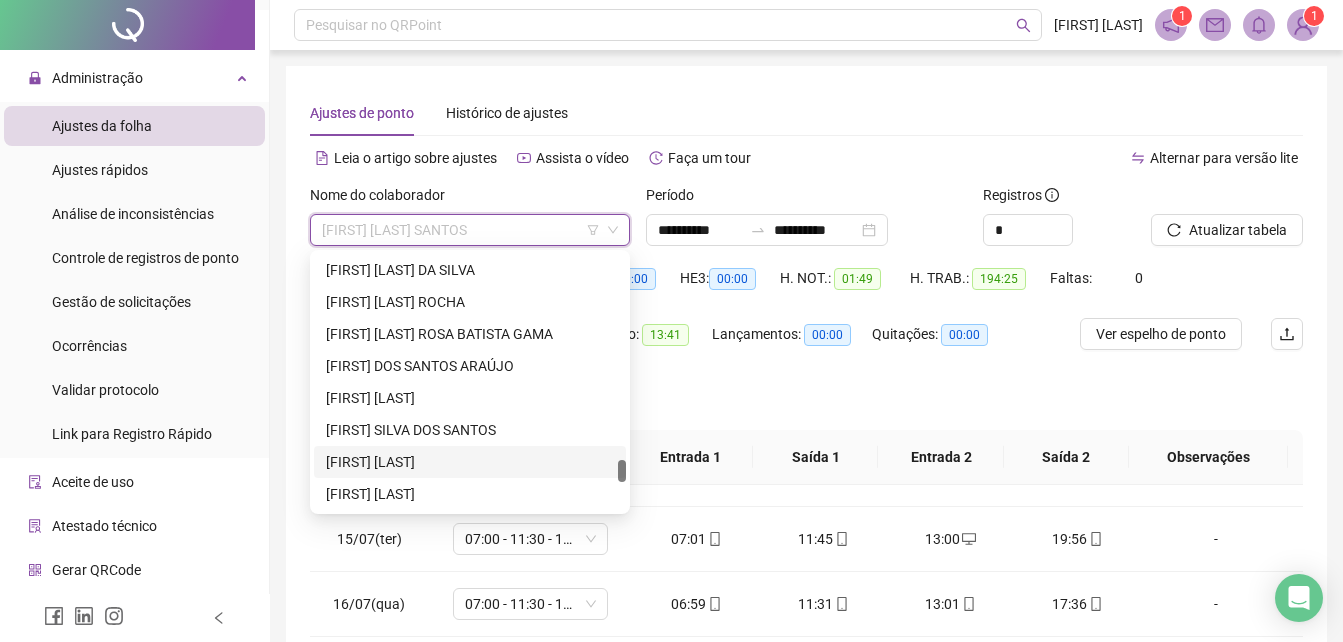 click on "[FIRST] [LAST]" at bounding box center (470, 462) 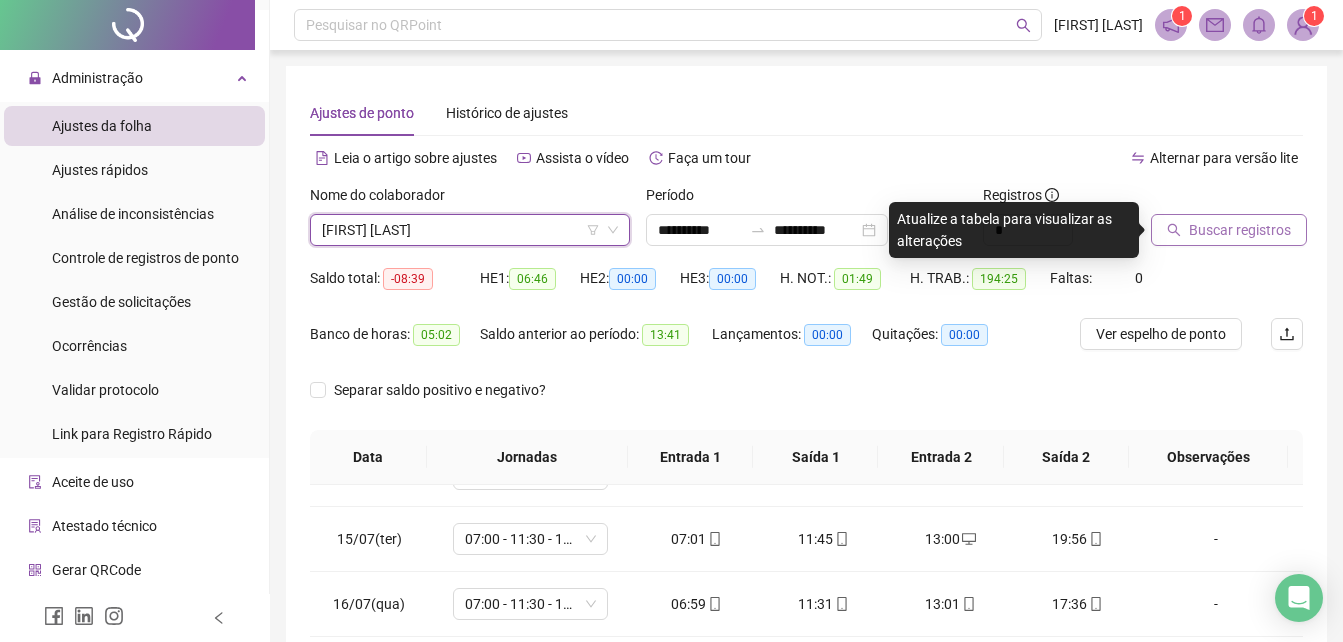 click 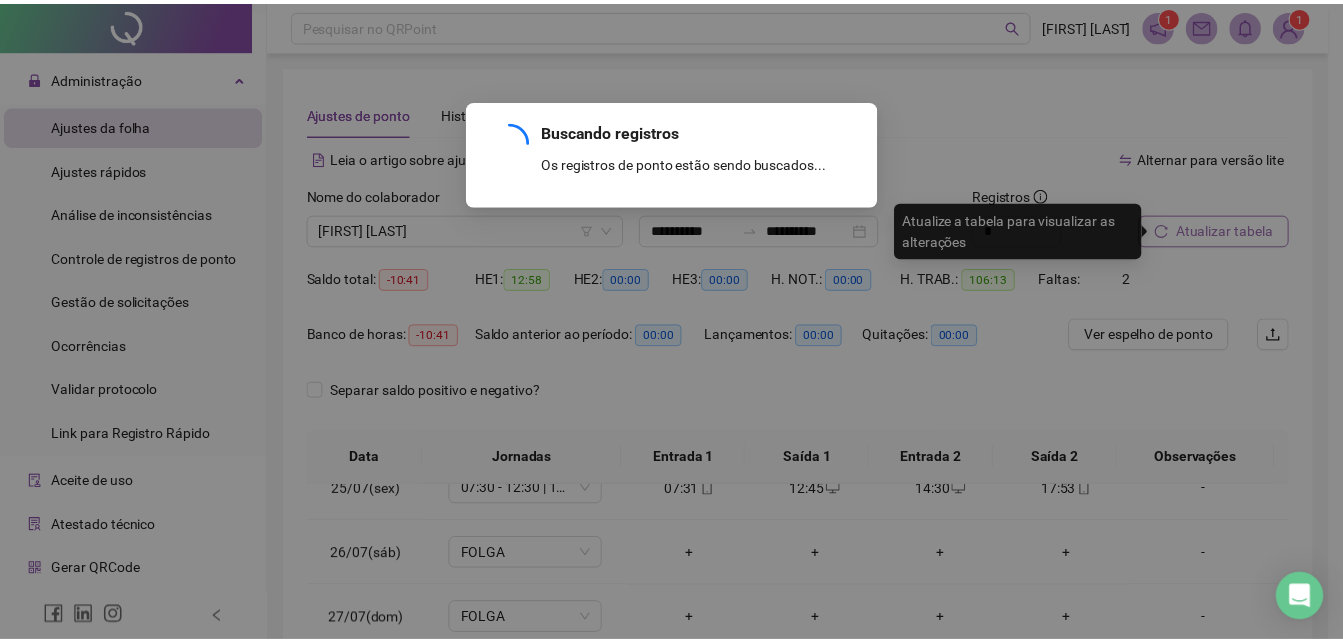 scroll, scrollTop: 678, scrollLeft: 0, axis: vertical 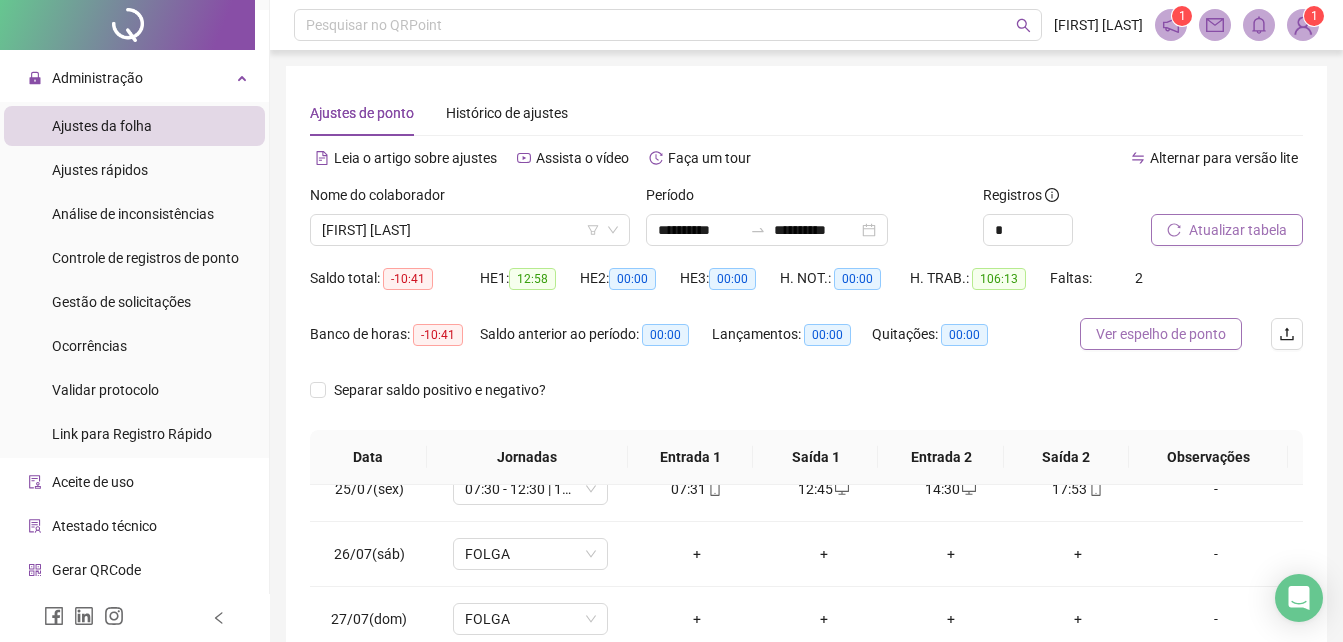 click on "Ver espelho de ponto" at bounding box center [1161, 334] 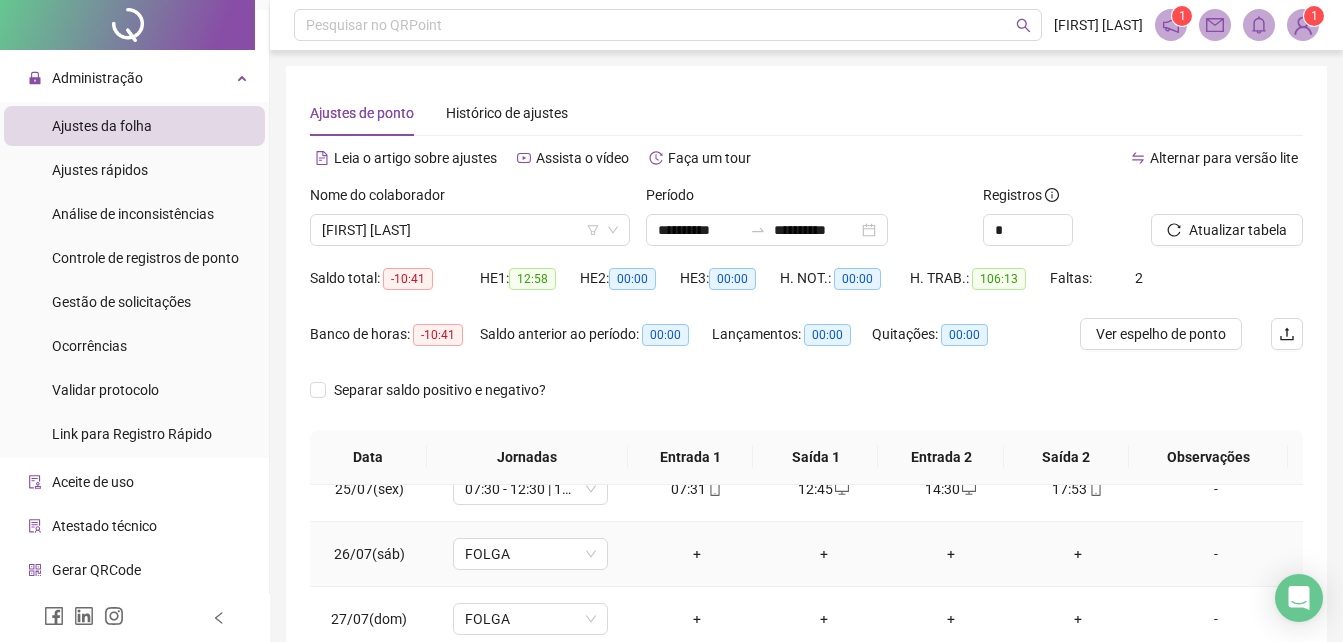 scroll, scrollTop: 380, scrollLeft: 0, axis: vertical 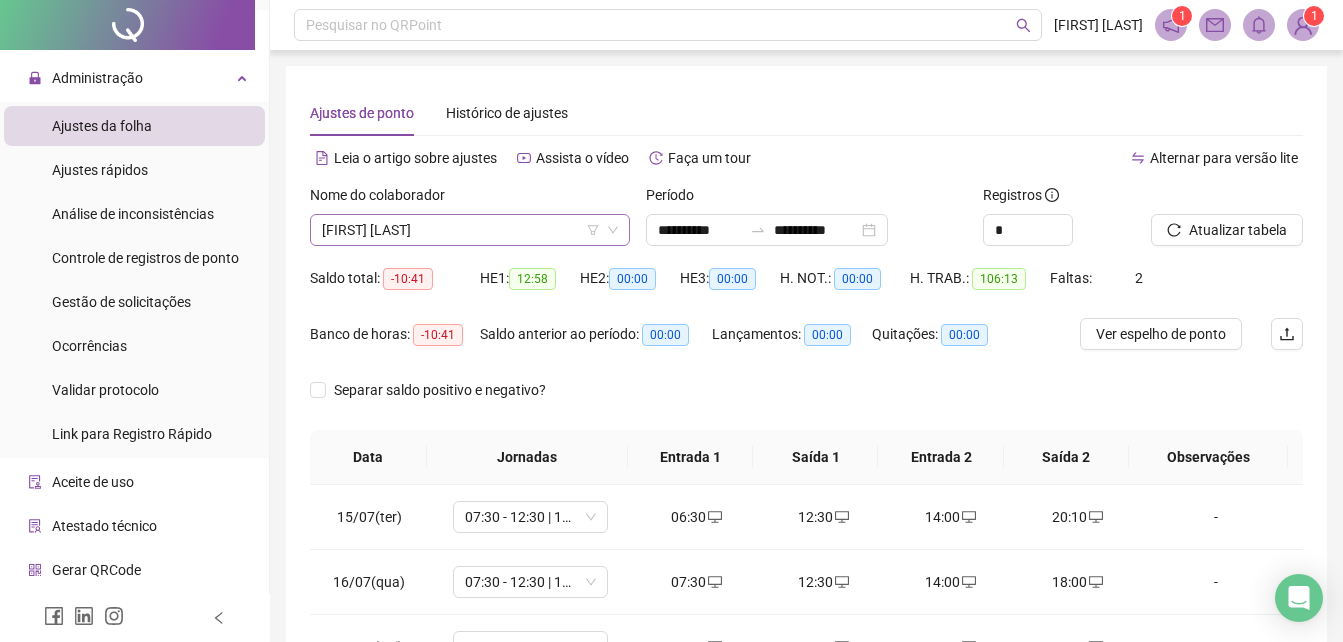 click on "[FIRST] [LAST]" at bounding box center (470, 230) 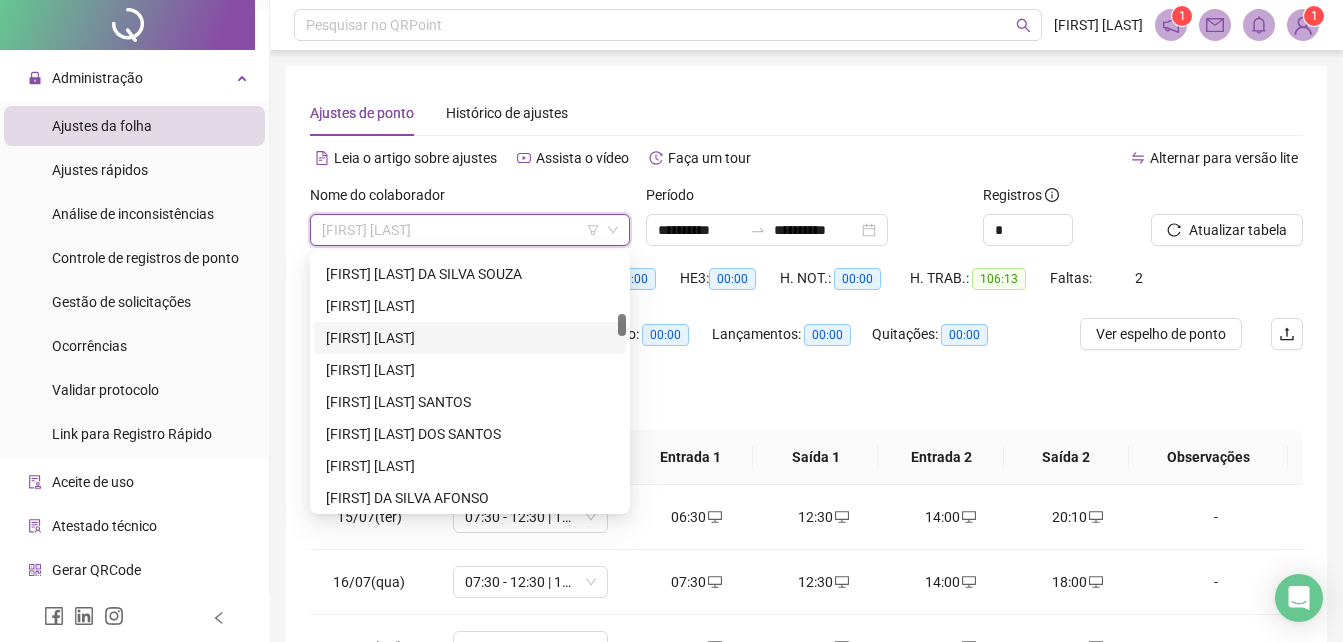 scroll, scrollTop: 800, scrollLeft: 0, axis: vertical 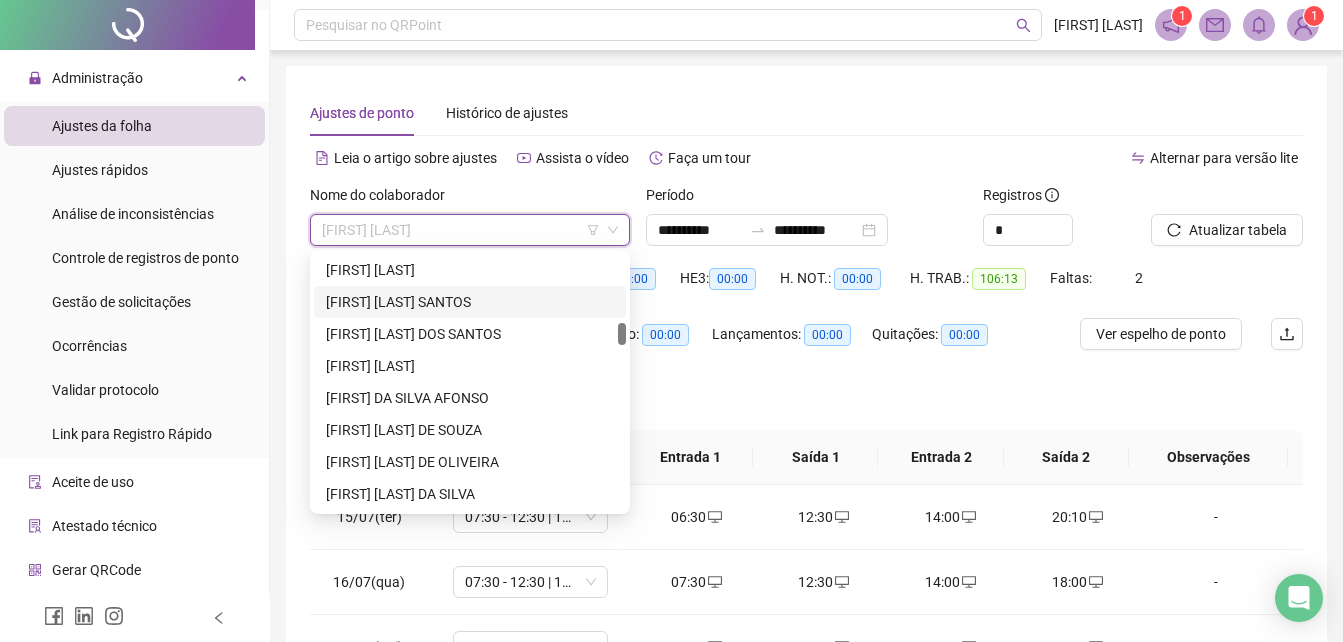 click on "[FIRST] [LAST] SANTOS" at bounding box center [470, 302] 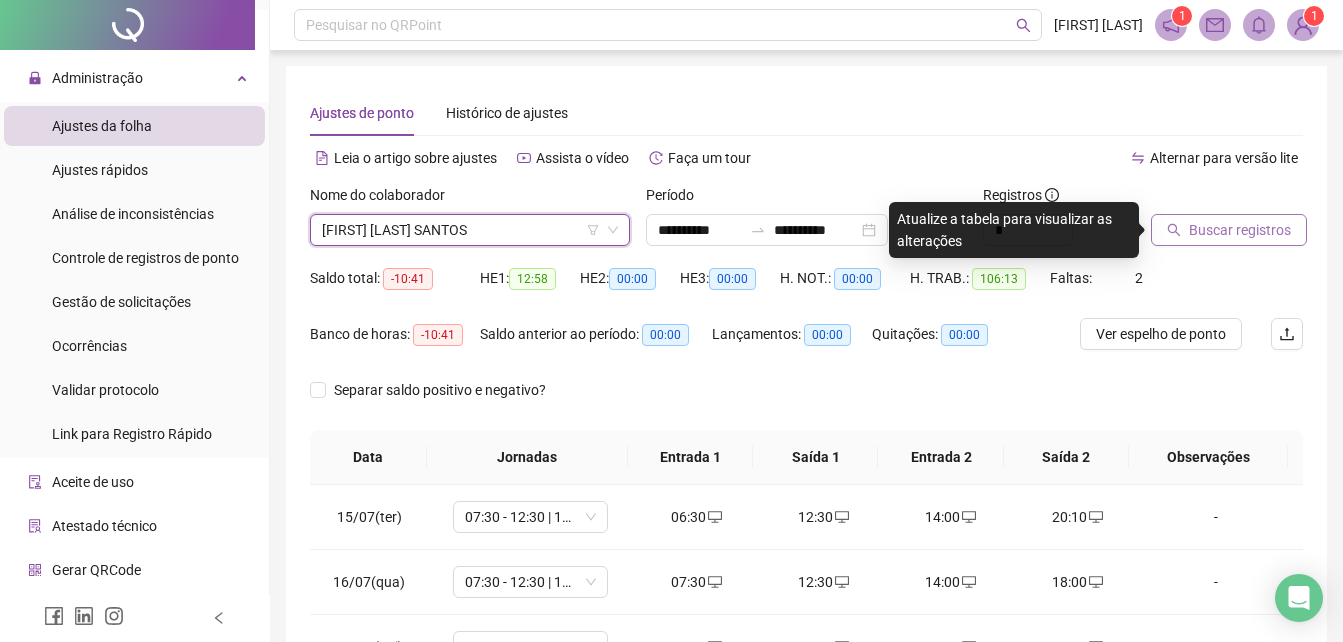 click on "Buscar registros" at bounding box center (1240, 230) 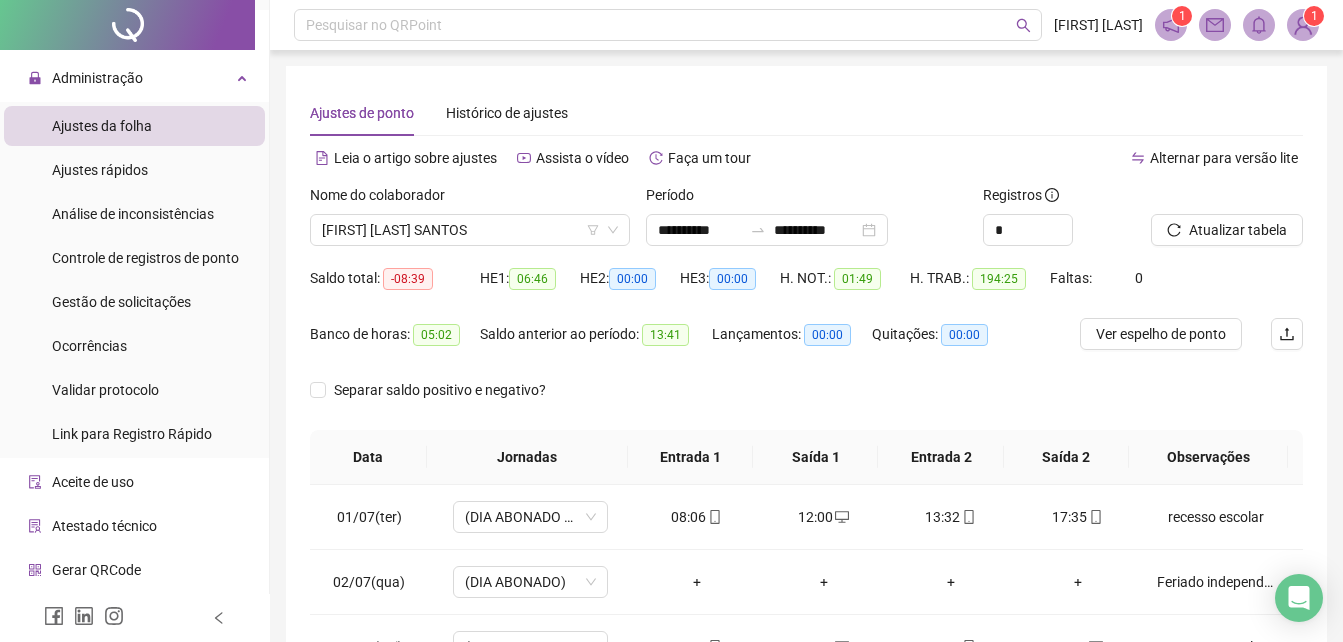 scroll, scrollTop: 380, scrollLeft: 0, axis: vertical 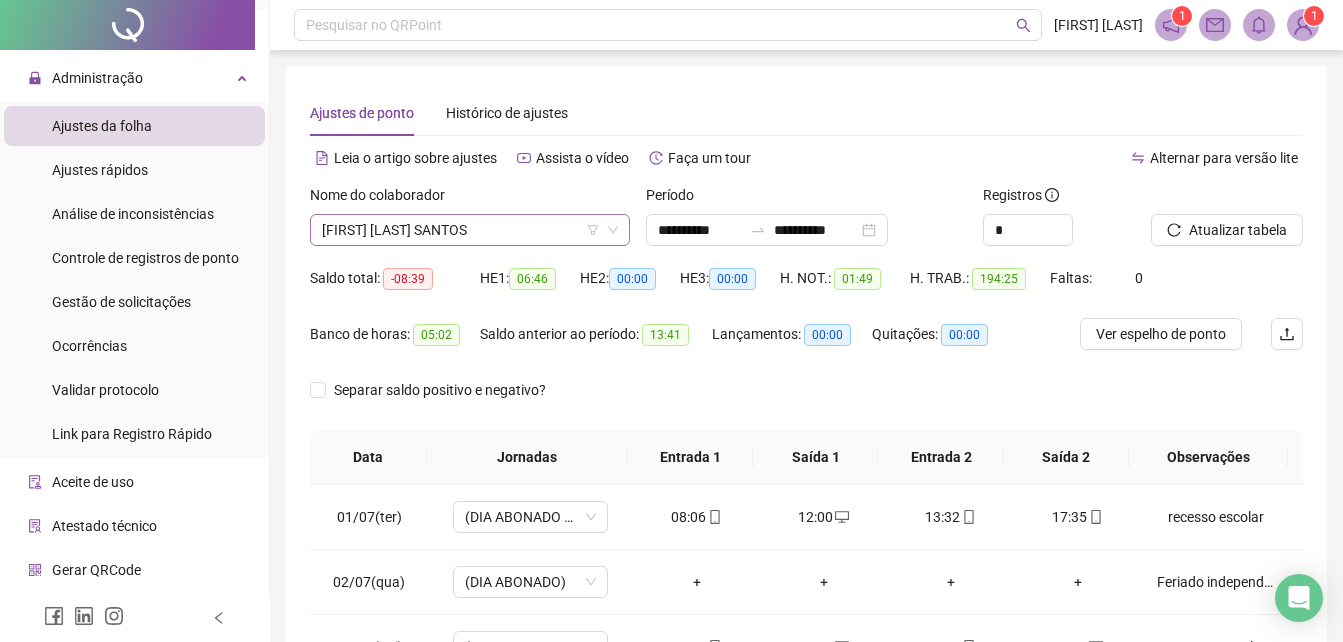 click on "[FIRST] [LAST] SANTOS" at bounding box center [470, 230] 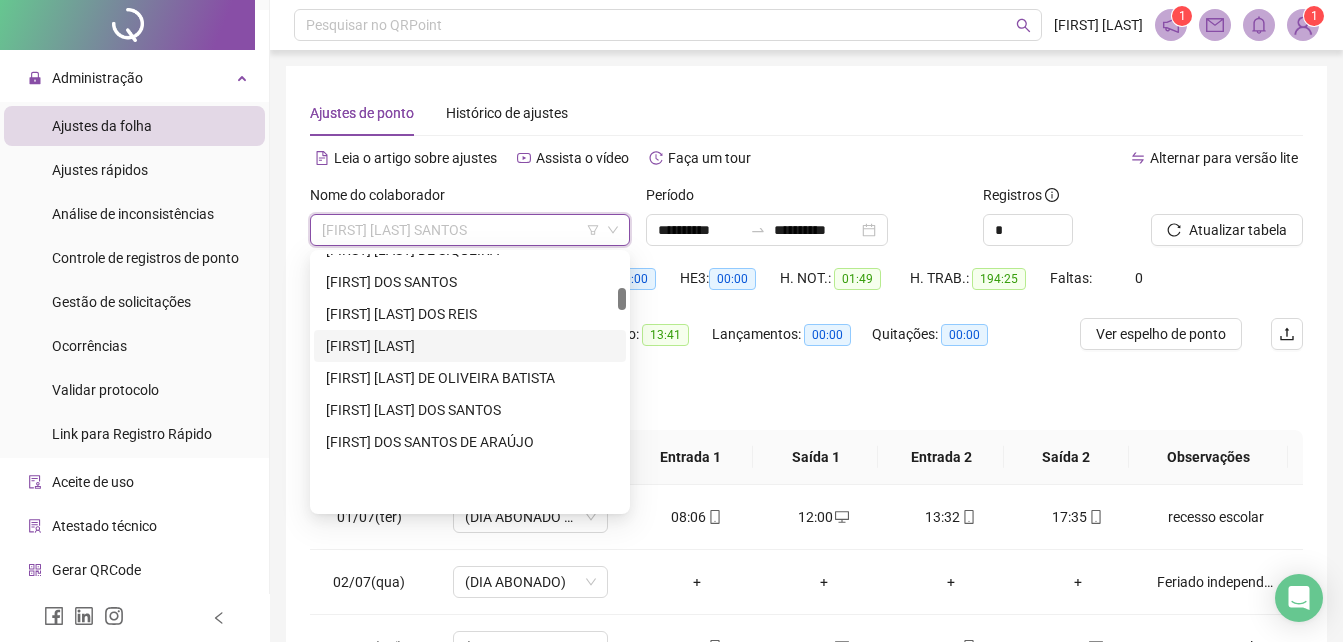 scroll, scrollTop: 0, scrollLeft: 0, axis: both 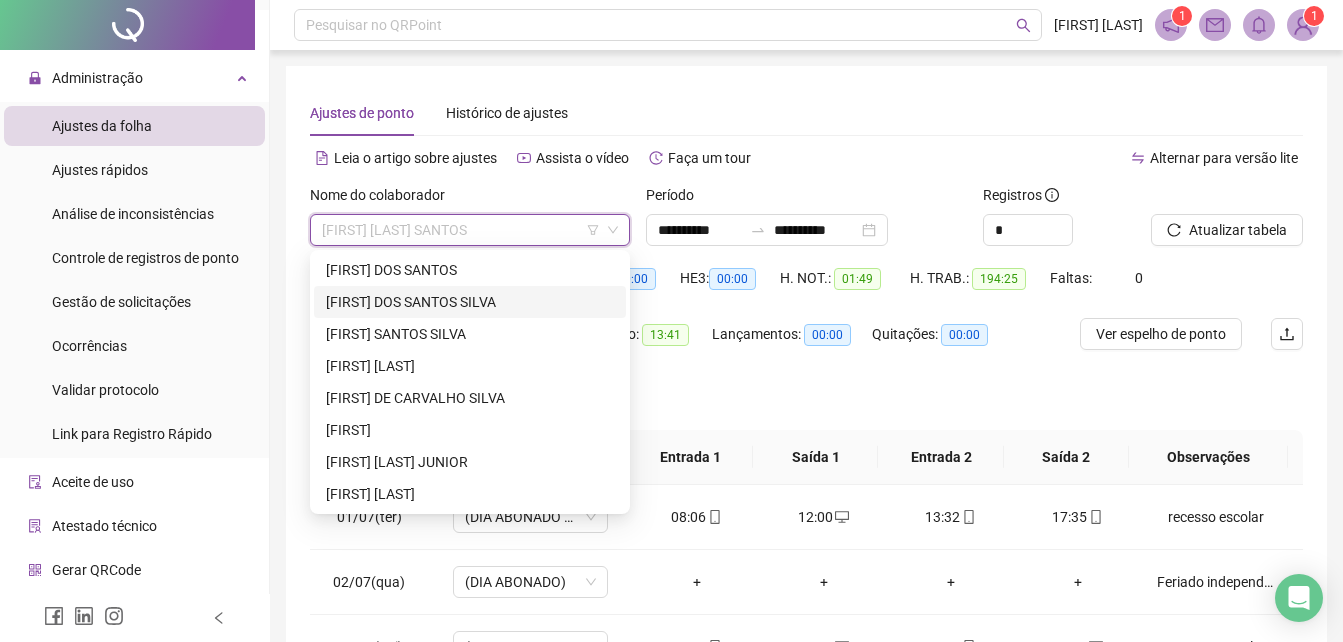 click on "[FIRST] DOS SANTOS SILVA" at bounding box center [470, 302] 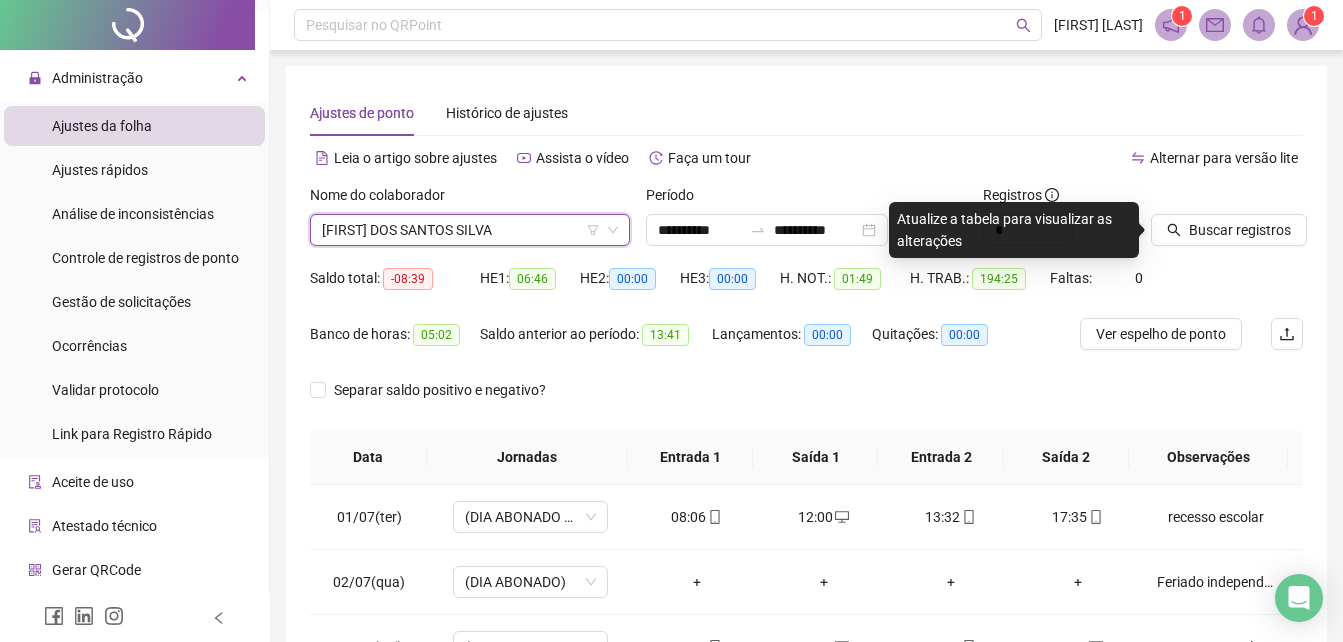 scroll, scrollTop: 0, scrollLeft: 0, axis: both 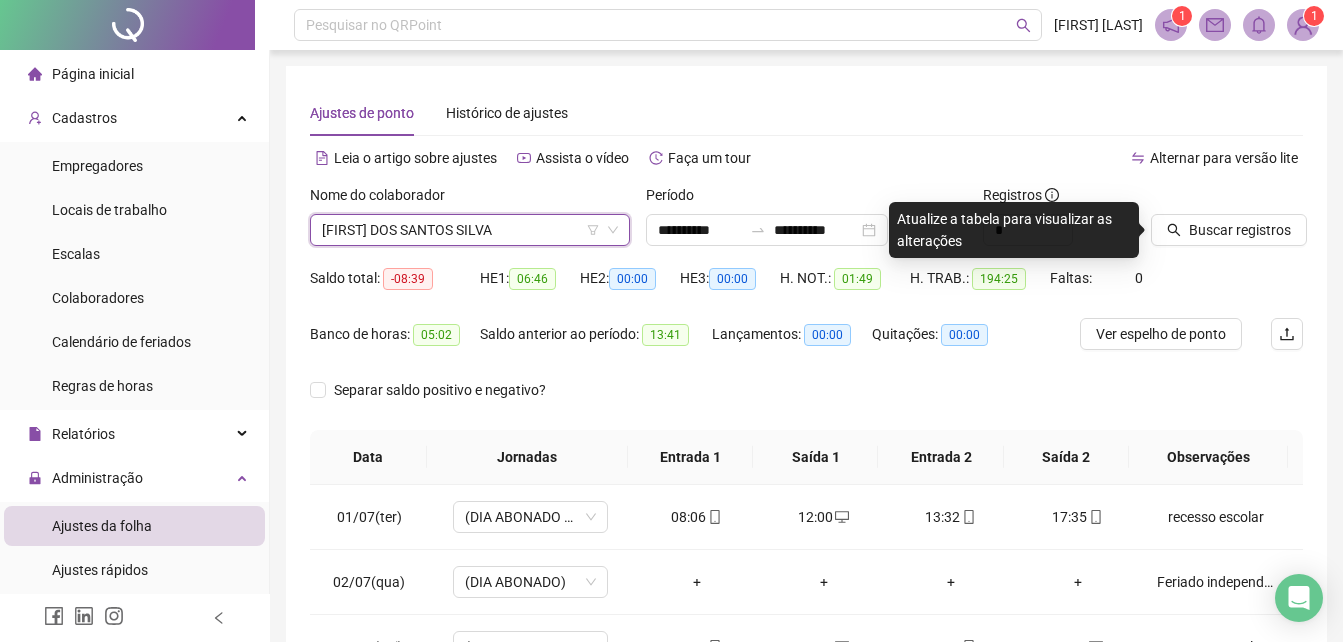 click on "Colaboradores" at bounding box center [134, 298] 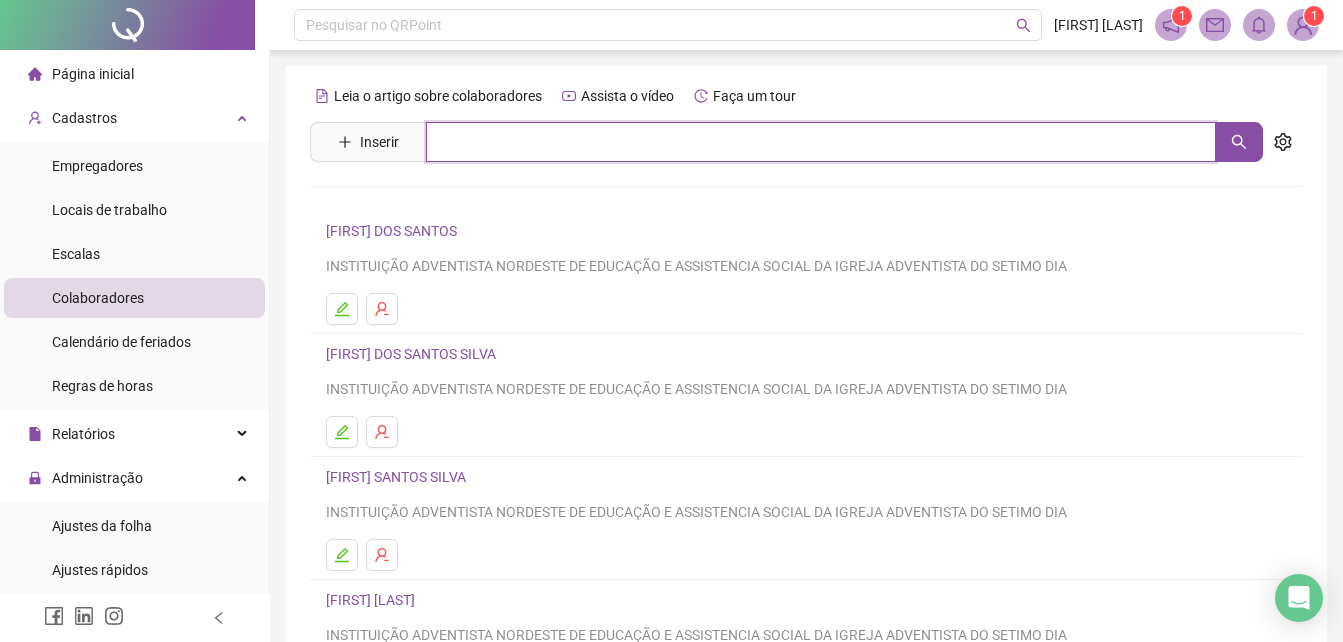click at bounding box center (821, 142) 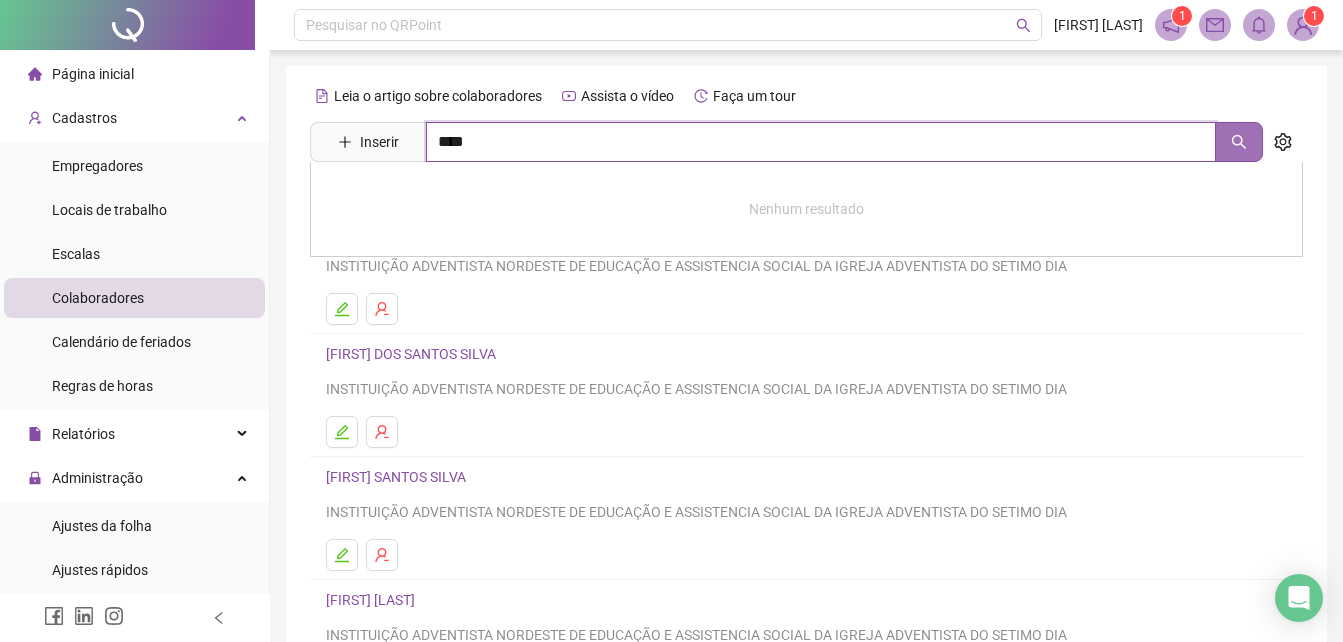 click 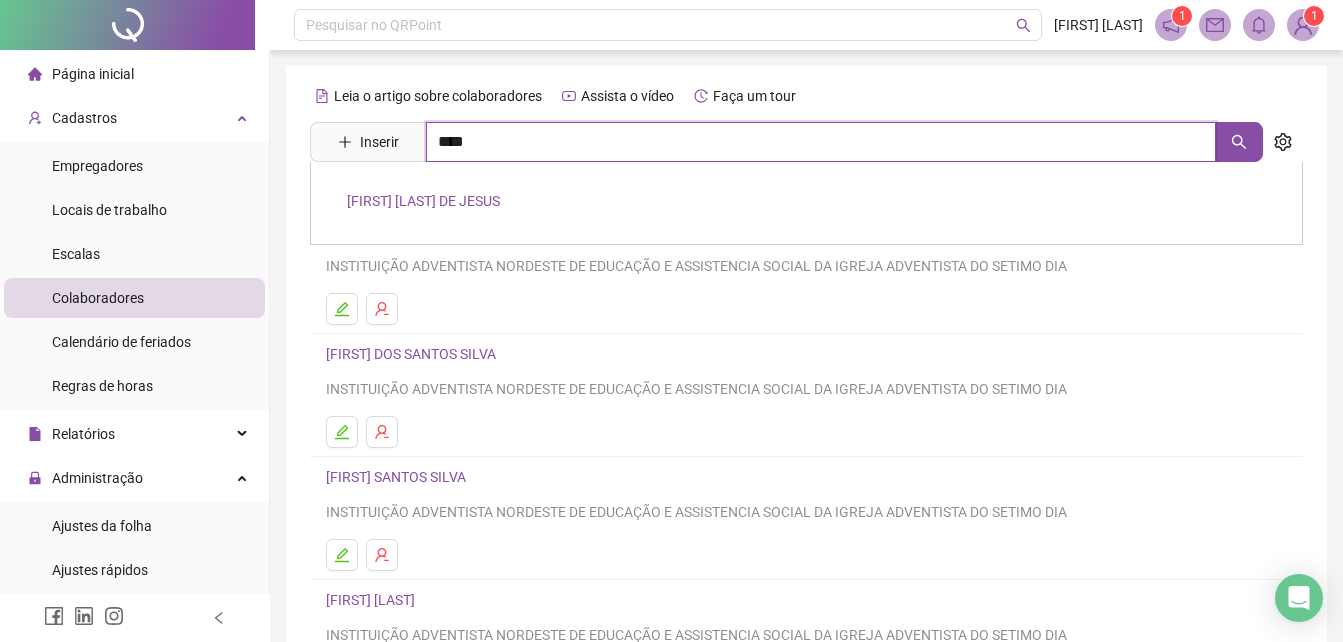 type on "****" 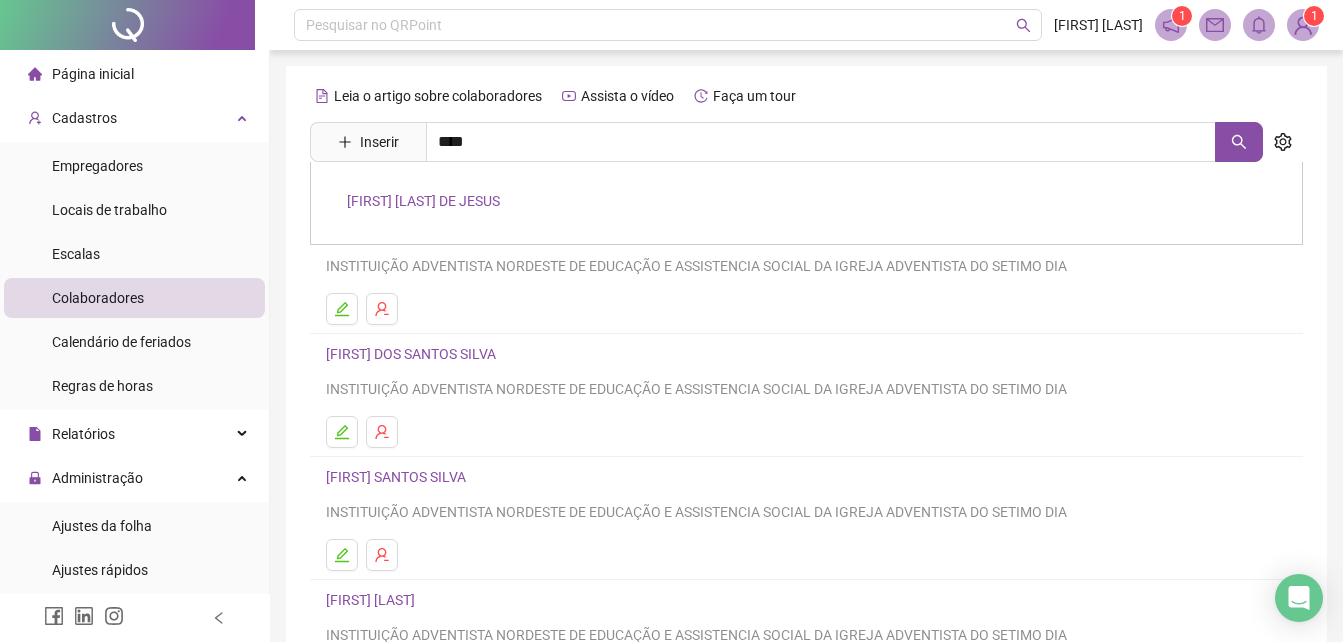 click on "[FIRST] [LAST] DE JESUS" at bounding box center [423, 201] 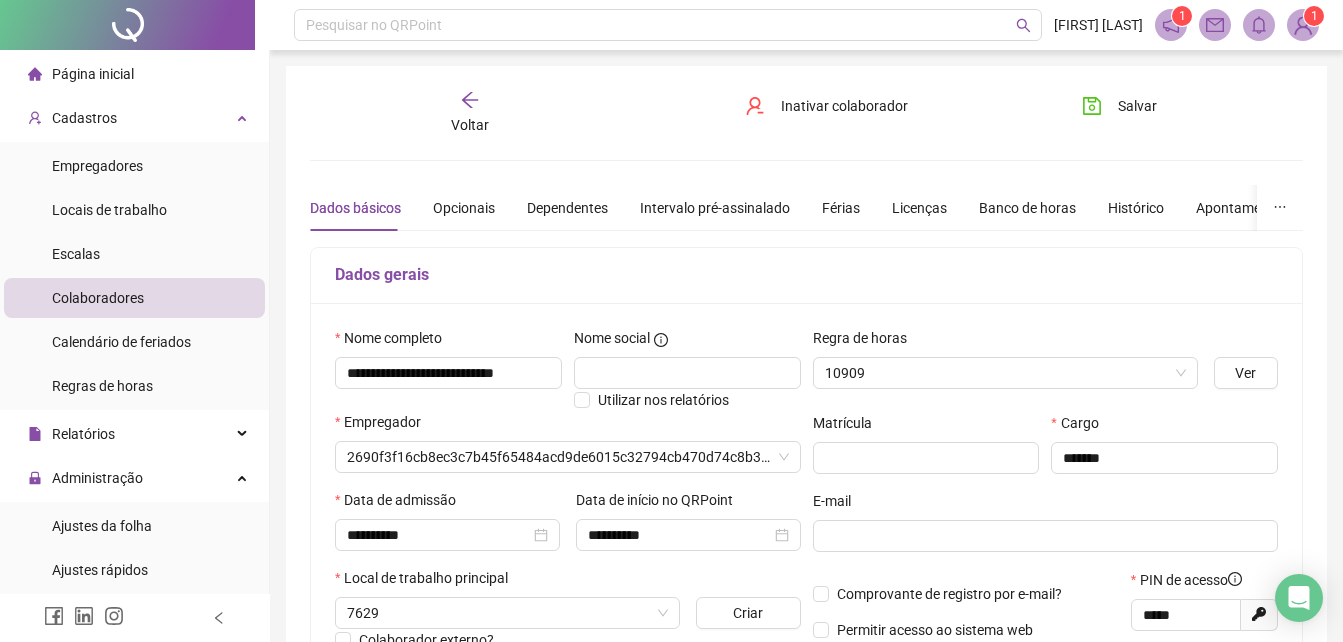 type on "***" 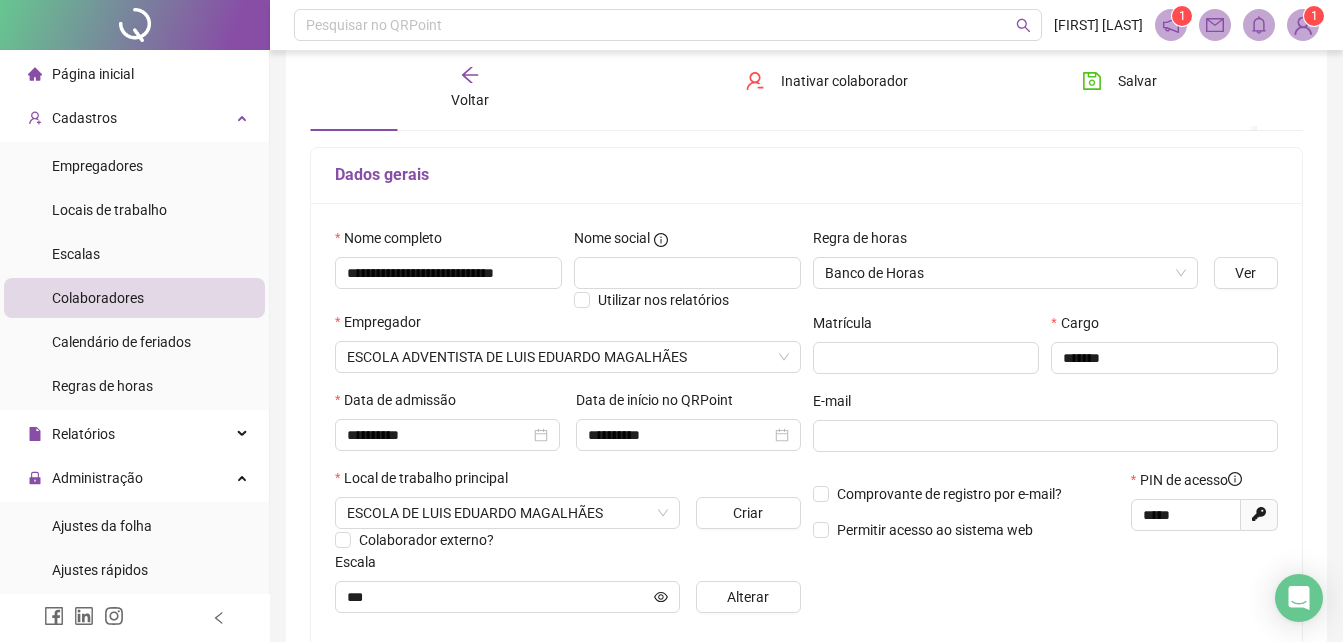 scroll, scrollTop: 200, scrollLeft: 0, axis: vertical 